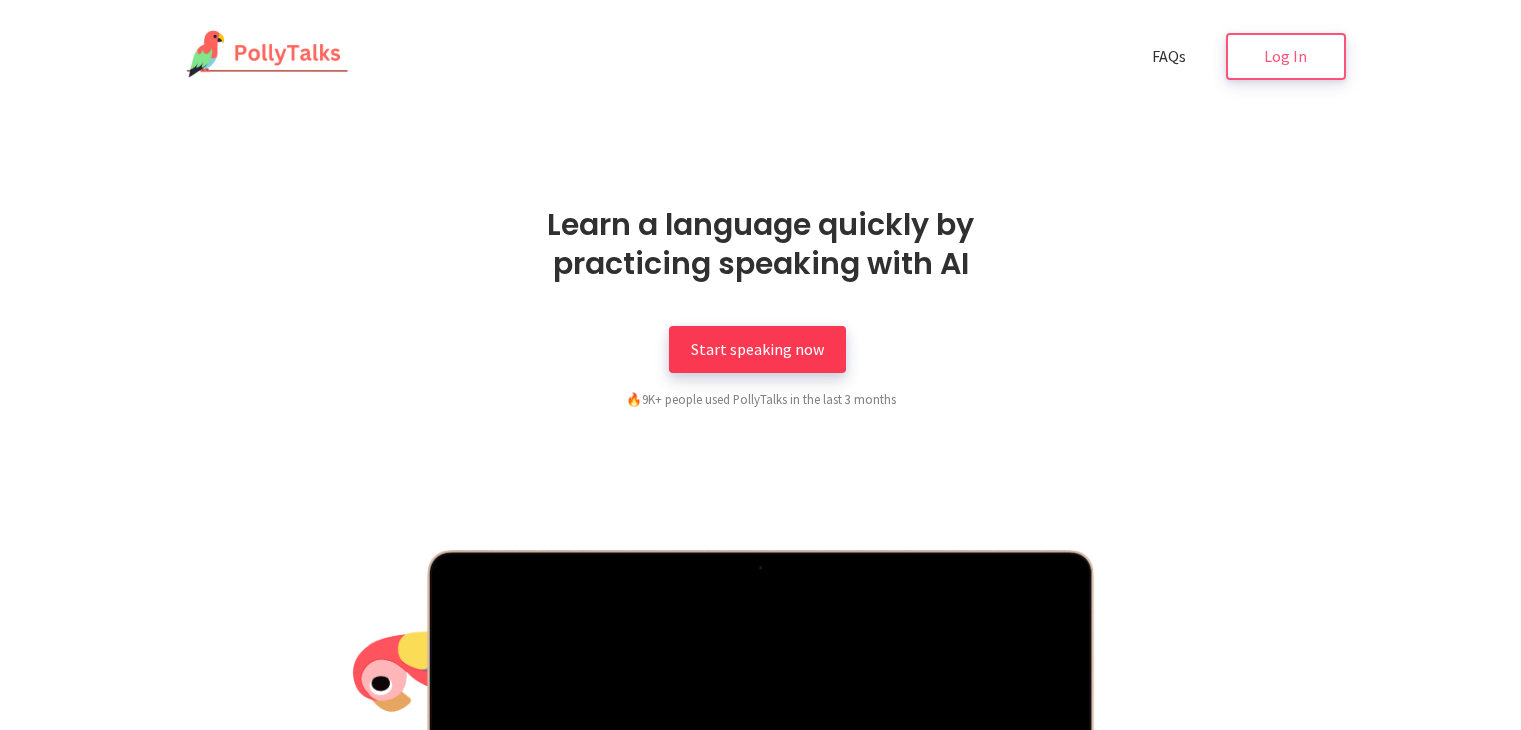 scroll, scrollTop: 0, scrollLeft: 0, axis: both 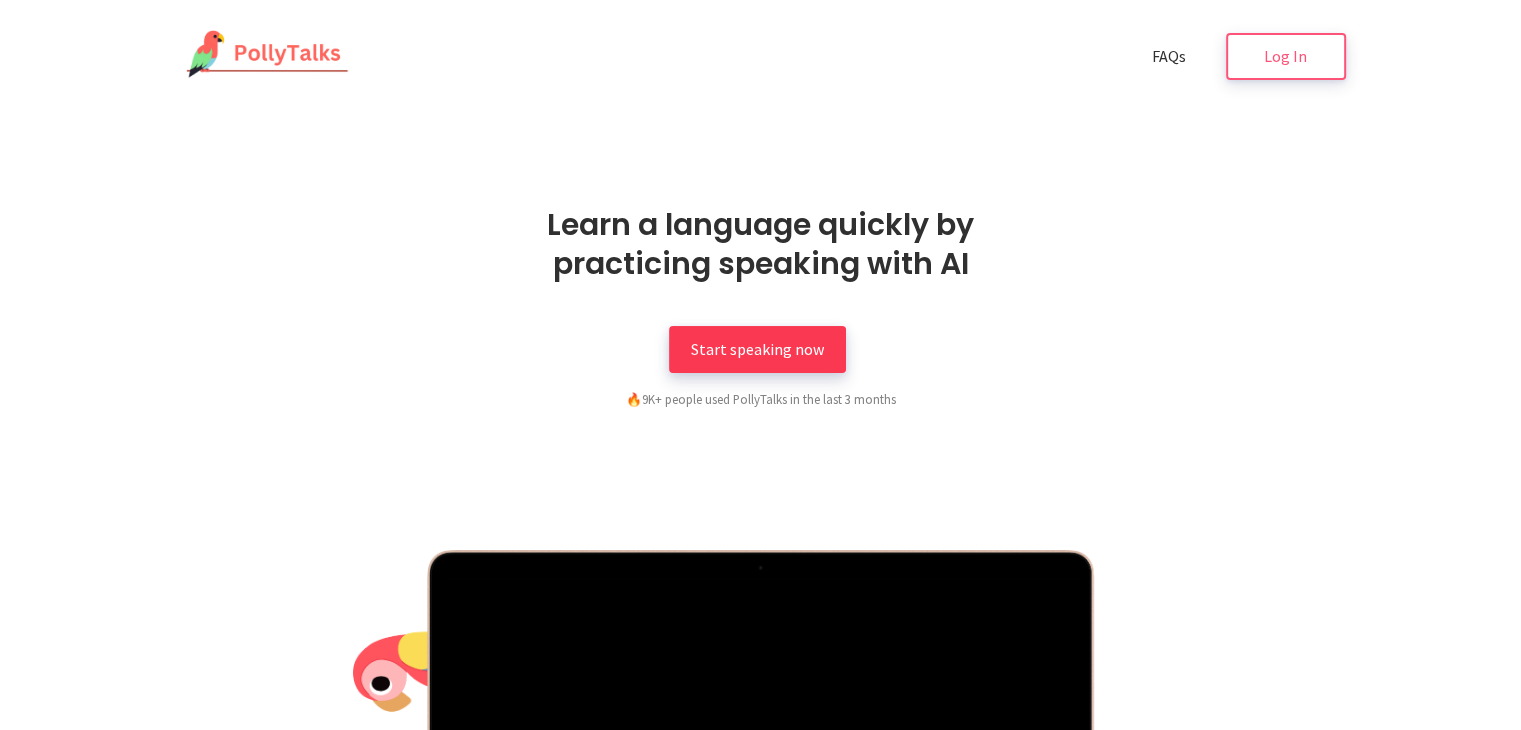 click on "Start speaking now" at bounding box center (757, 349) 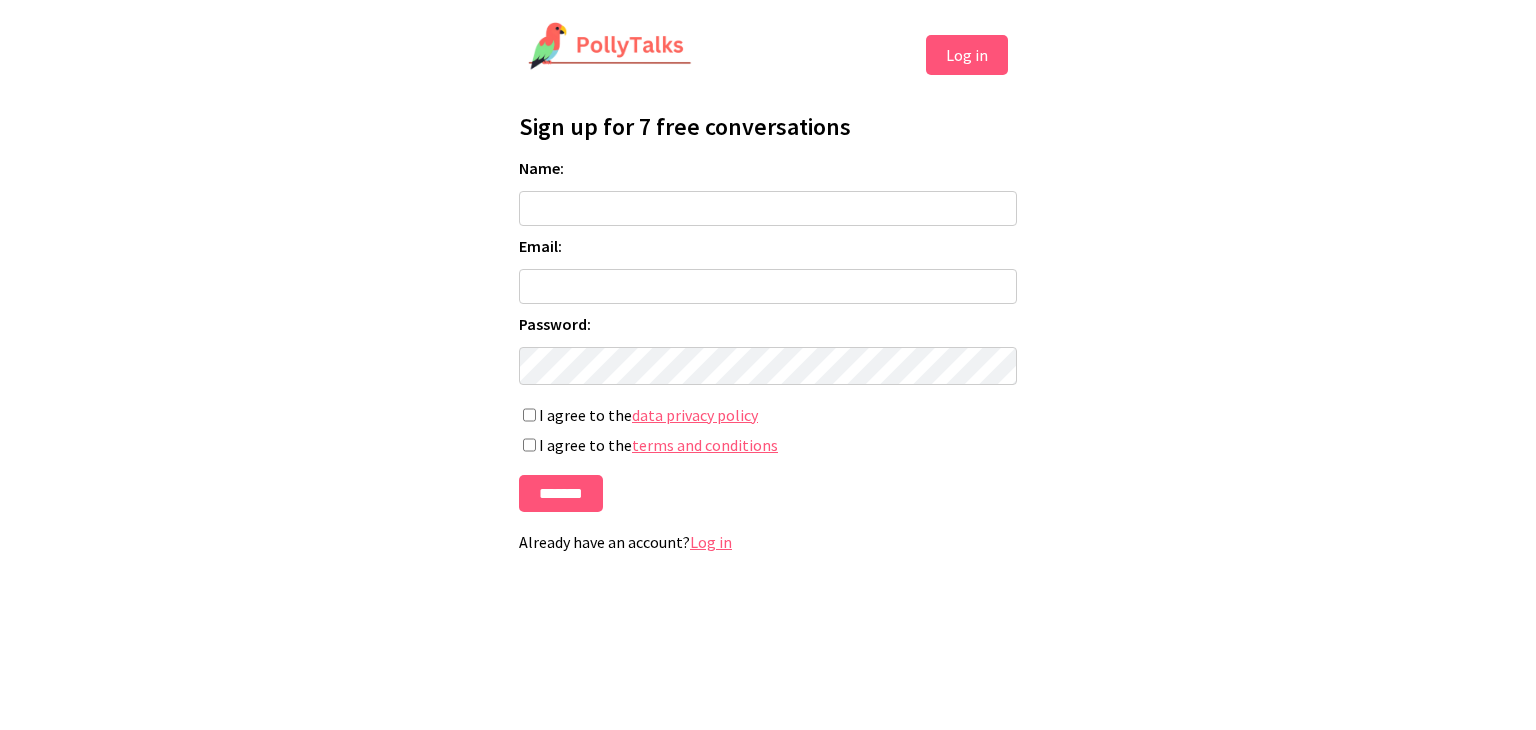 scroll, scrollTop: 0, scrollLeft: 0, axis: both 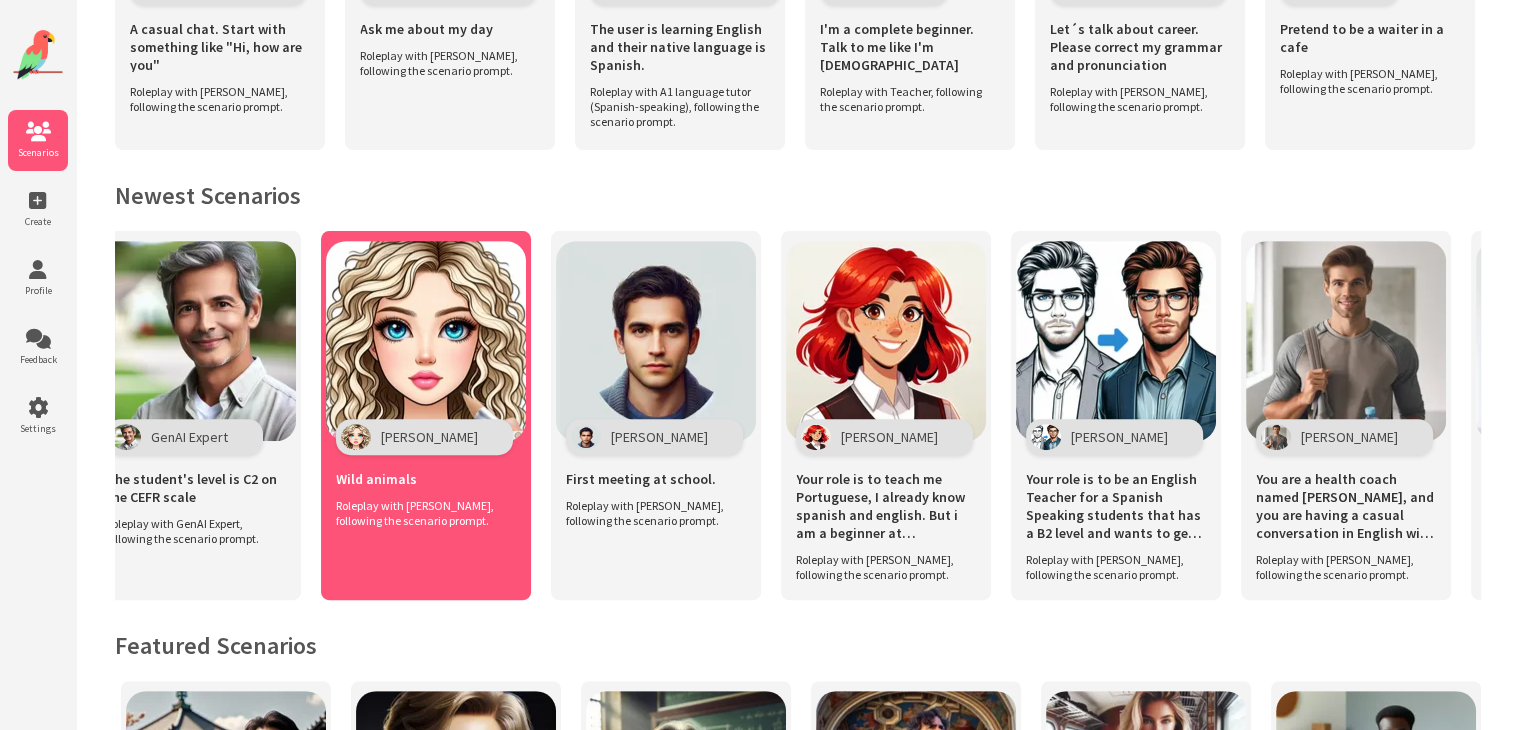 click at bounding box center (426, 341) 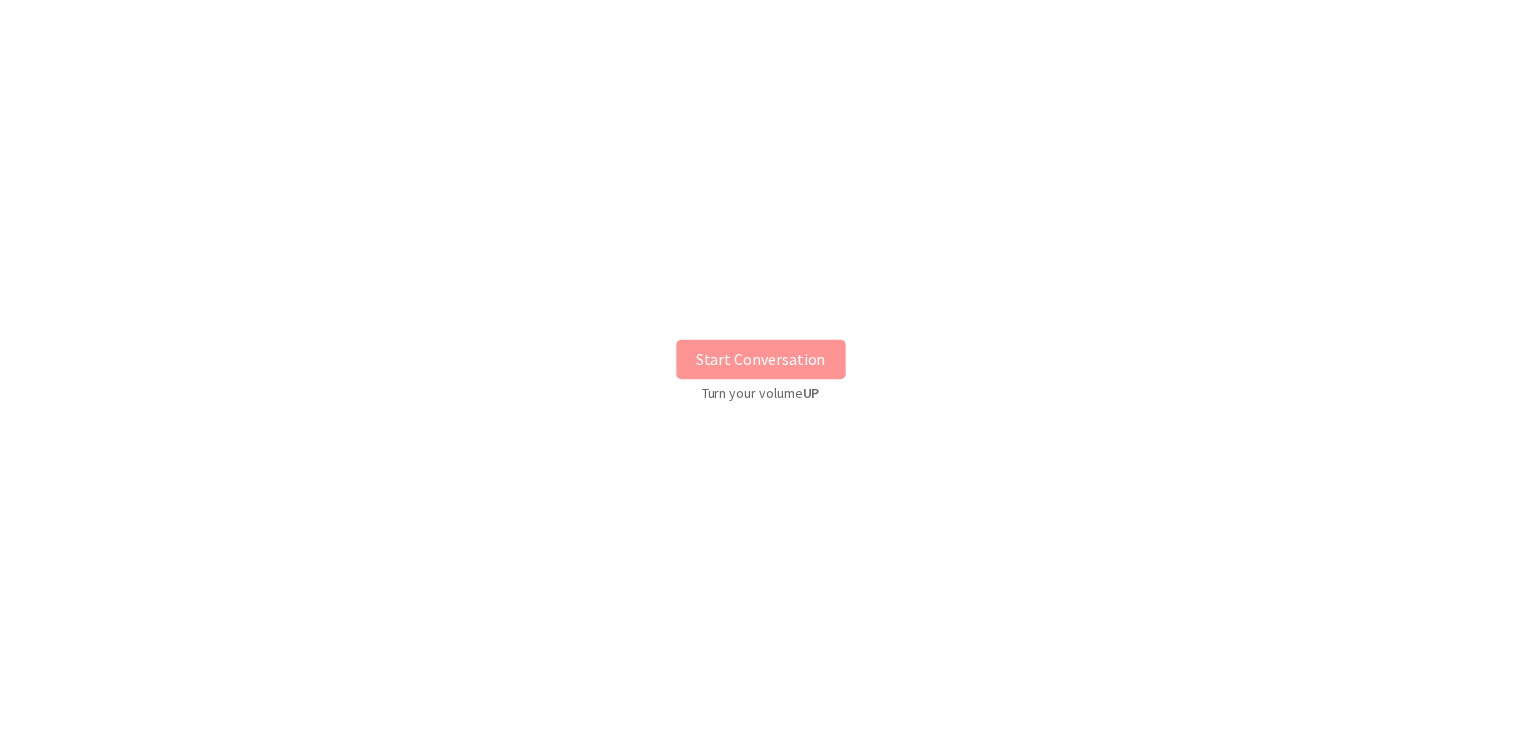 scroll, scrollTop: 0, scrollLeft: 0, axis: both 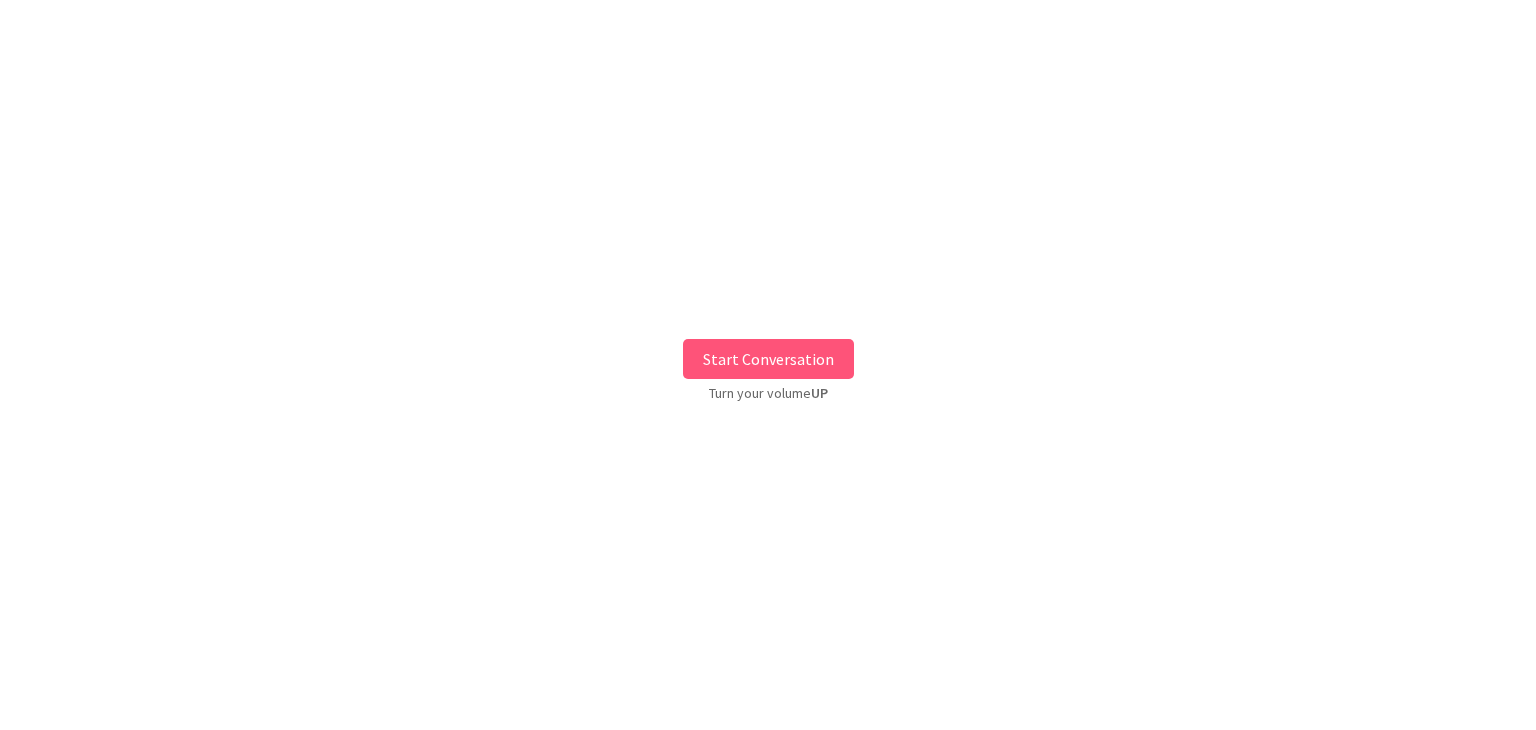 click on "Start Conversation" at bounding box center [768, 359] 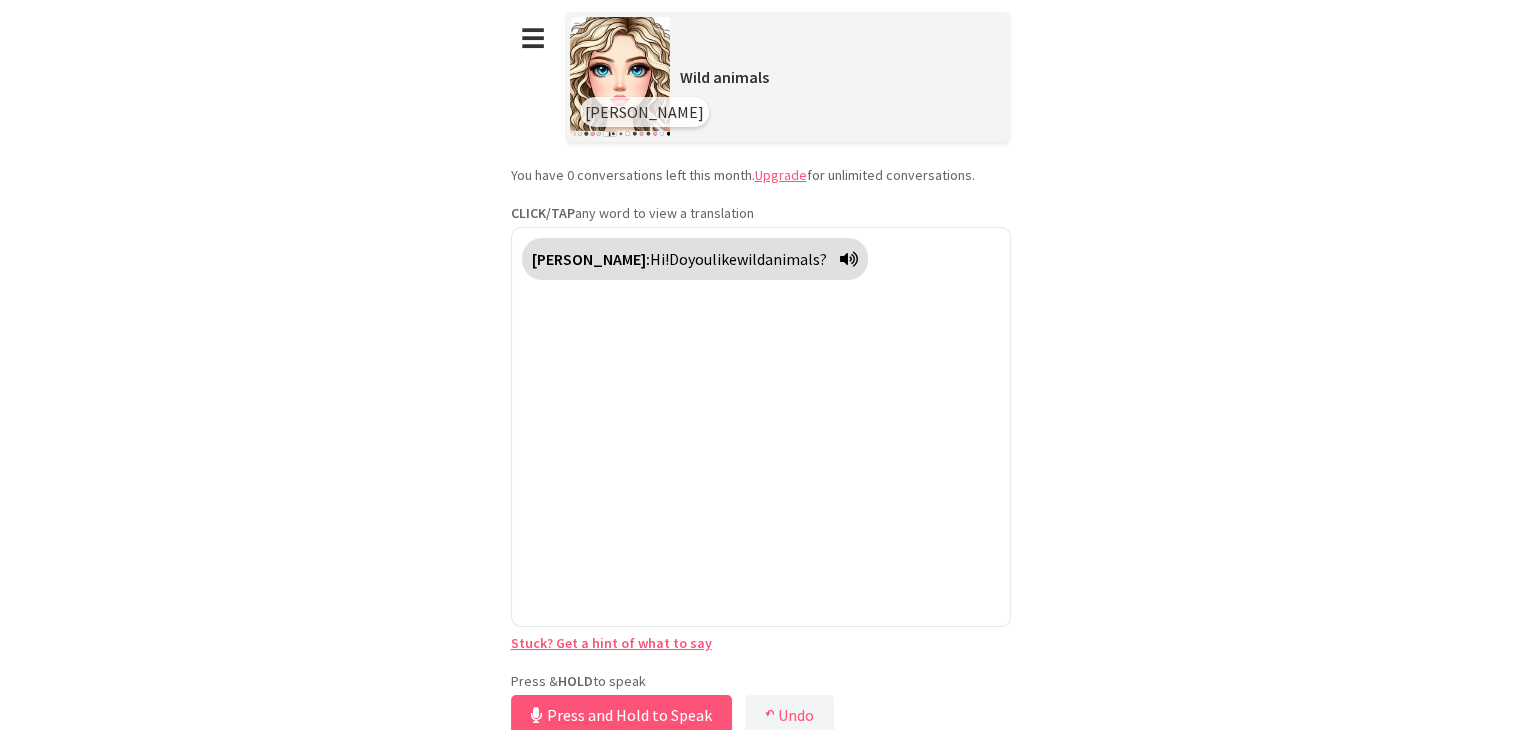 click on "**********" at bounding box center [761, 370] 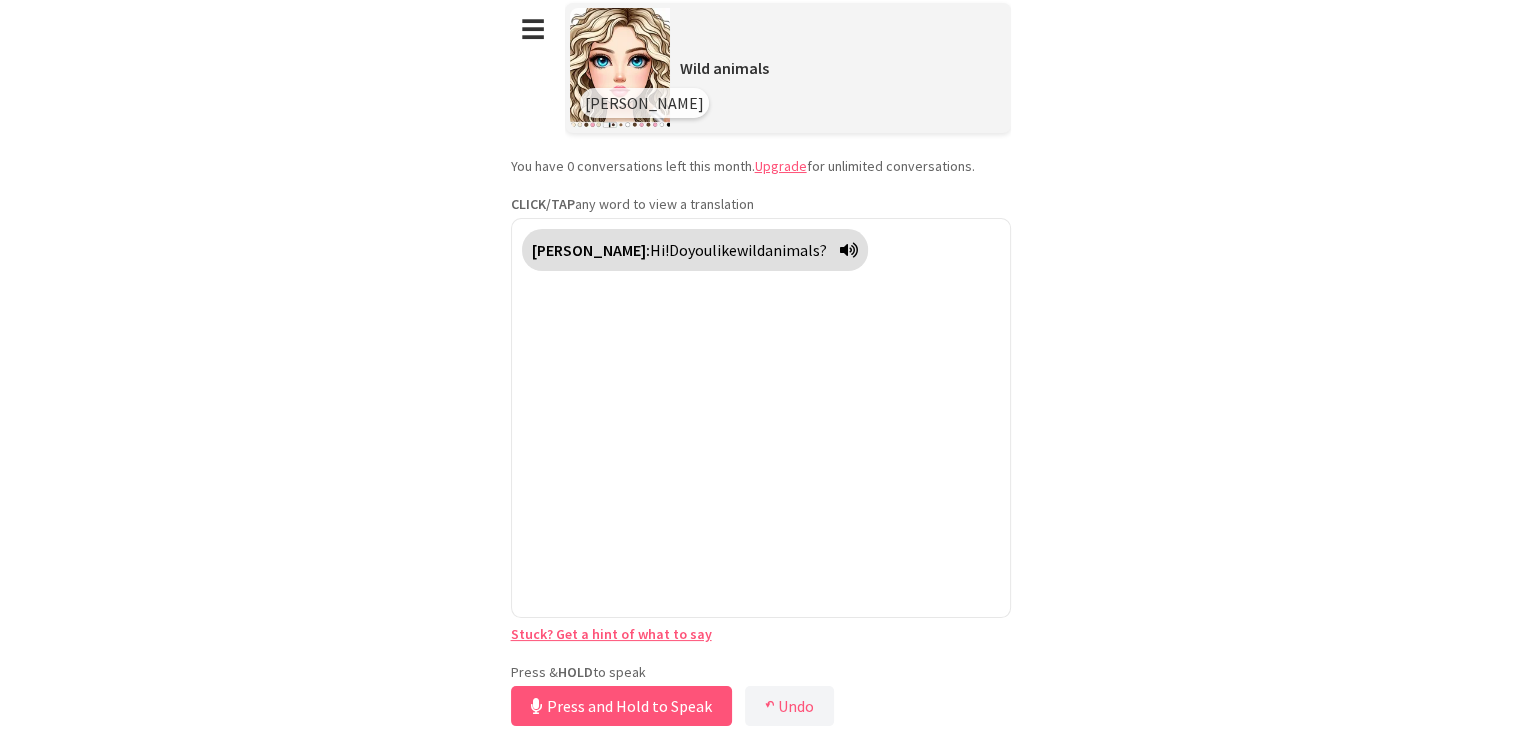type 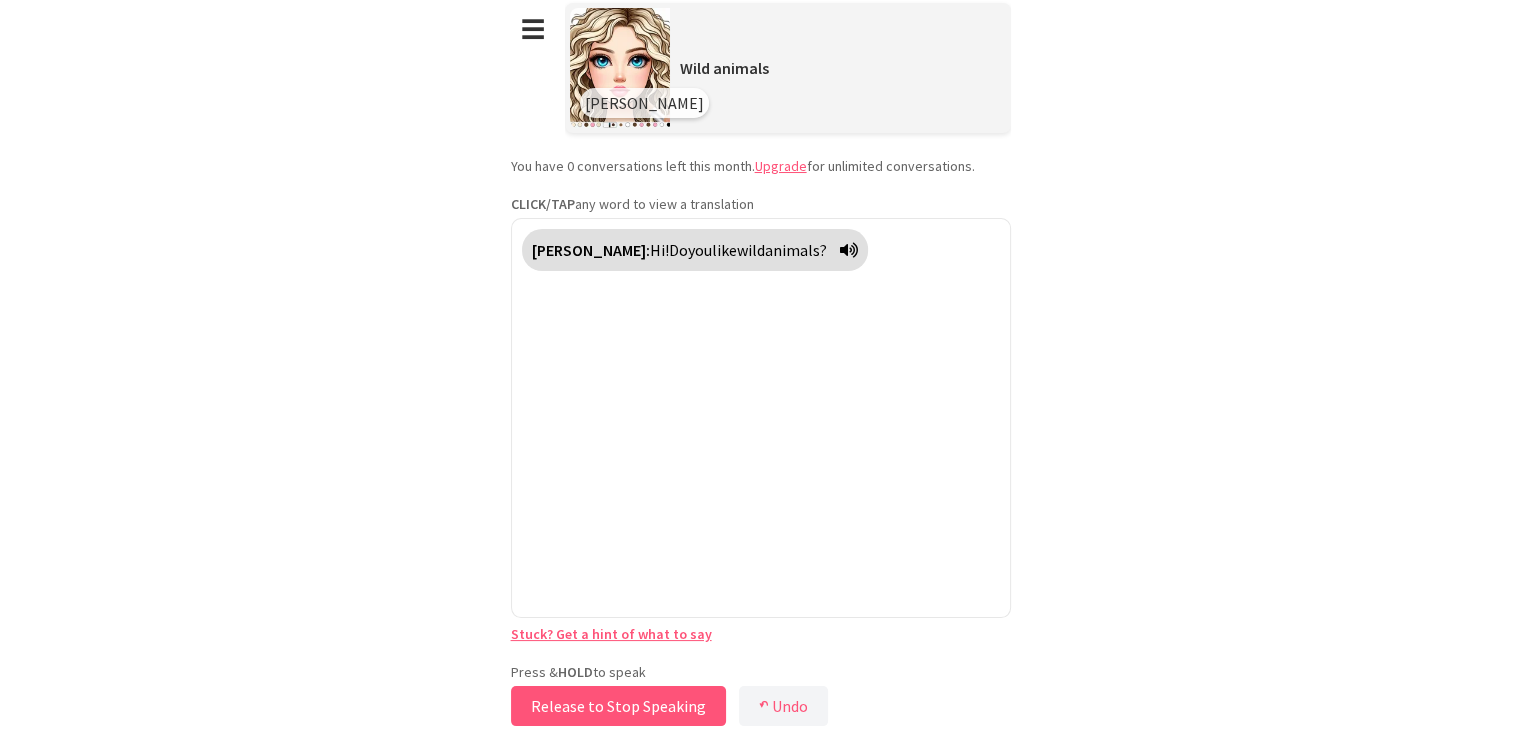 click on "Release to Stop Speaking" at bounding box center (618, 706) 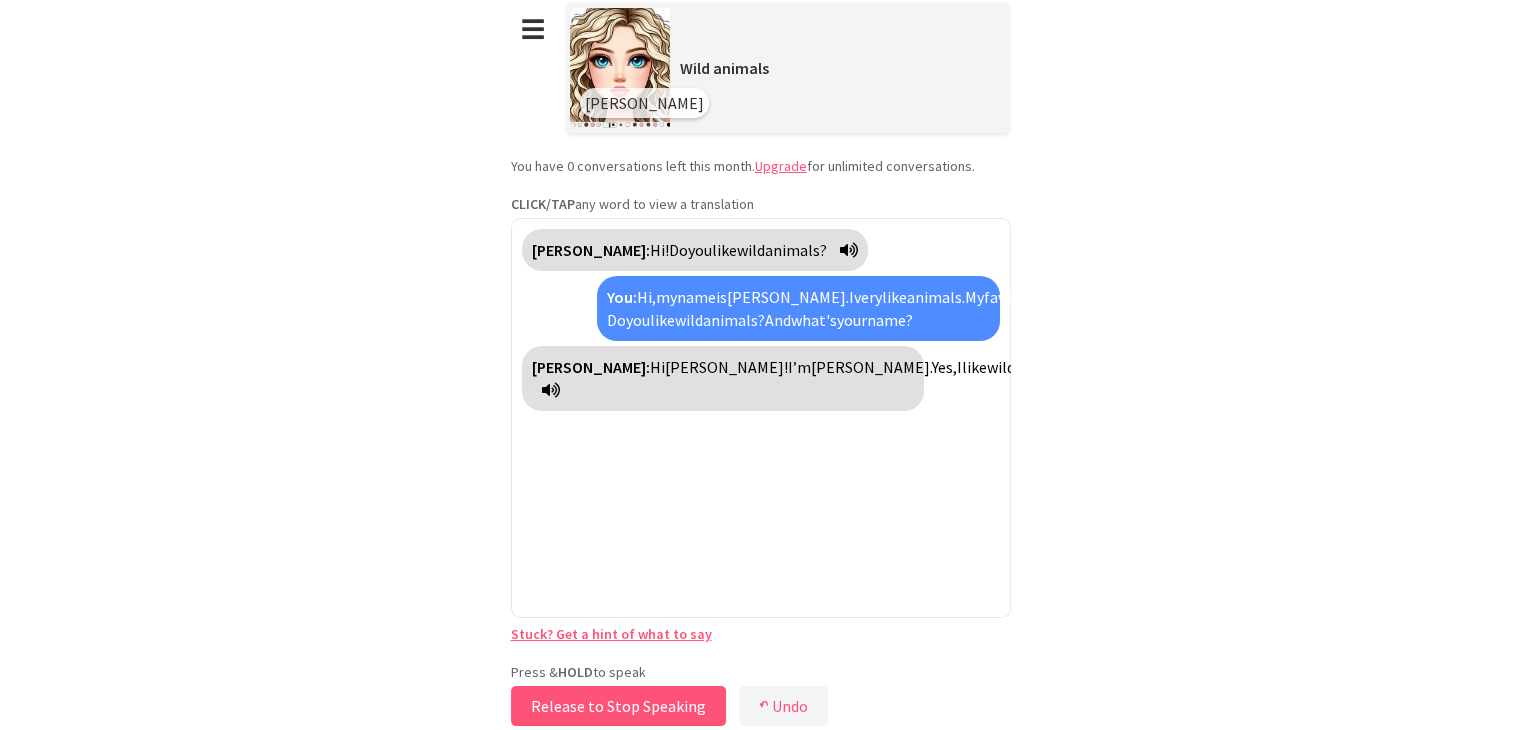 click on "Release to Stop Speaking" at bounding box center (618, 706) 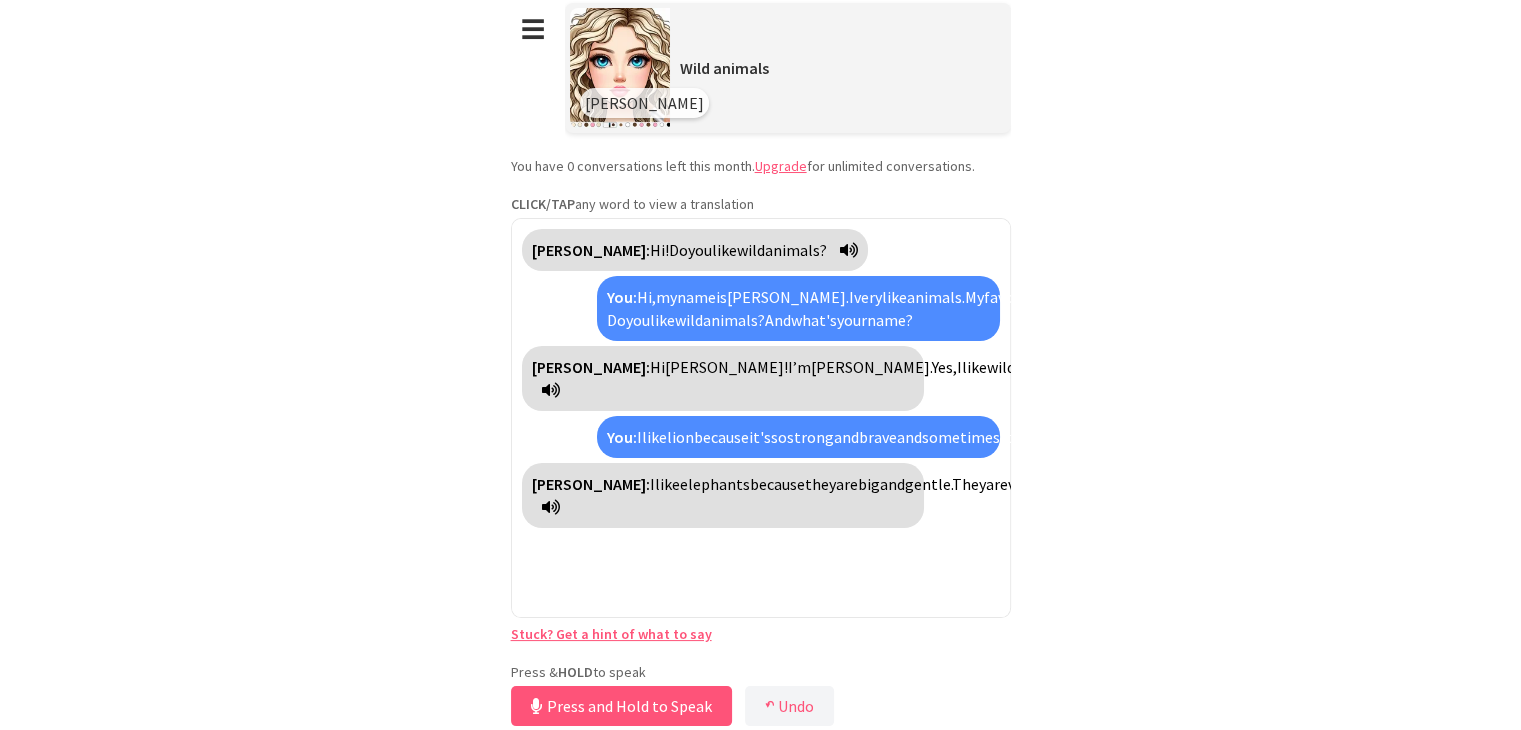 scroll, scrollTop: 51, scrollLeft: 0, axis: vertical 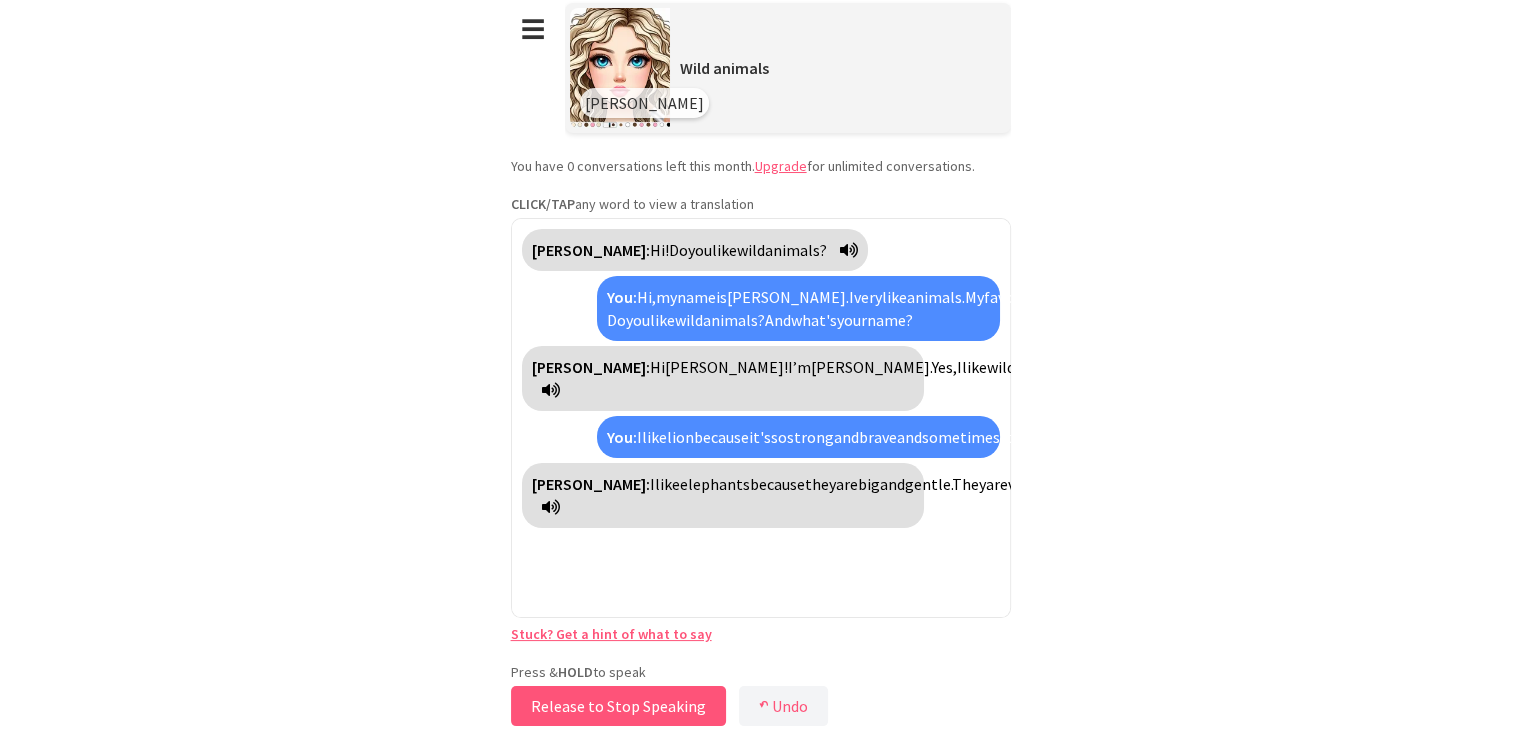 click on "Release to Stop Speaking" at bounding box center [618, 706] 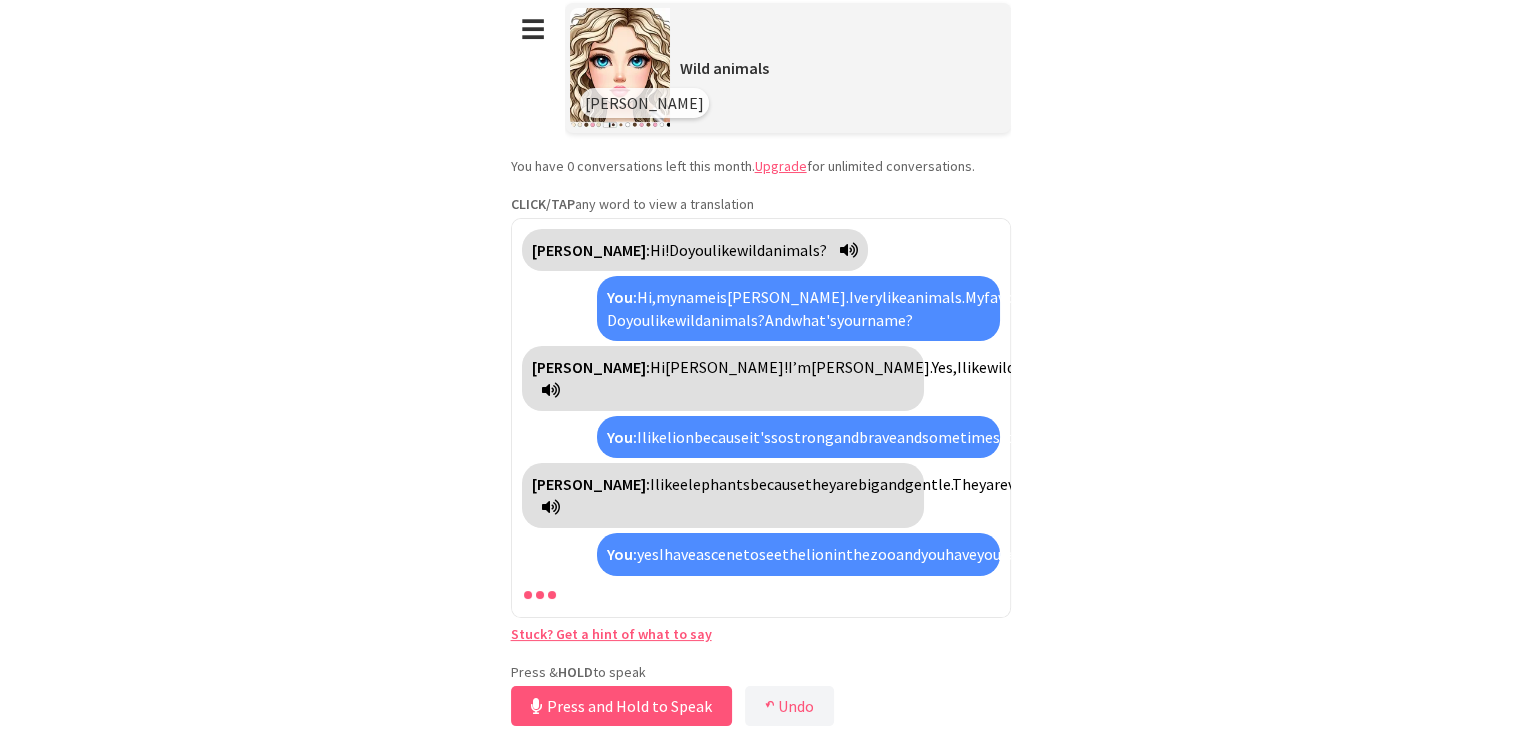 scroll, scrollTop: 190, scrollLeft: 0, axis: vertical 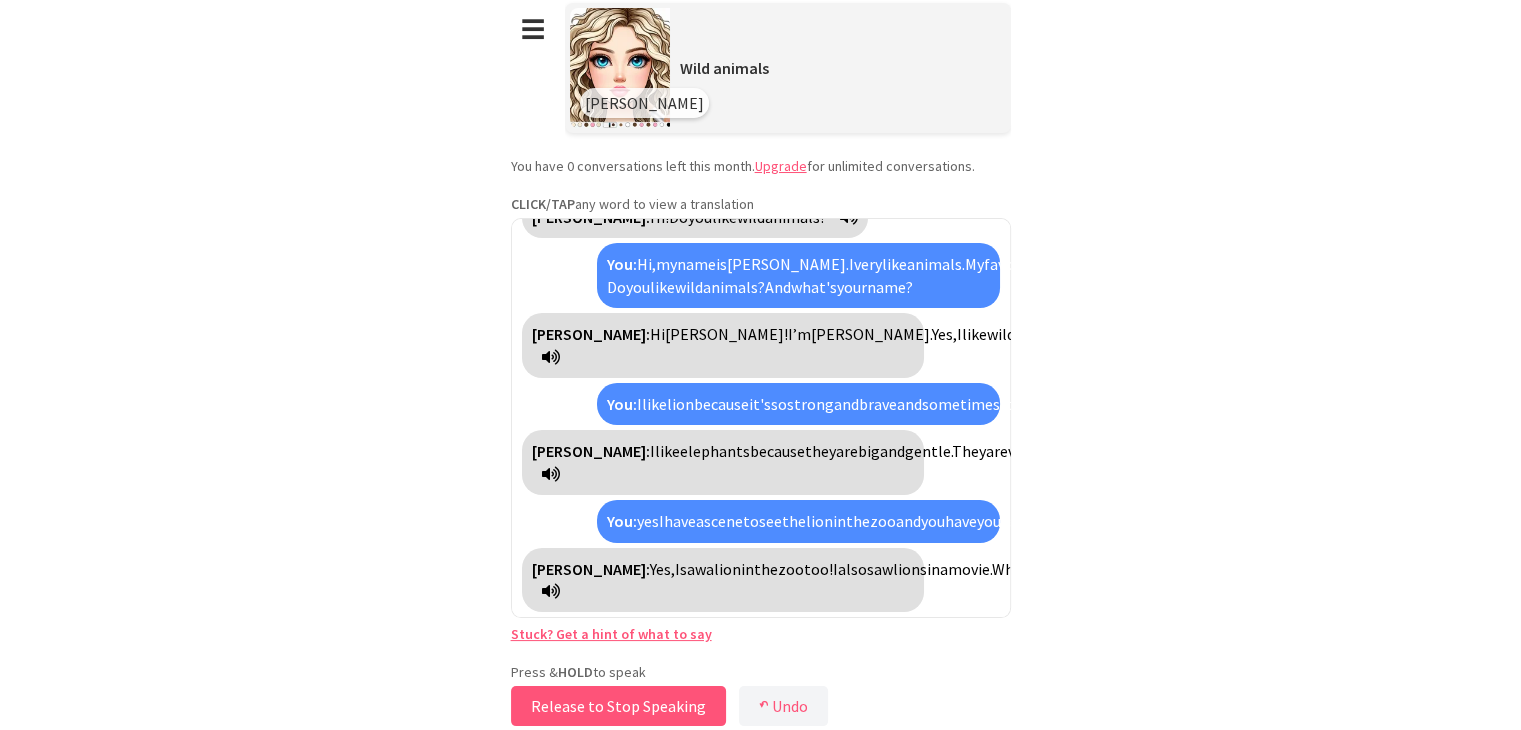 click on "Release to Stop Speaking" at bounding box center [618, 706] 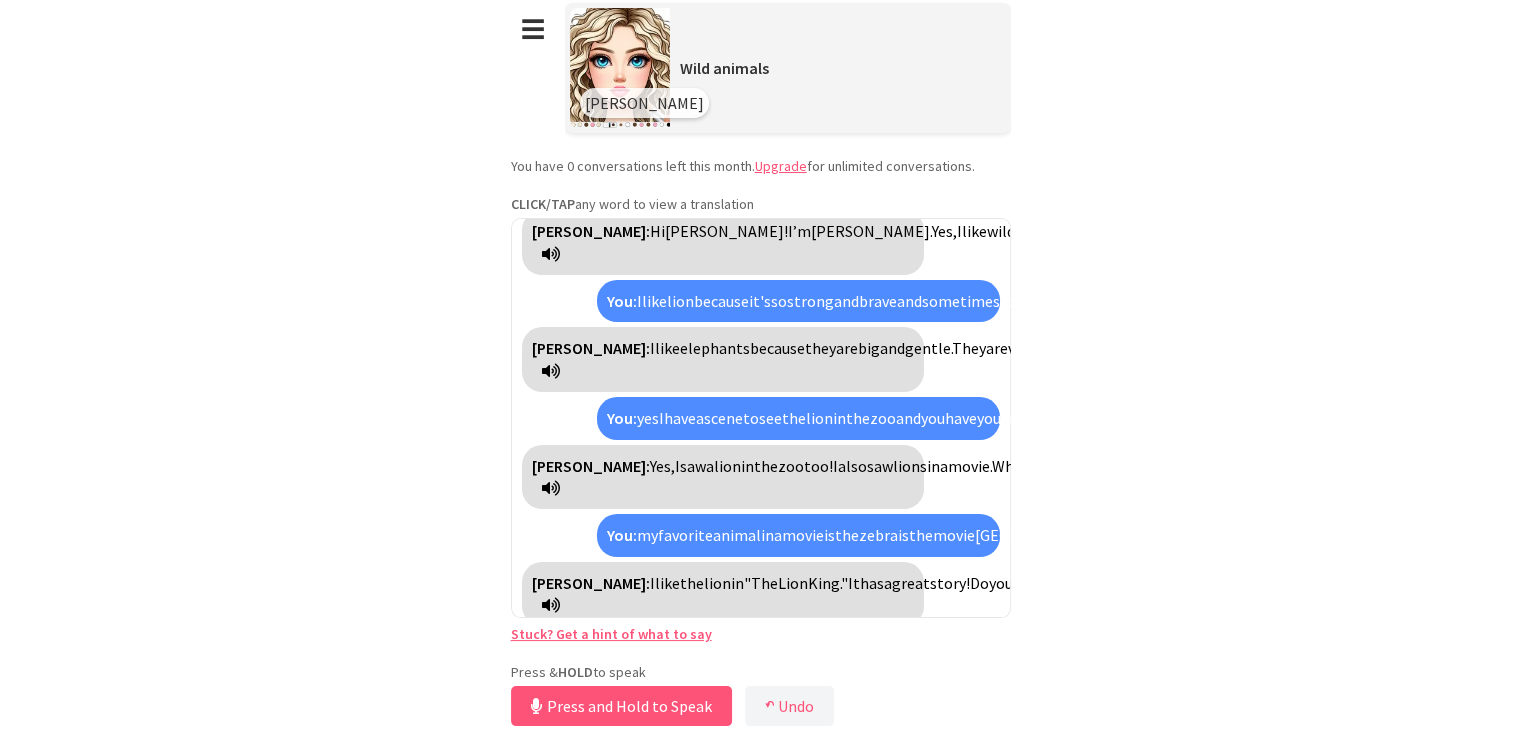 scroll, scrollTop: 352, scrollLeft: 0, axis: vertical 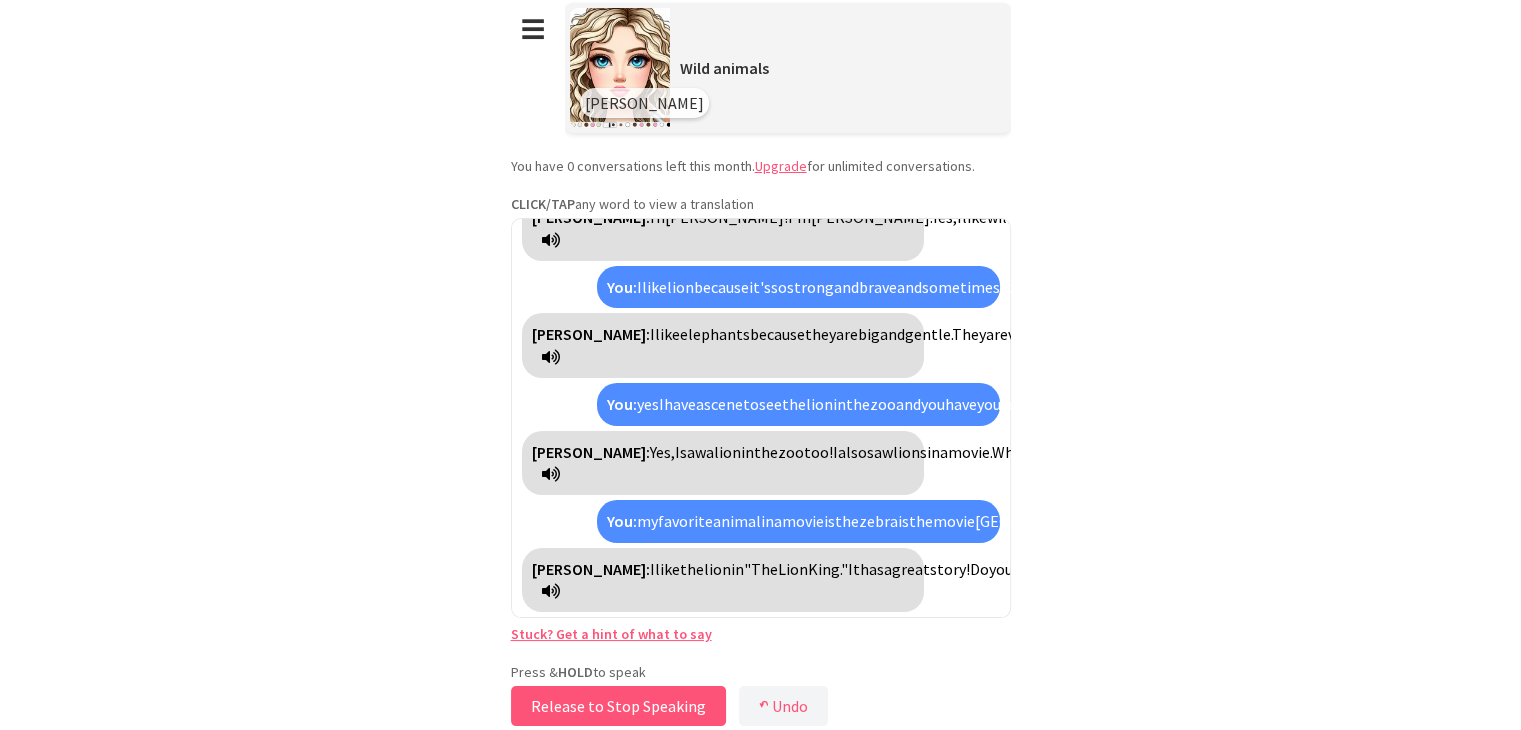 click on "Release to Stop Speaking" at bounding box center [618, 706] 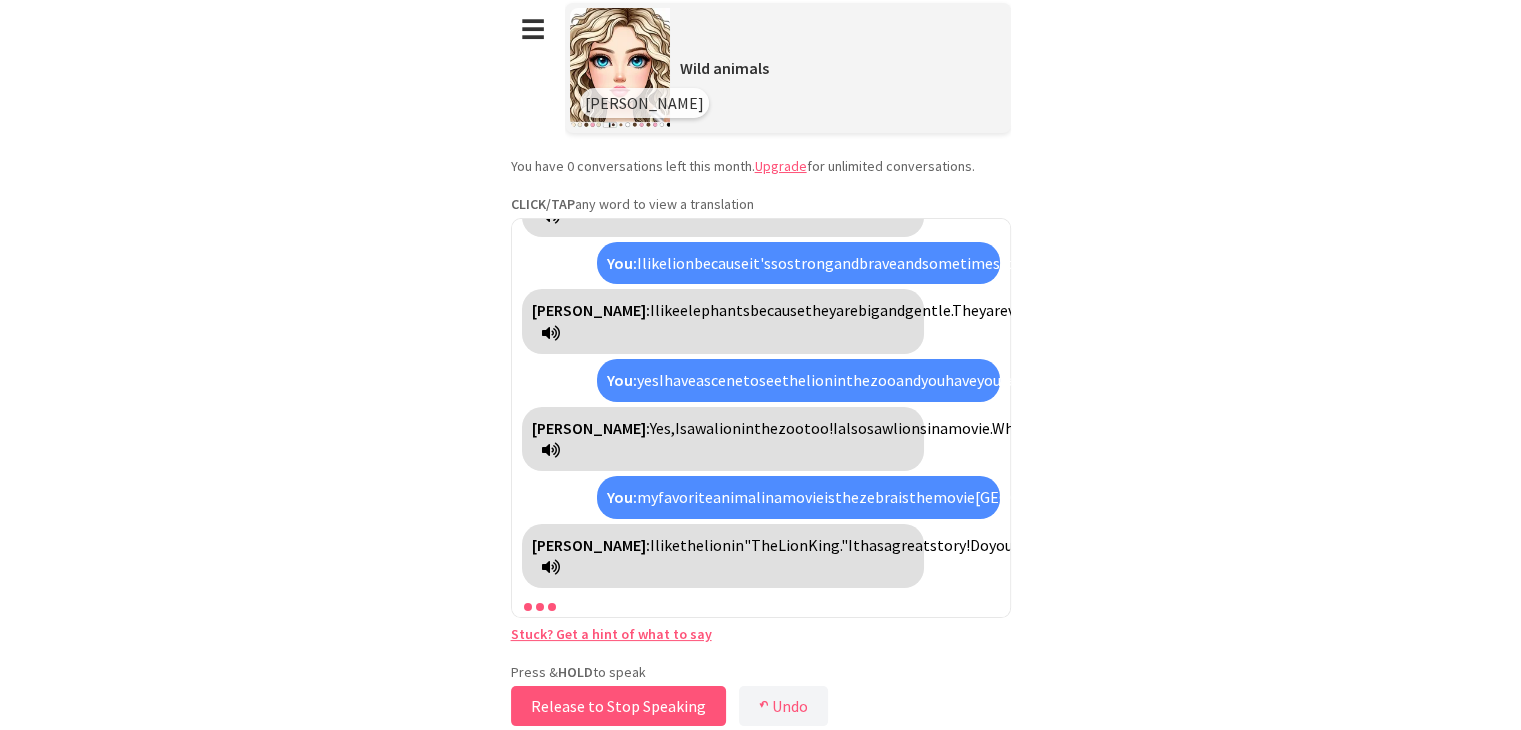 click on "Release to Stop Speaking" at bounding box center (618, 706) 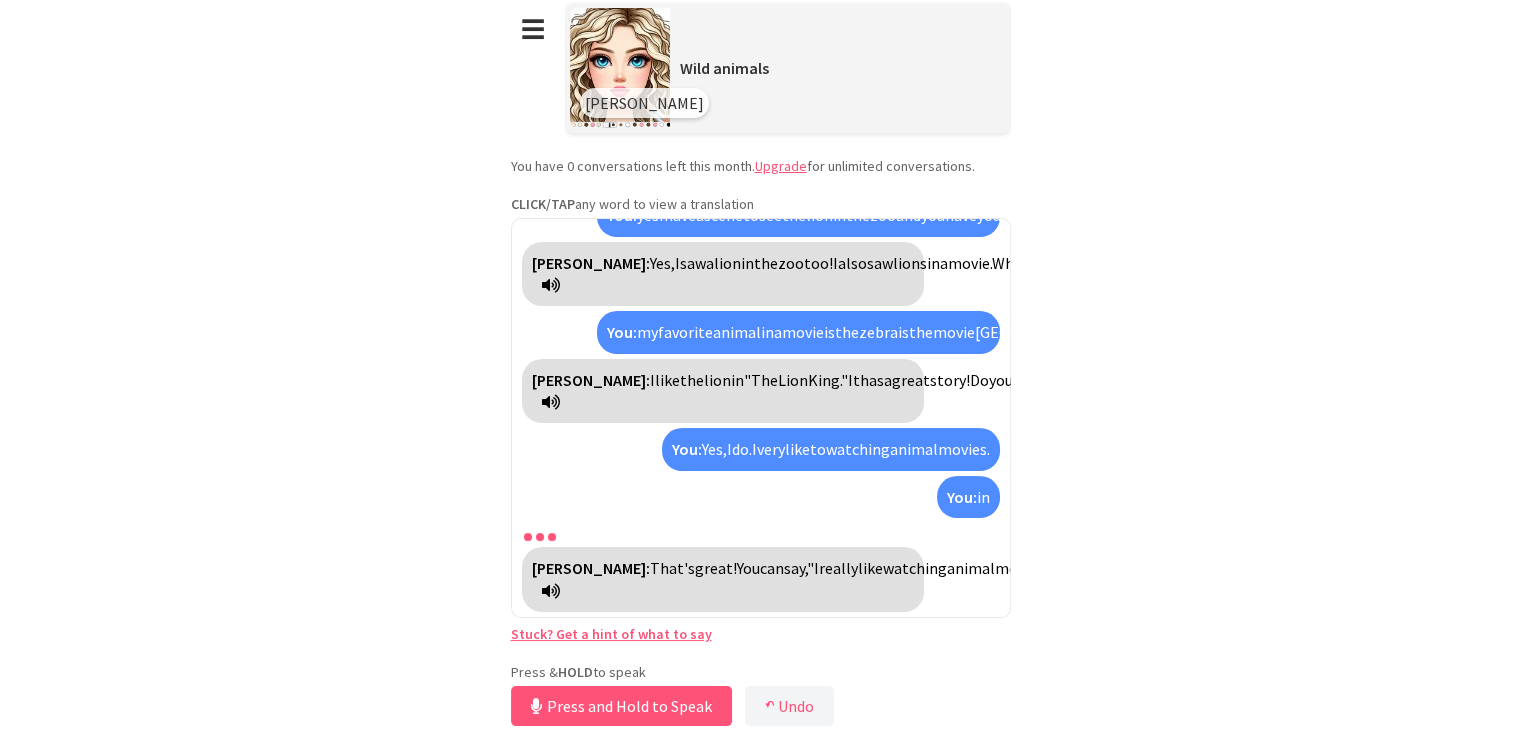 scroll, scrollTop: 587, scrollLeft: 0, axis: vertical 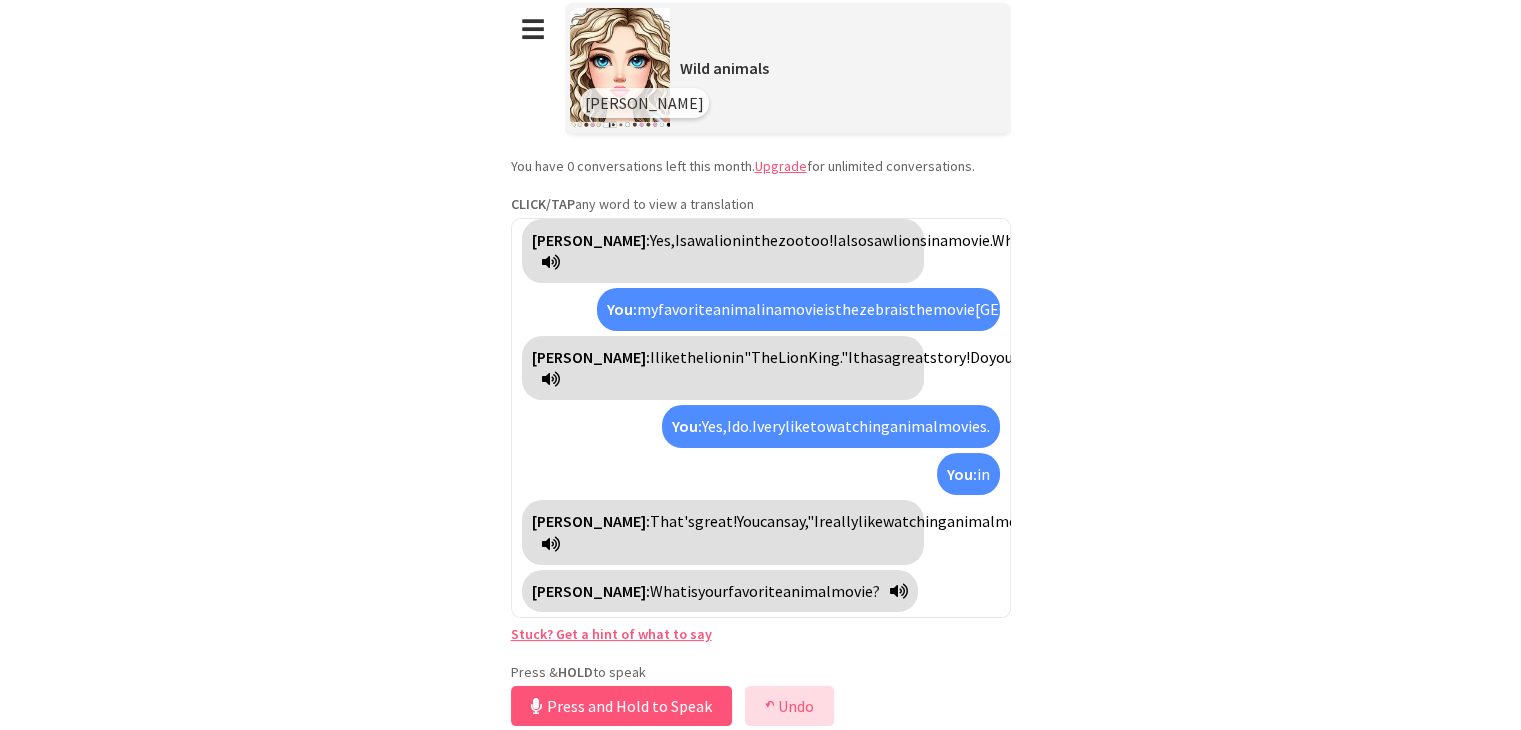 click on "↶  Undo" at bounding box center [789, 706] 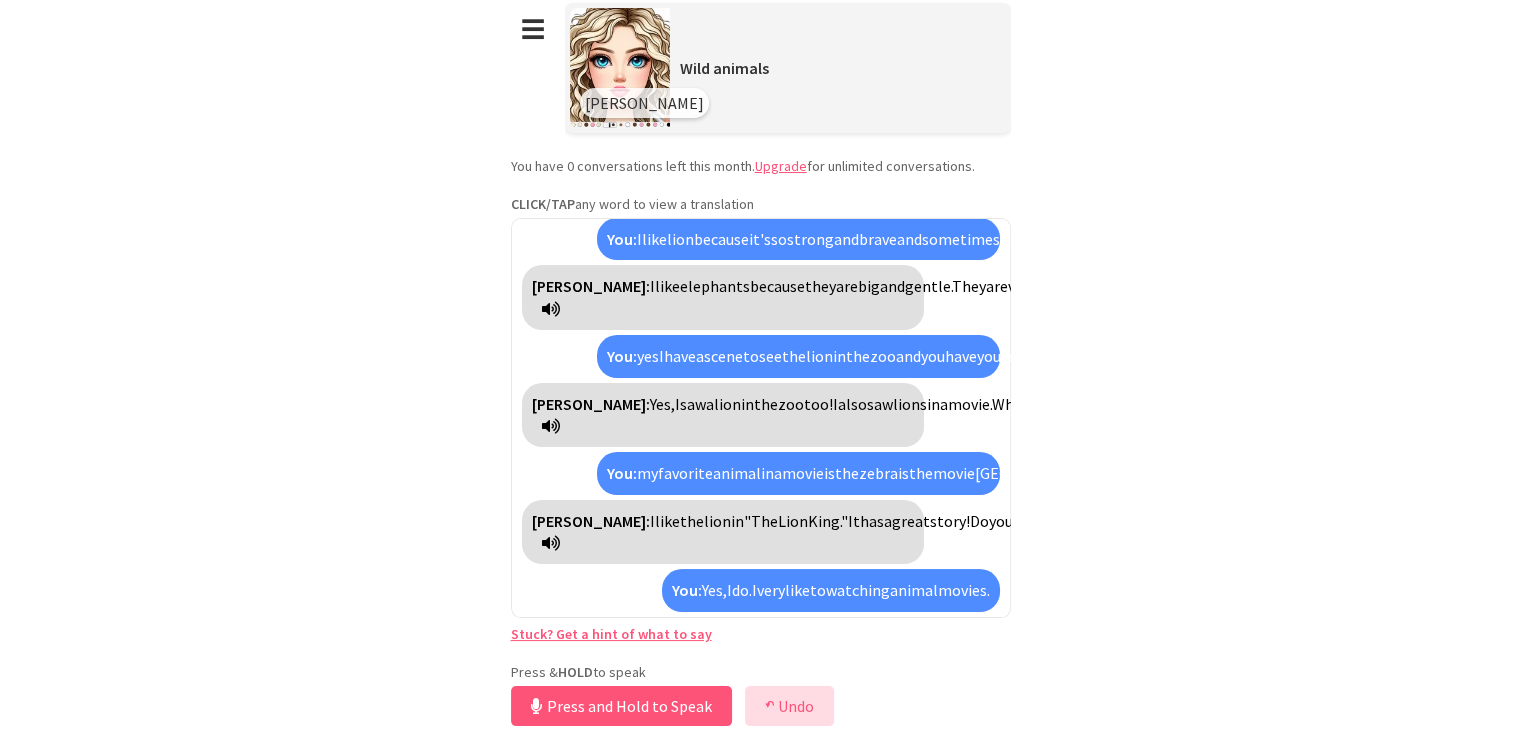 scroll, scrollTop: 400, scrollLeft: 0, axis: vertical 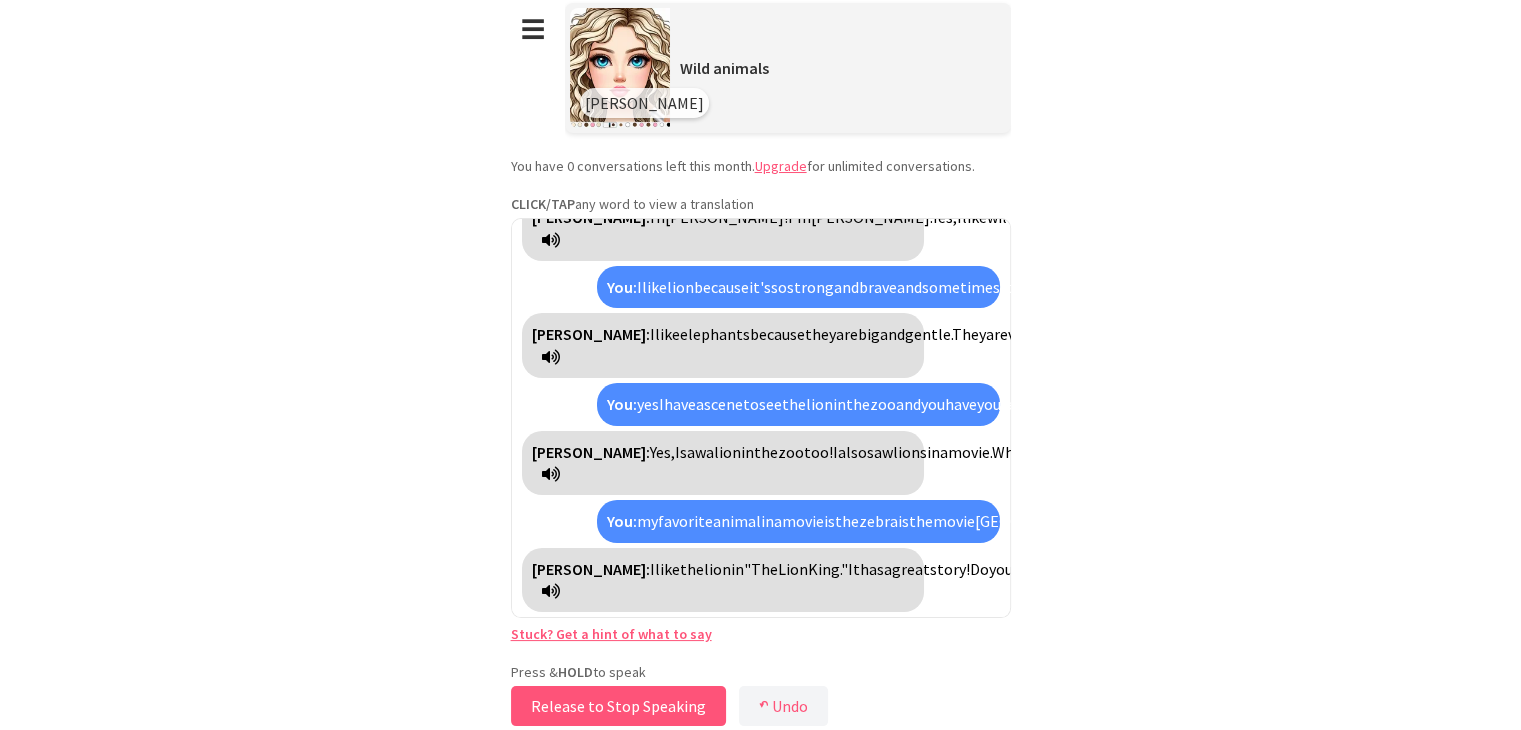 click on "Release to Stop Speaking" at bounding box center (618, 706) 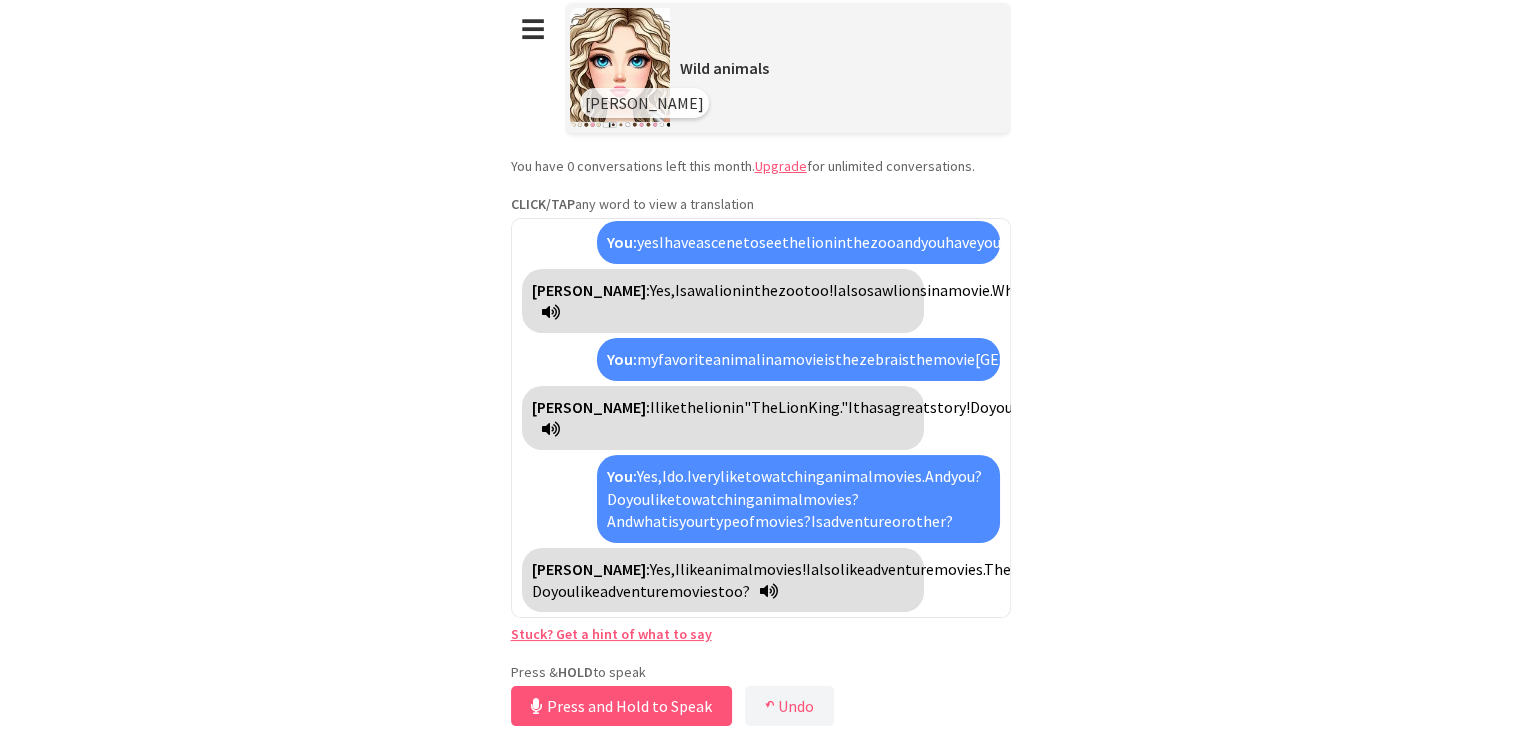 scroll, scrollTop: 536, scrollLeft: 0, axis: vertical 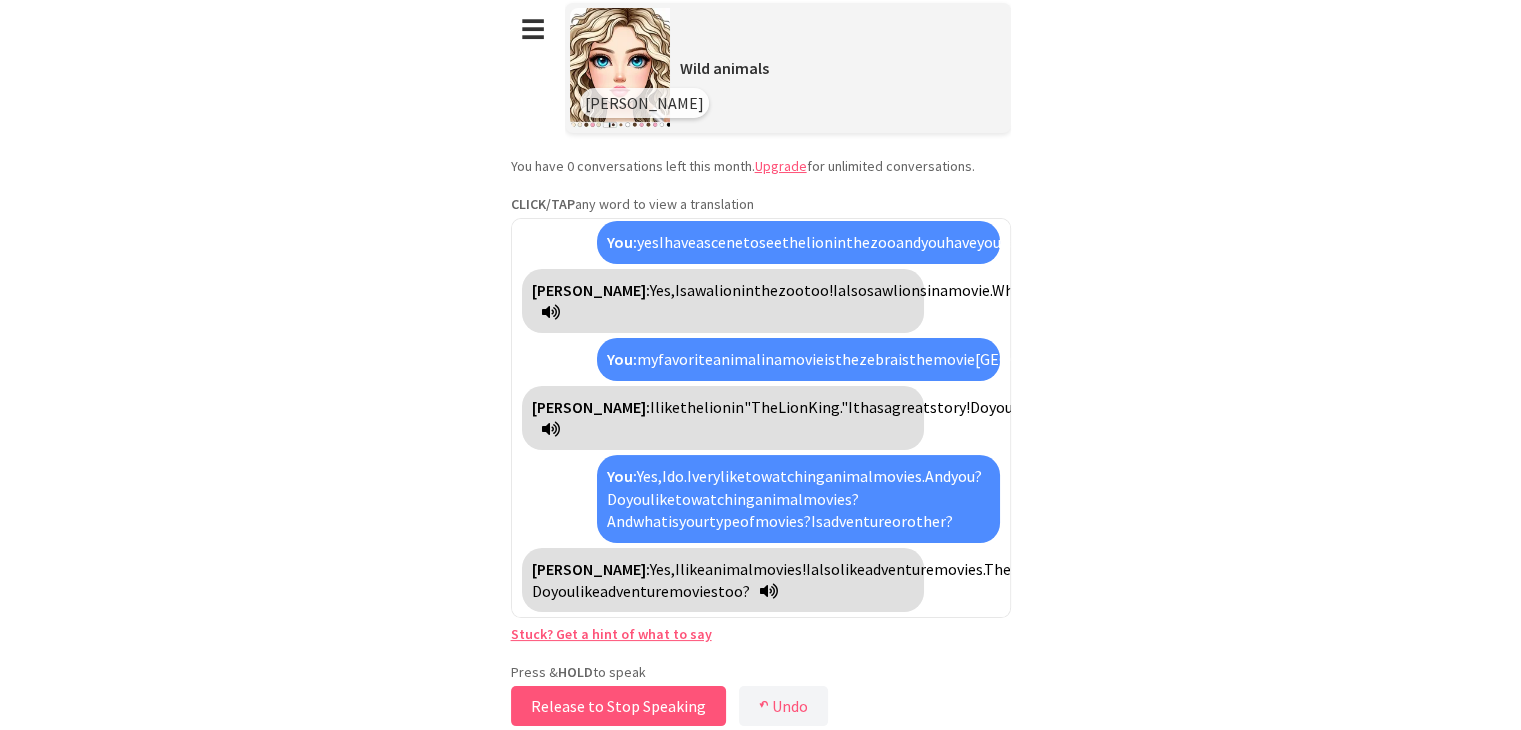 drag, startPoint x: 648, startPoint y: 703, endPoint x: 637, endPoint y: 697, distance: 12.529964 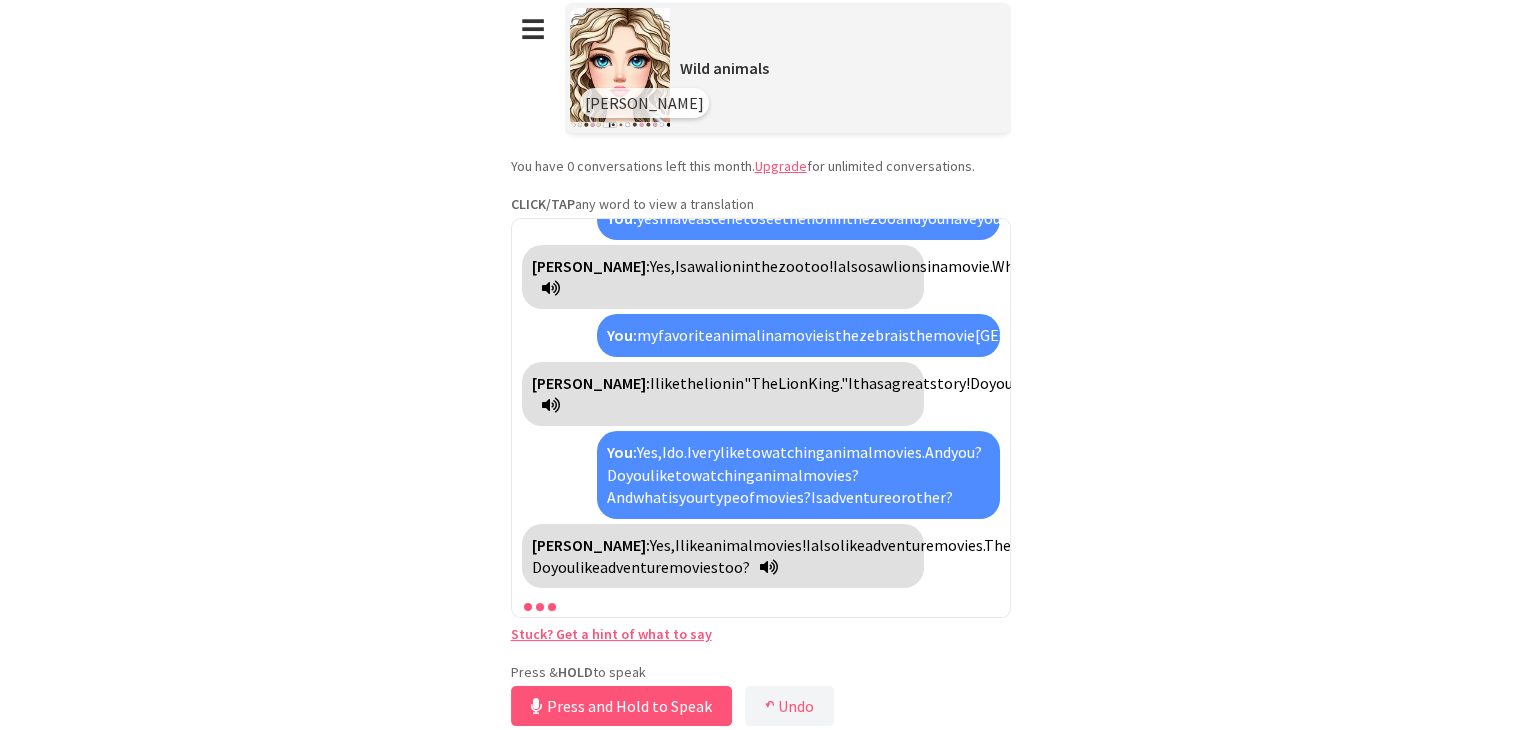scroll, scrollTop: 560, scrollLeft: 0, axis: vertical 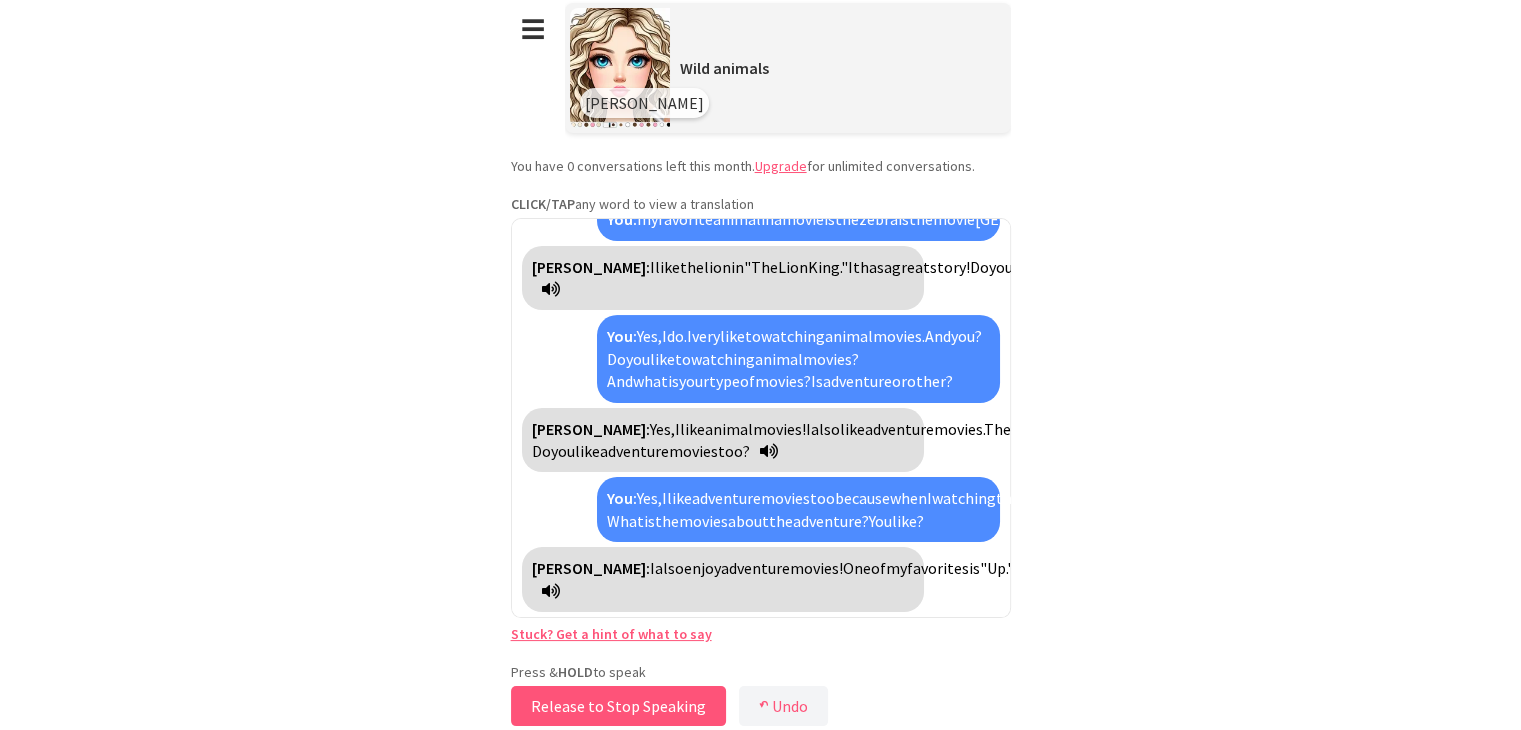 click on "Release to Stop Speaking" at bounding box center (618, 706) 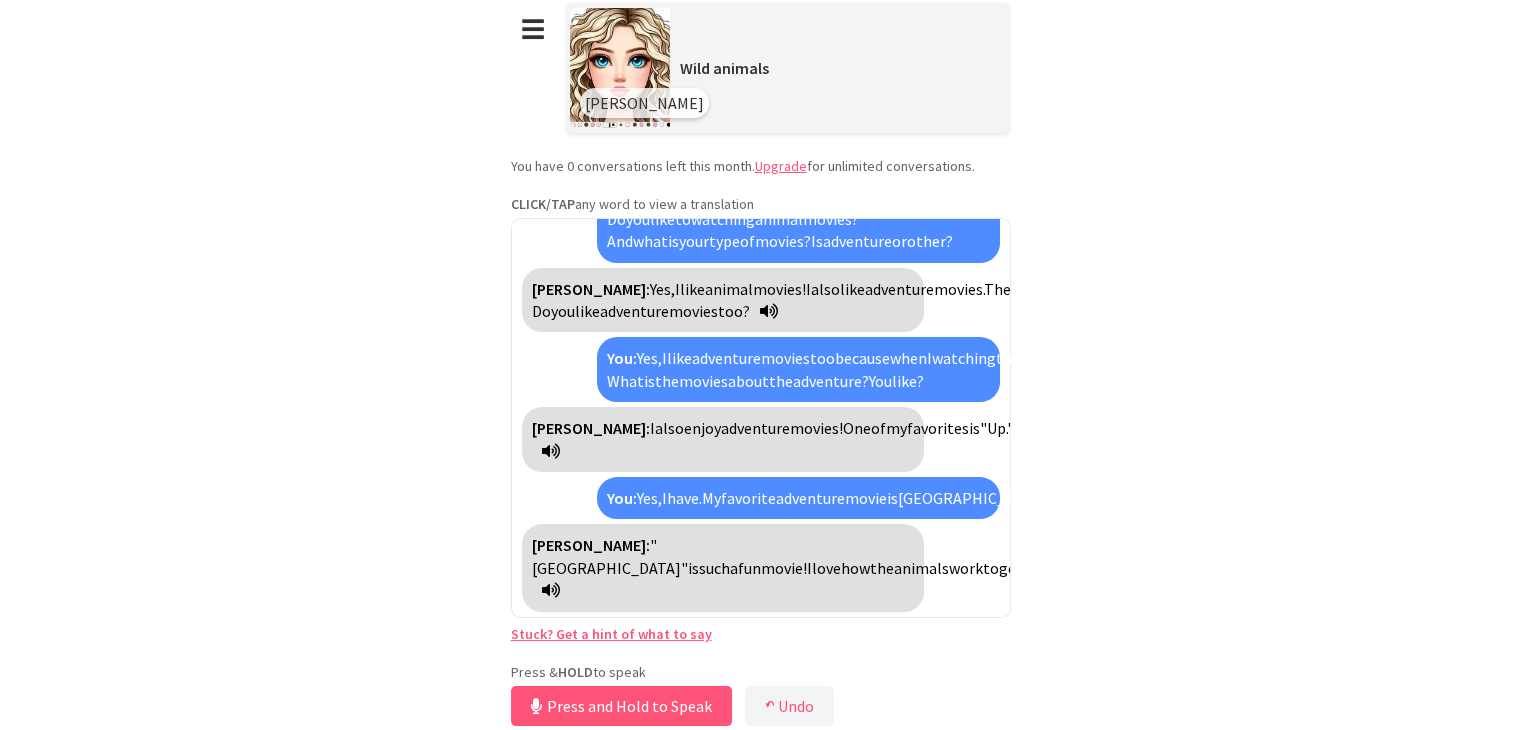 scroll, scrollTop: 995, scrollLeft: 0, axis: vertical 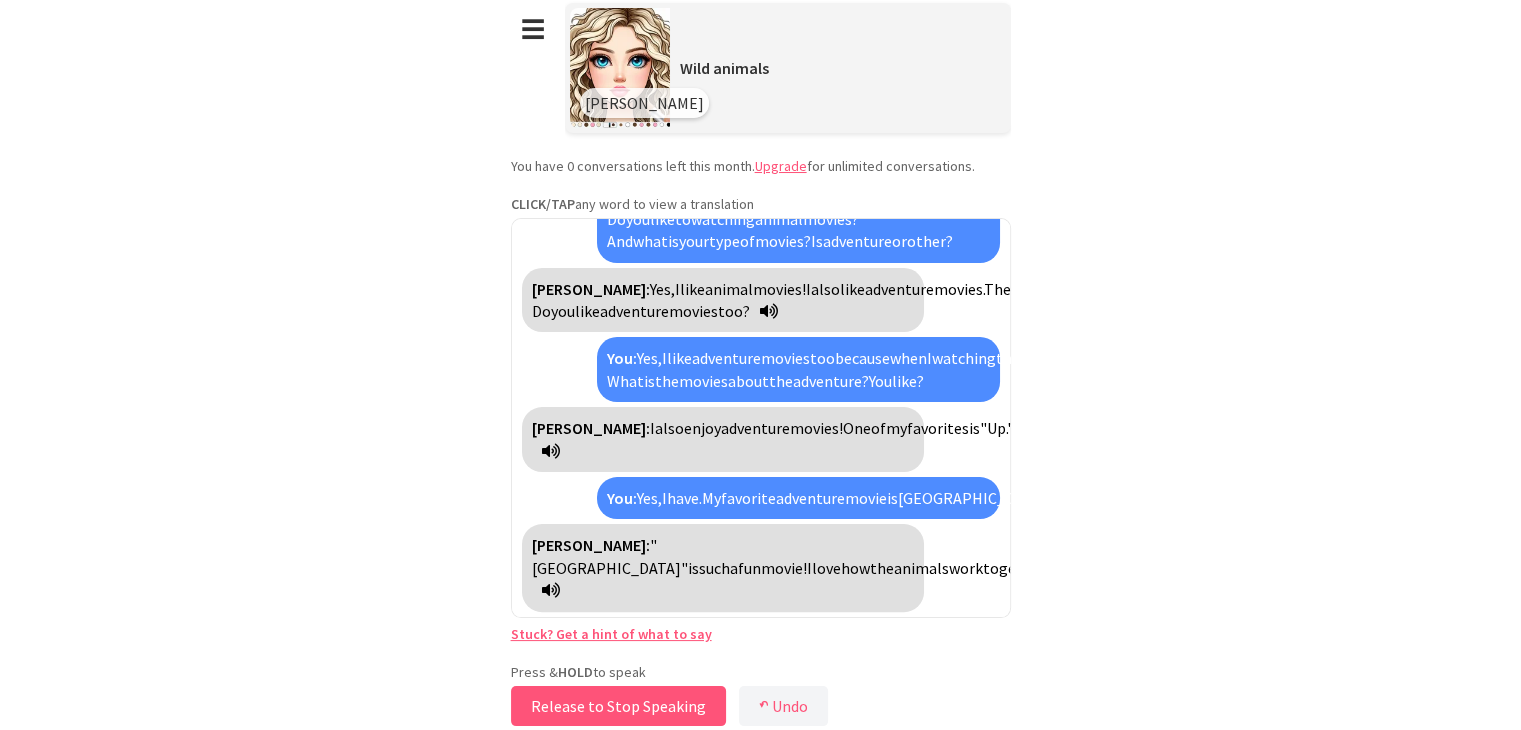 click on "Release to Stop Speaking" at bounding box center [618, 706] 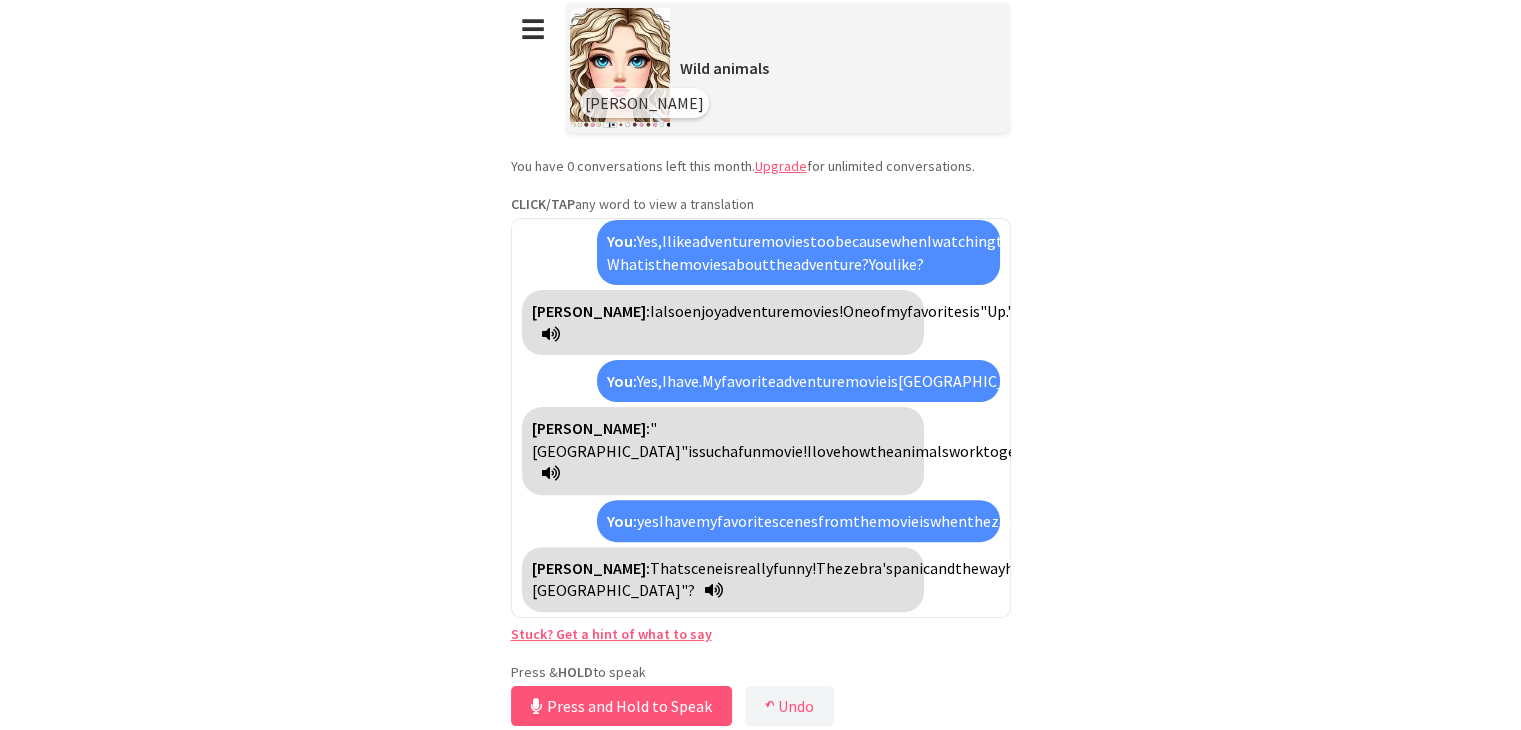 scroll, scrollTop: 1247, scrollLeft: 0, axis: vertical 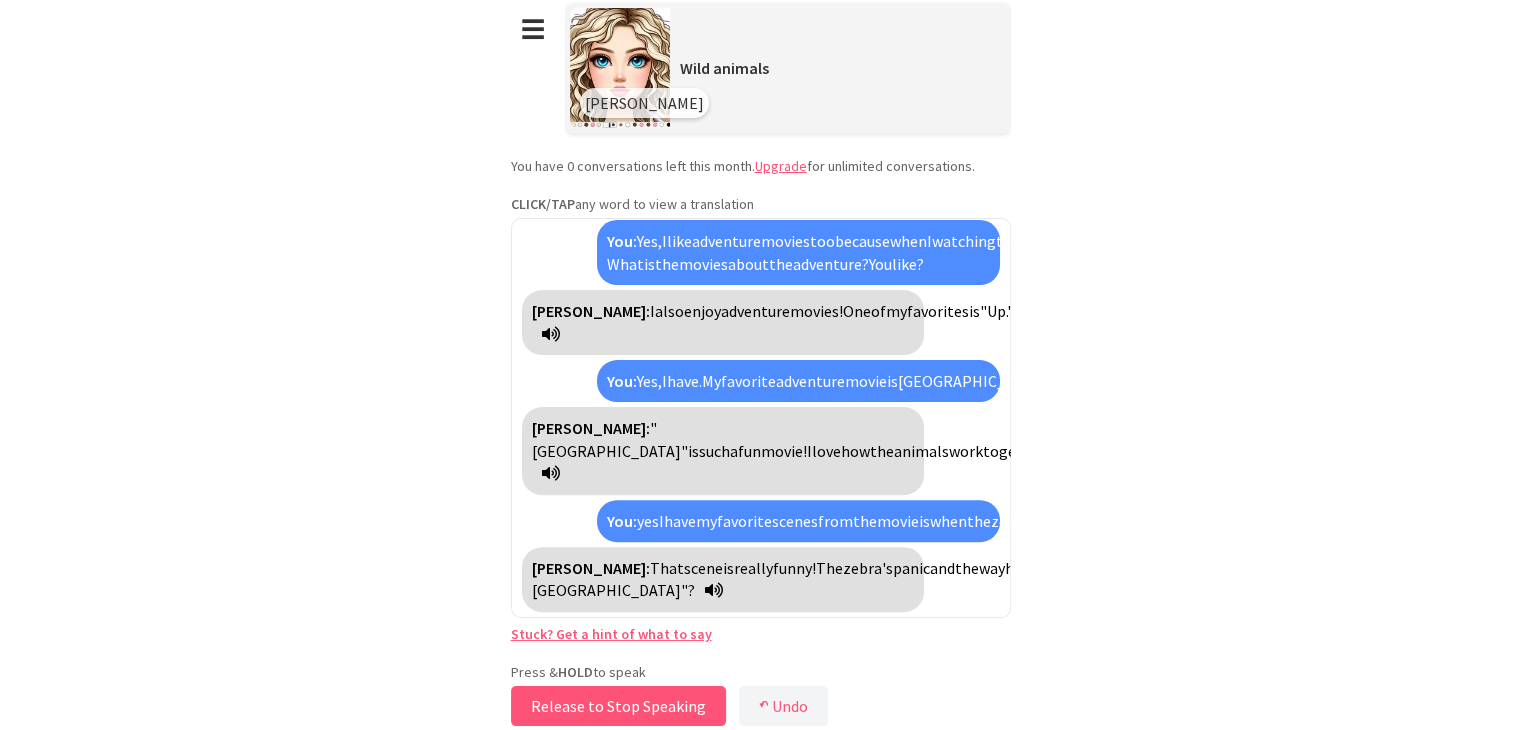 click on "Release to Stop Speaking" at bounding box center (618, 706) 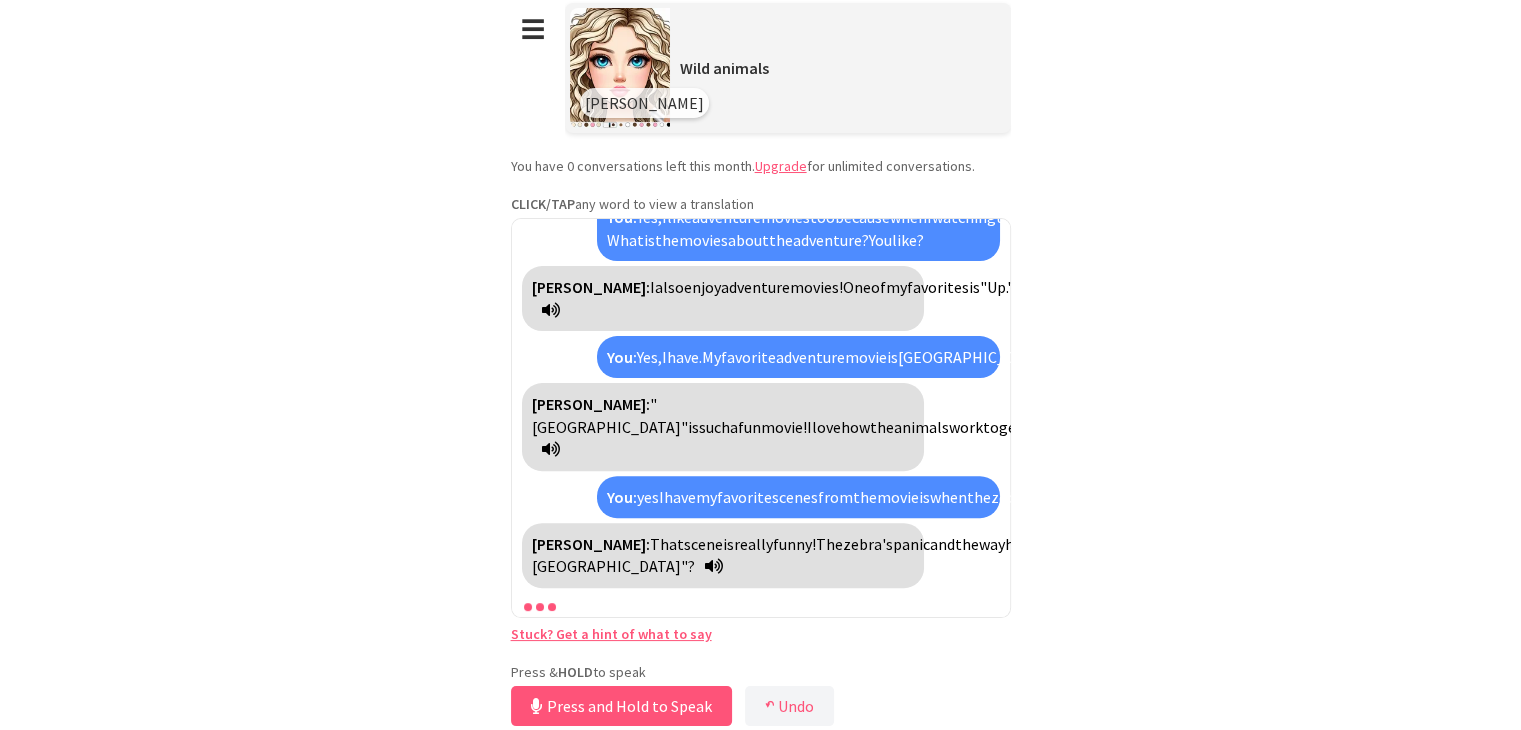 scroll, scrollTop: 1271, scrollLeft: 0, axis: vertical 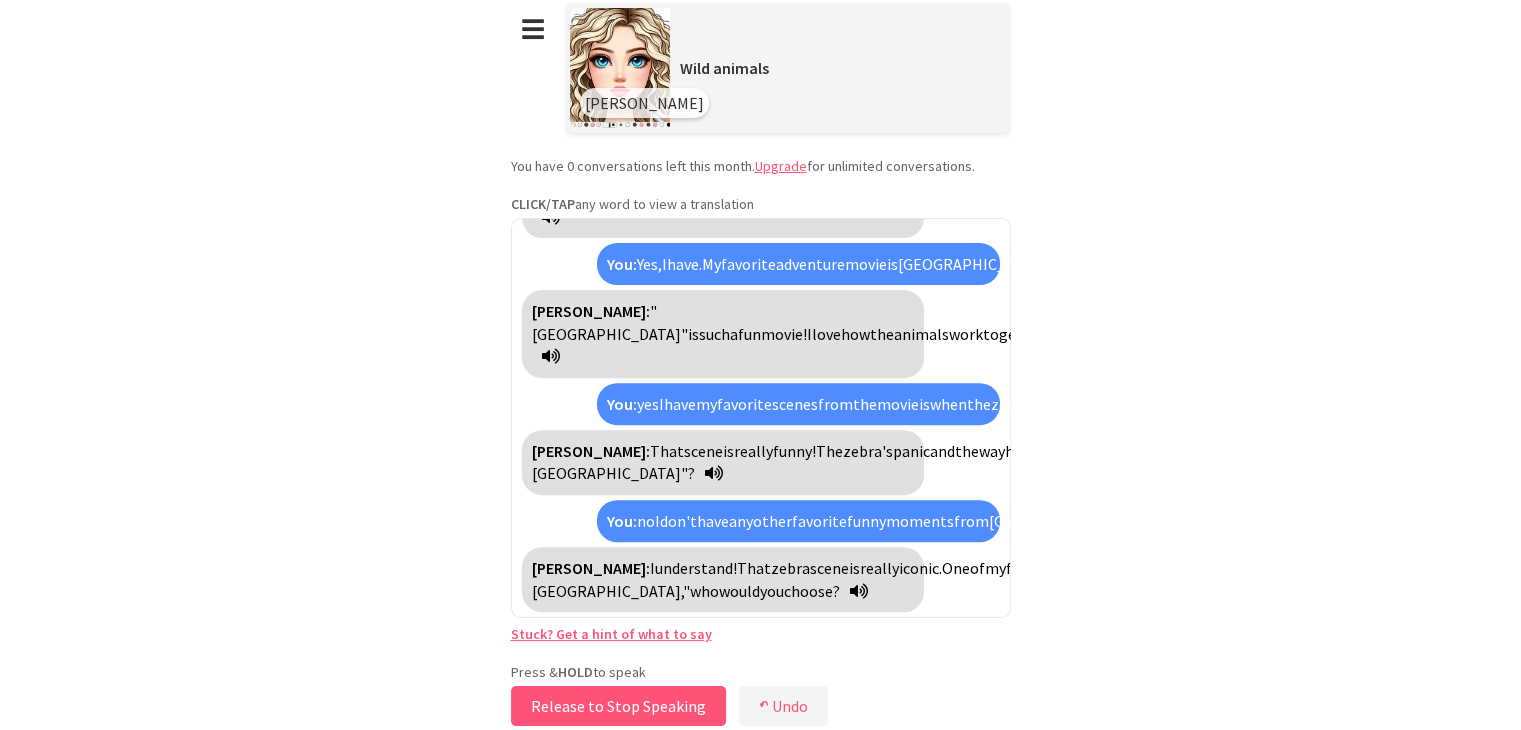 drag, startPoint x: 682, startPoint y: 697, endPoint x: 652, endPoint y: 697, distance: 30 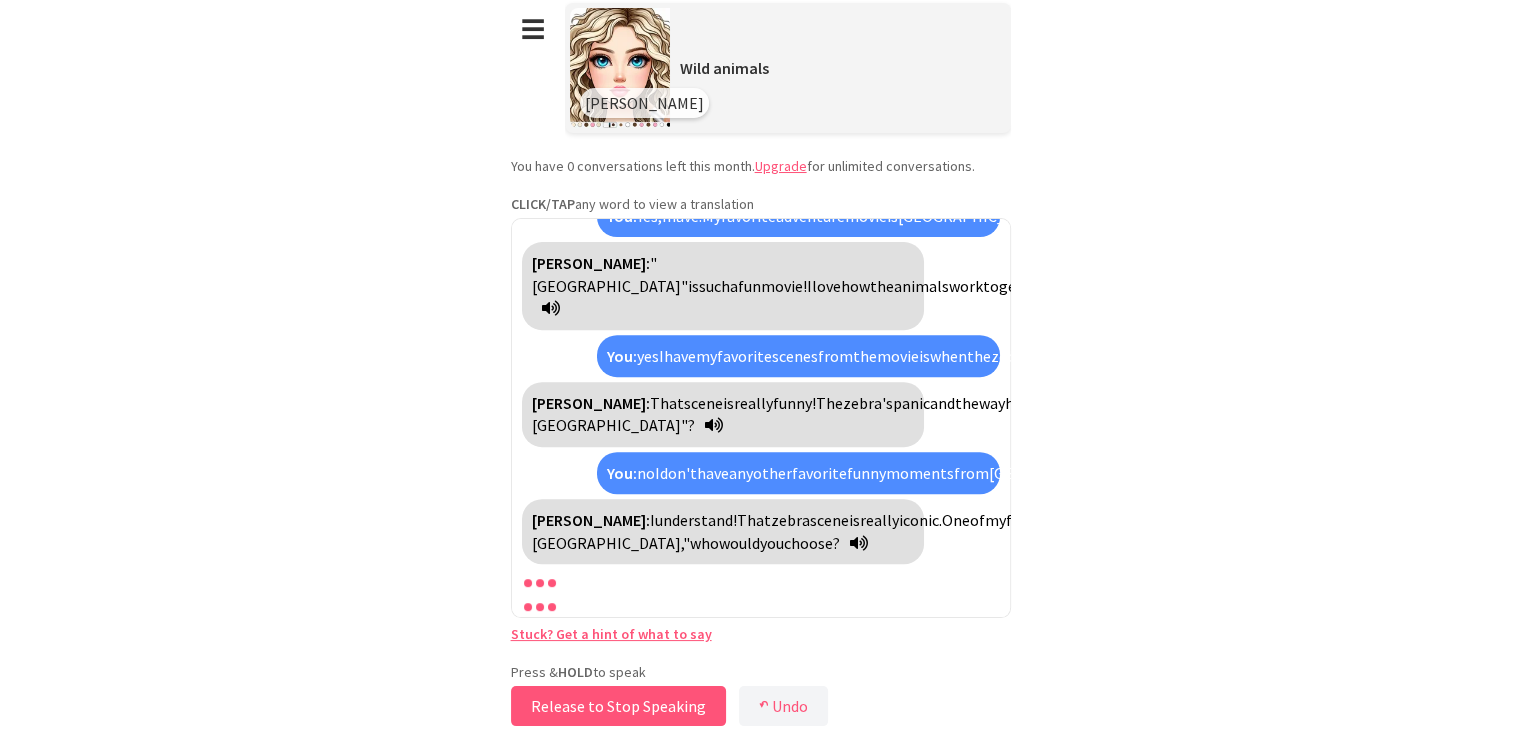 click on "Release to Stop Speaking" at bounding box center [618, 706] 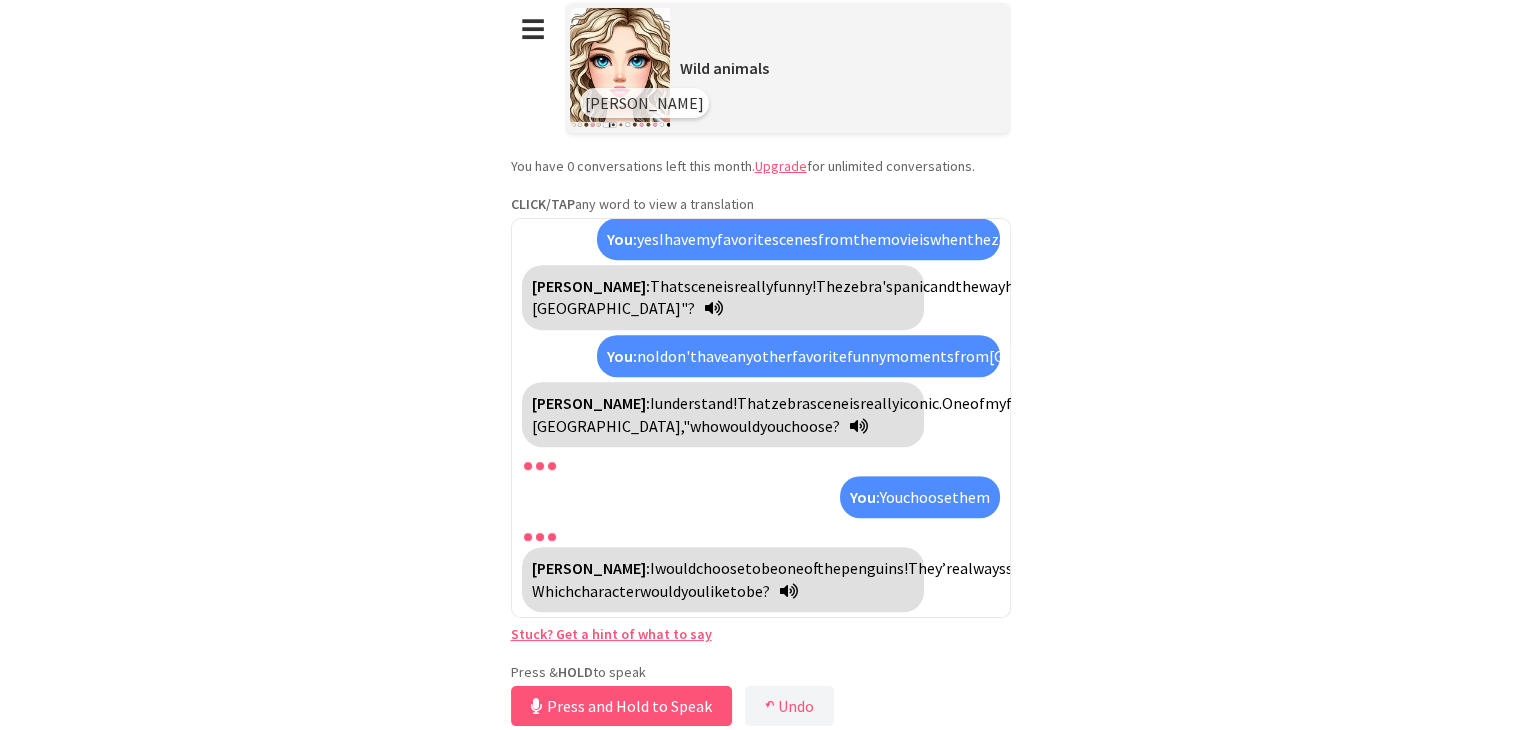 scroll, scrollTop: 1865, scrollLeft: 0, axis: vertical 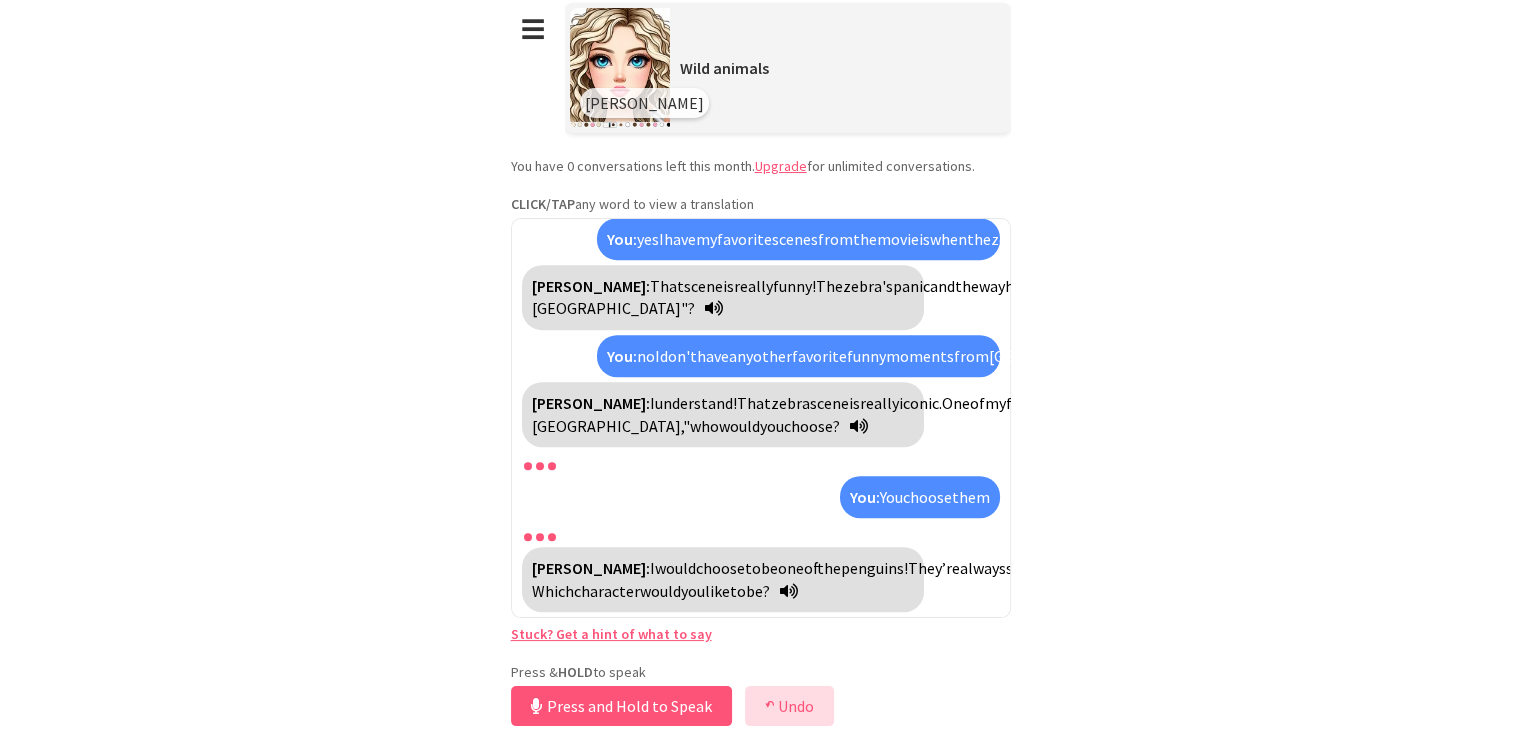 click on "↶  Undo" at bounding box center (789, 706) 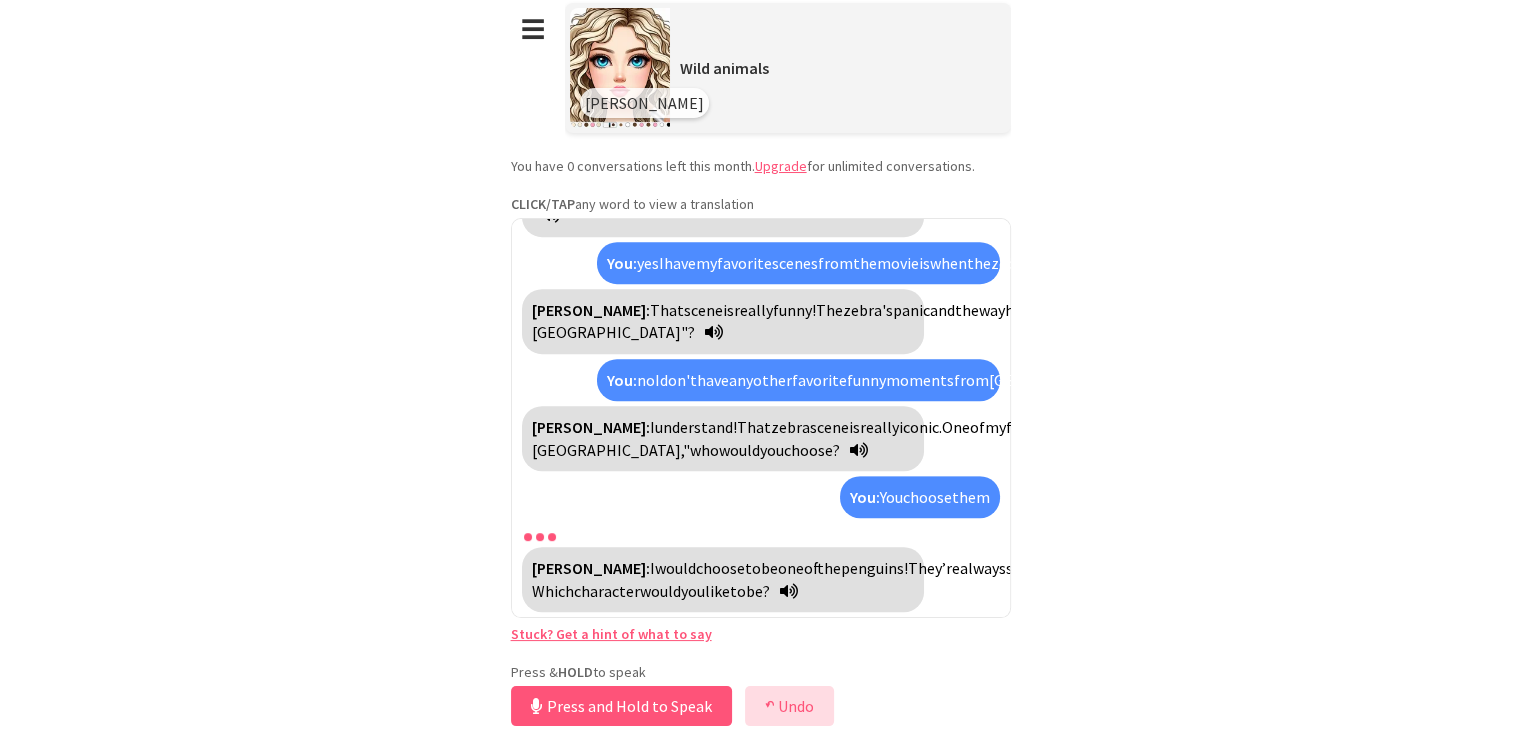 scroll, scrollTop: 1841, scrollLeft: 0, axis: vertical 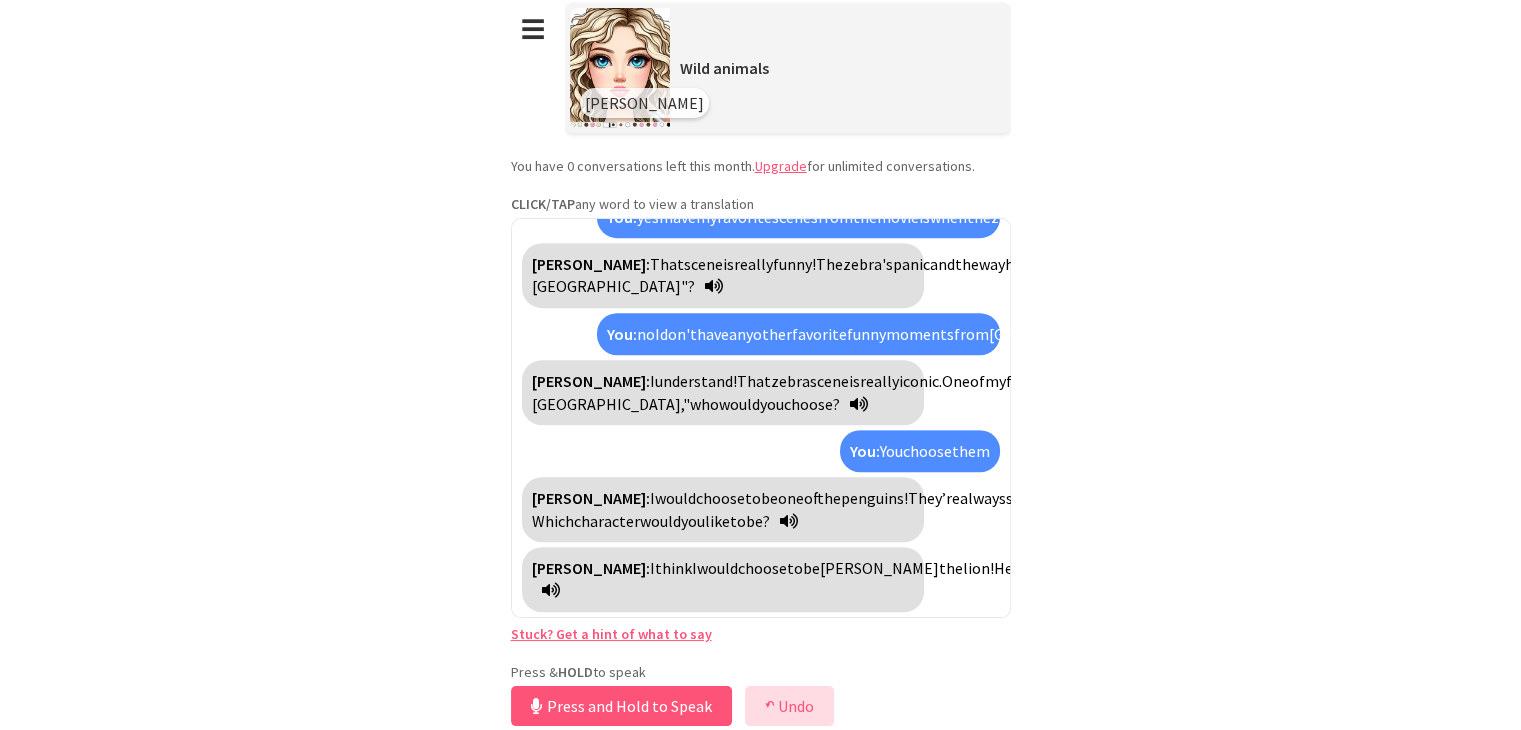 click on "↶  Undo" at bounding box center [789, 706] 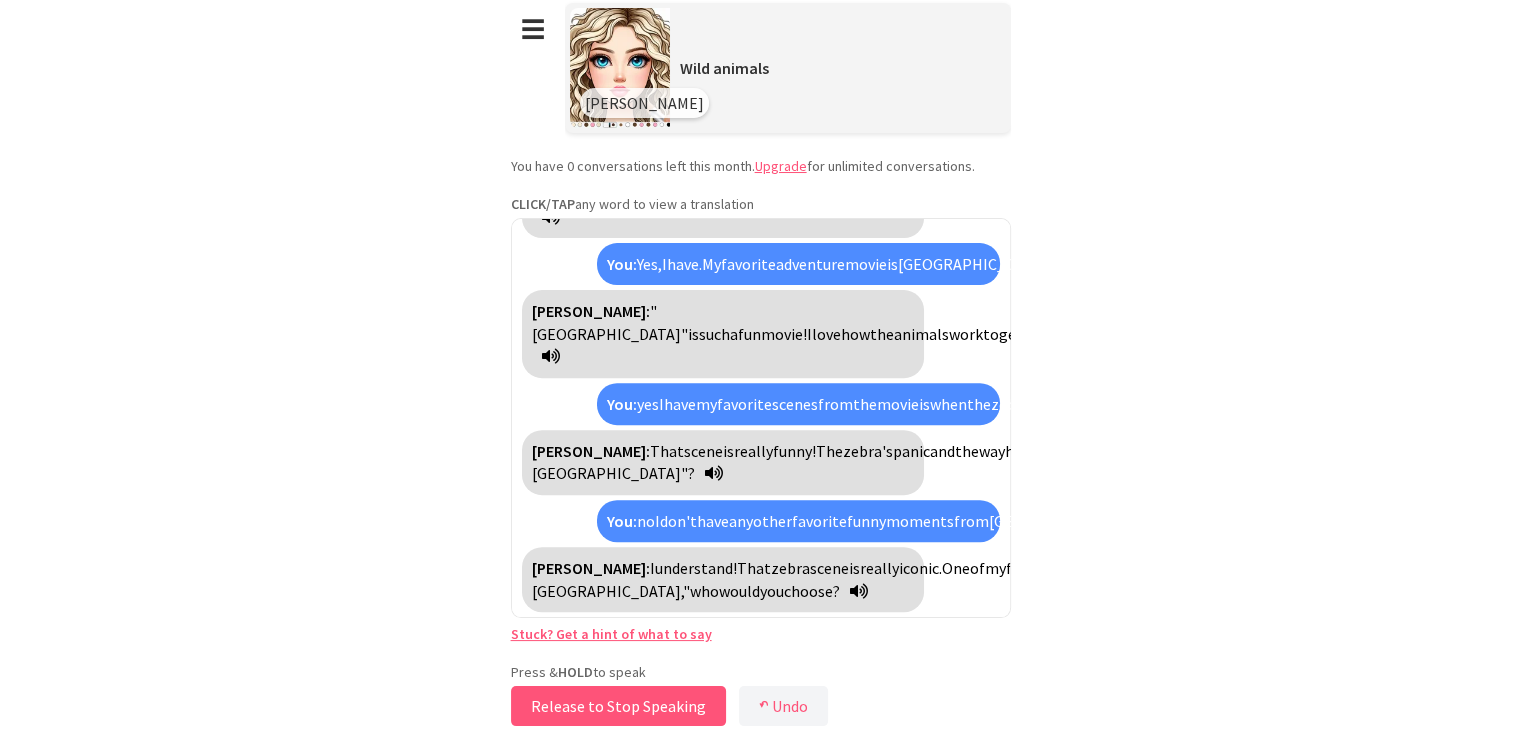 drag, startPoint x: 610, startPoint y: 694, endPoint x: 659, endPoint y: 695, distance: 49.010204 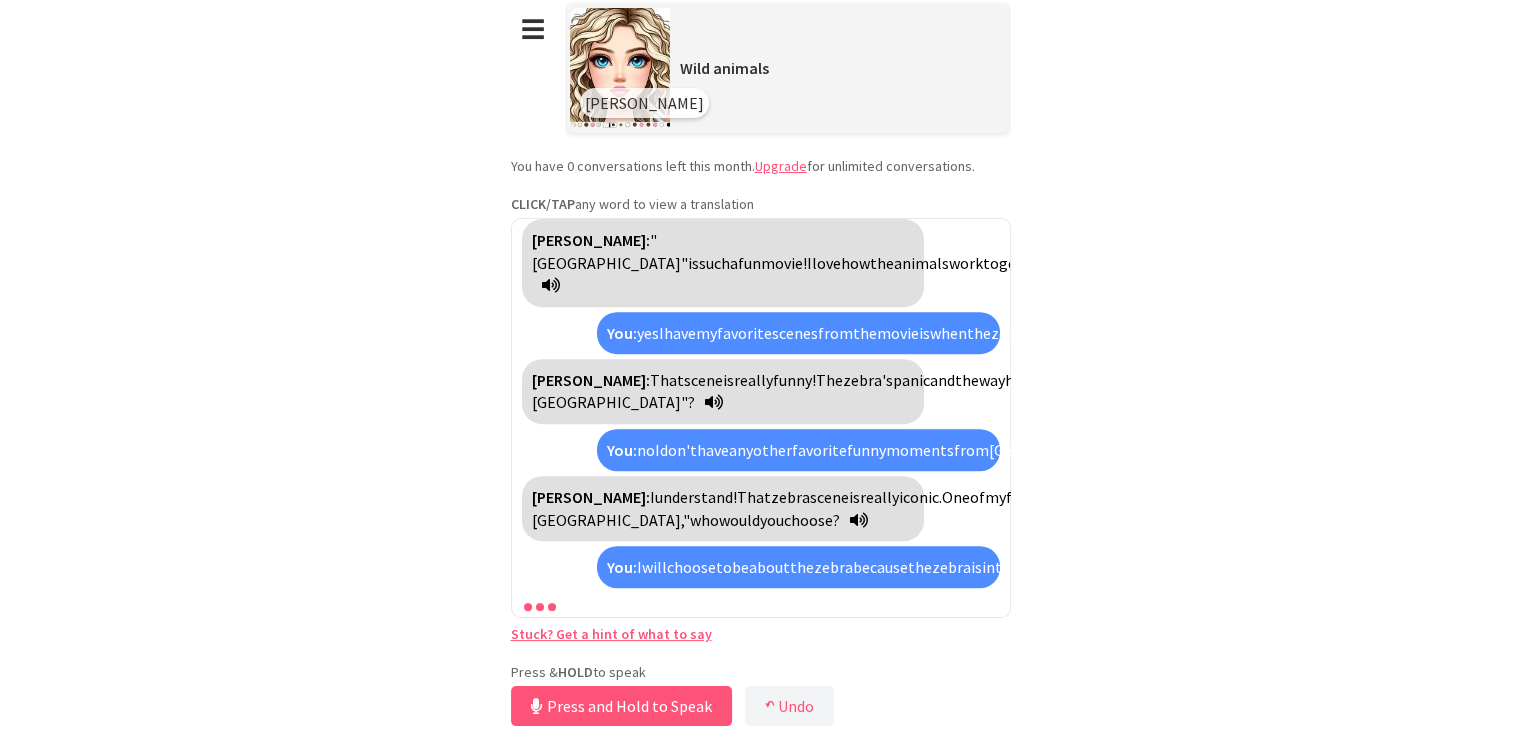 scroll, scrollTop: 1952, scrollLeft: 0, axis: vertical 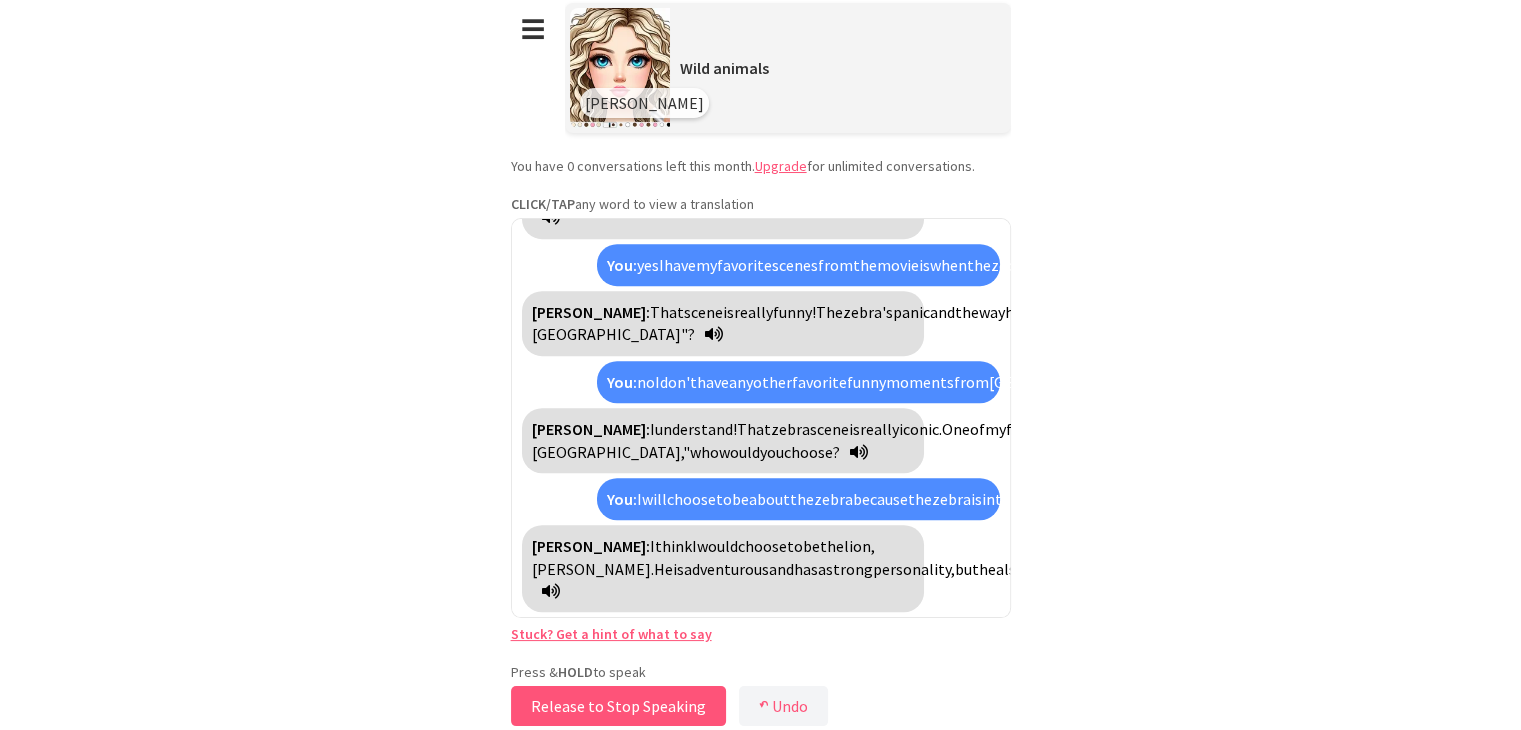 drag, startPoint x: 580, startPoint y: 704, endPoint x: 596, endPoint y: 706, distance: 16.124516 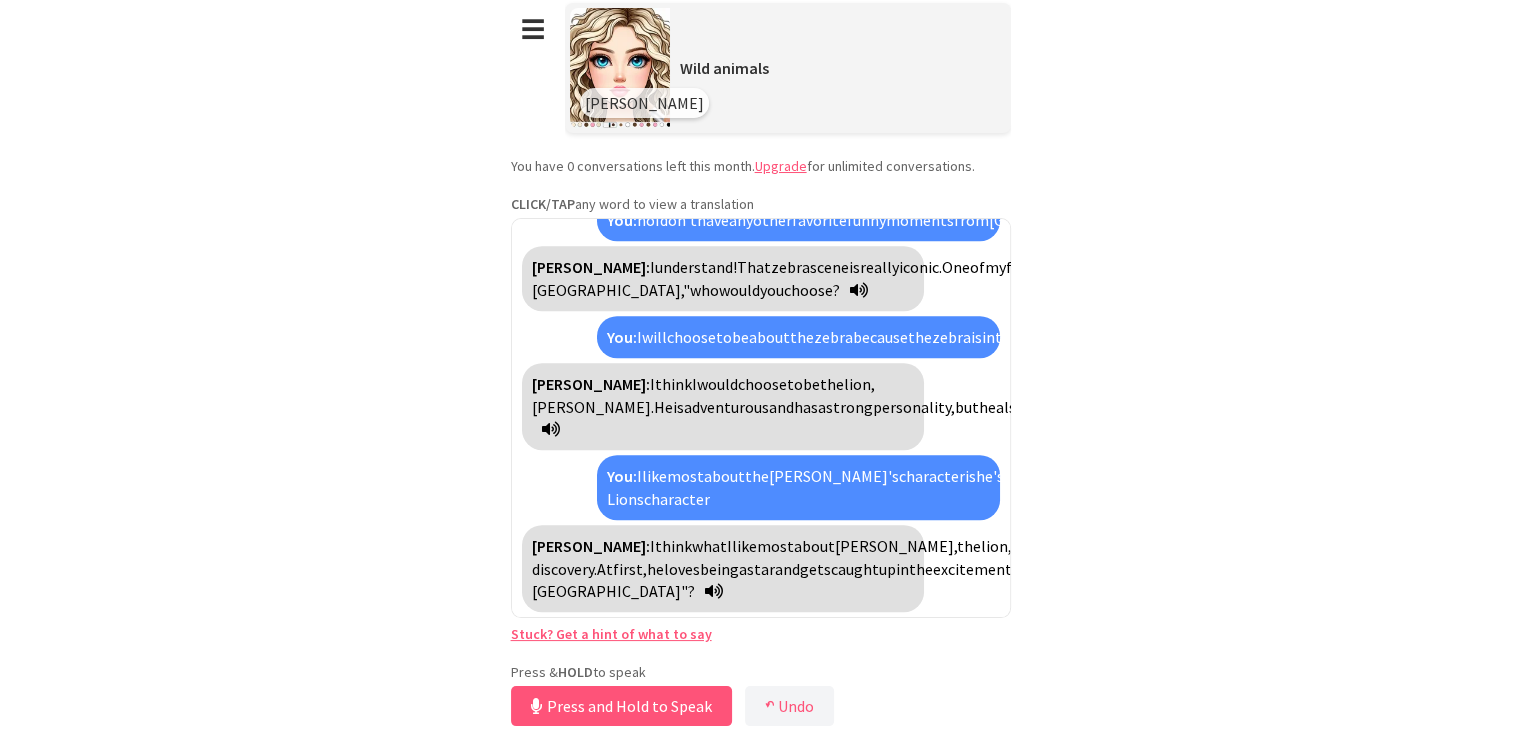 scroll, scrollTop: 2337, scrollLeft: 0, axis: vertical 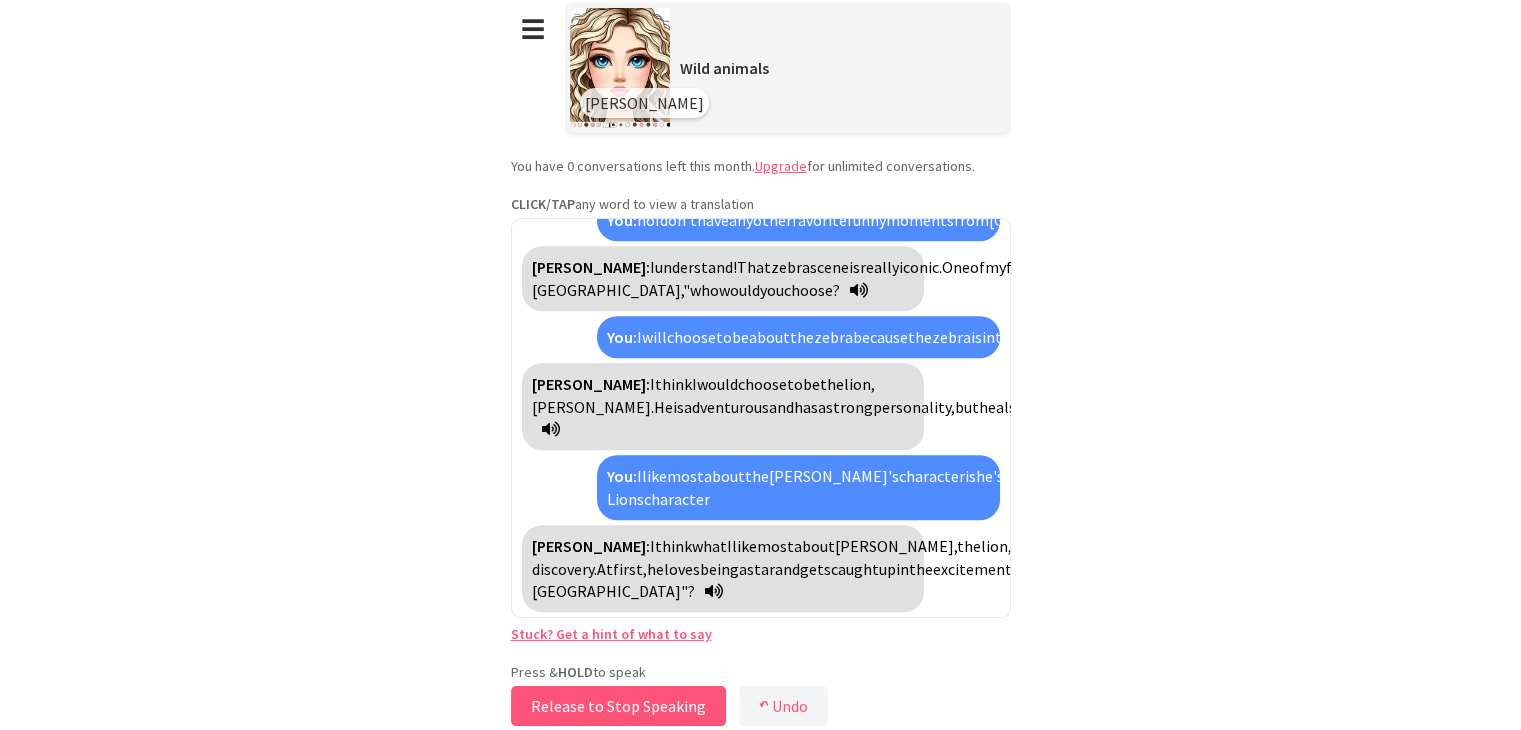 drag, startPoint x: 682, startPoint y: 703, endPoint x: 672, endPoint y: 695, distance: 12.806249 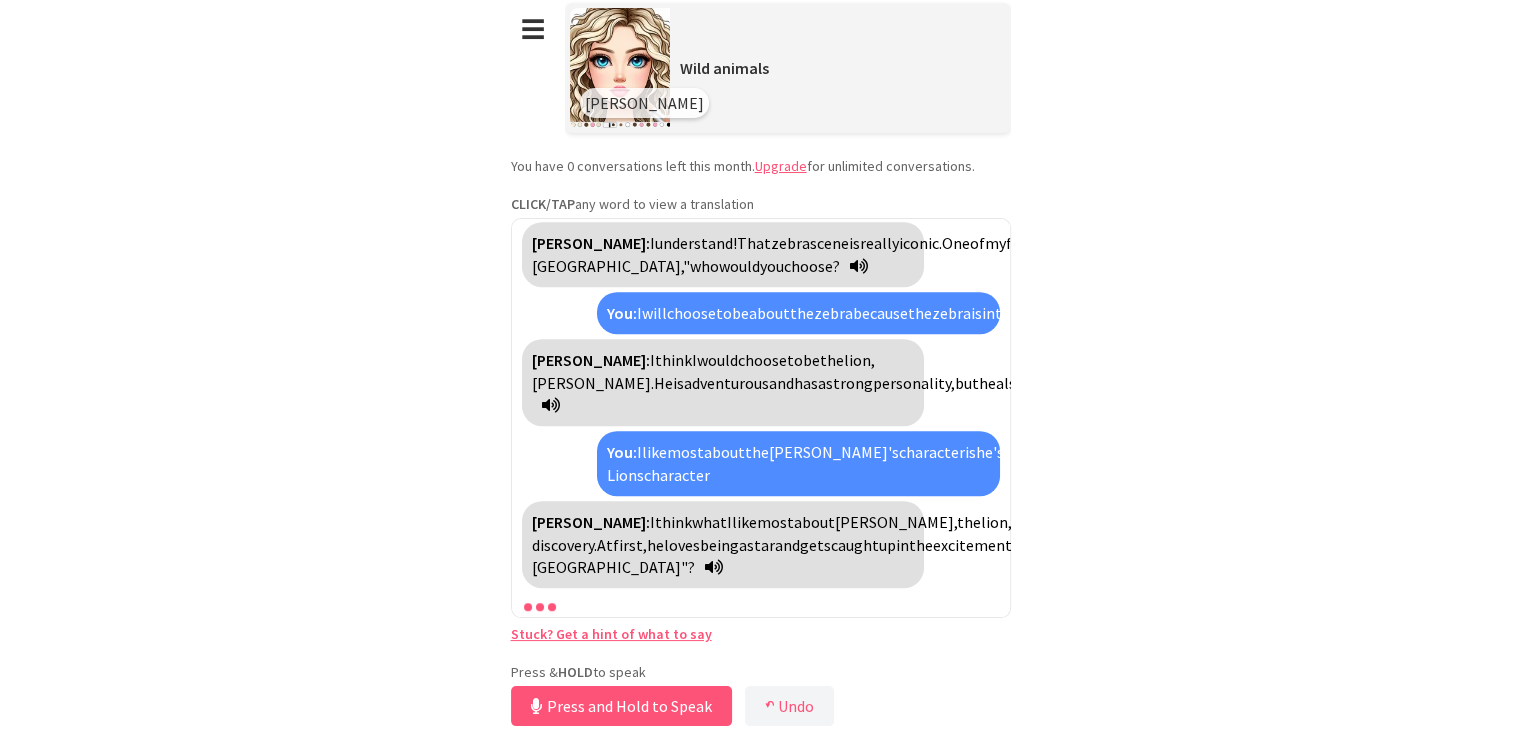 scroll, scrollTop: 2361, scrollLeft: 0, axis: vertical 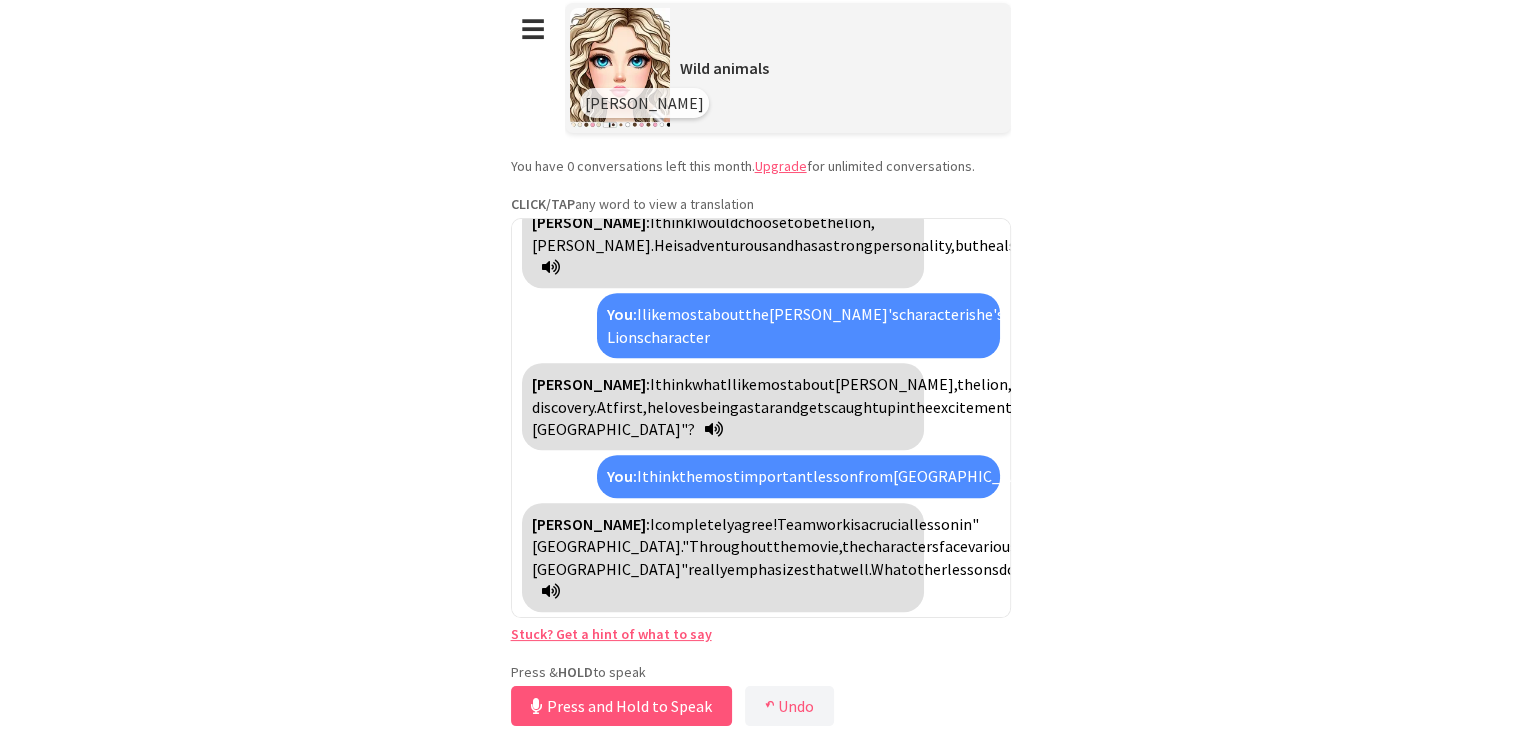 click on "**********" at bounding box center (760, 356) 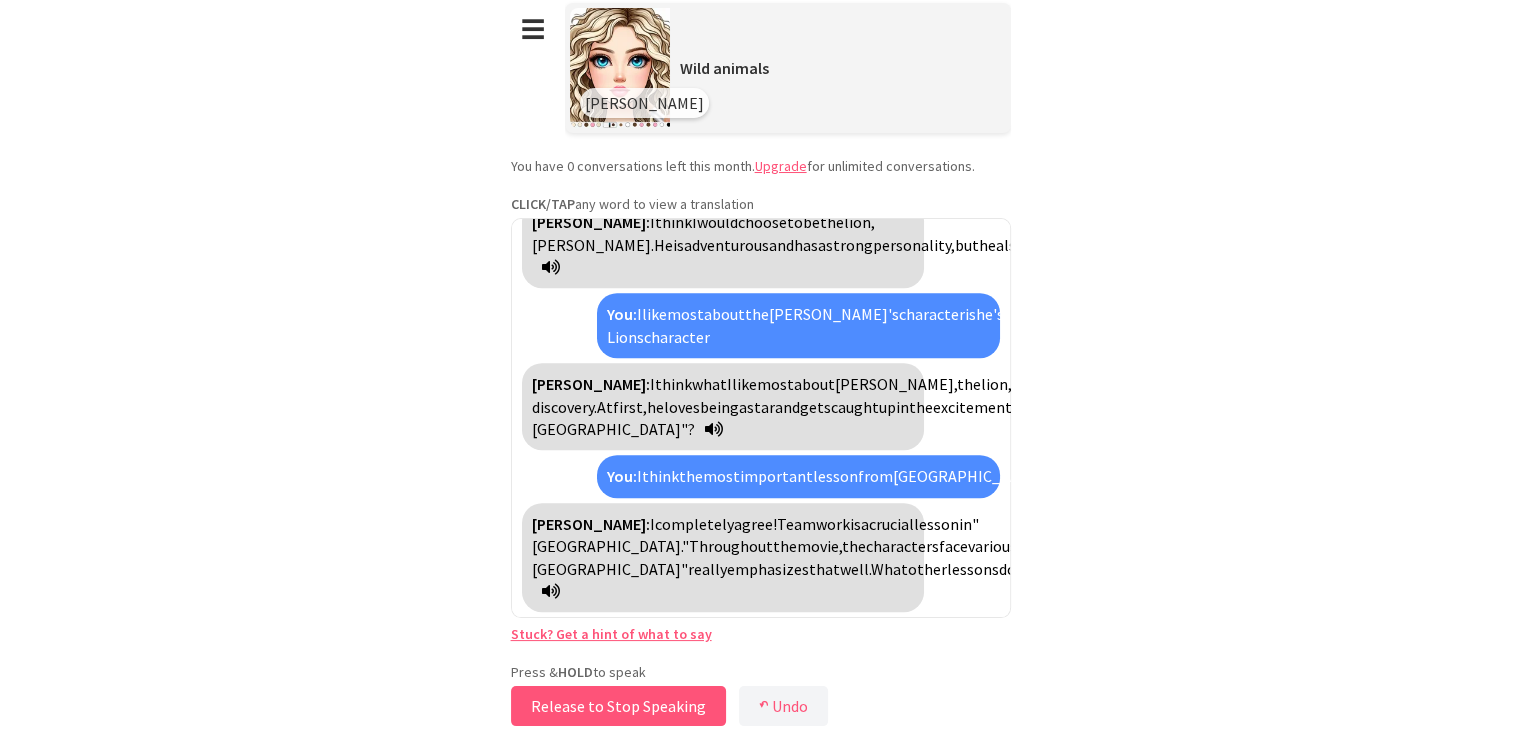 click on "Release to Stop Speaking" at bounding box center (618, 706) 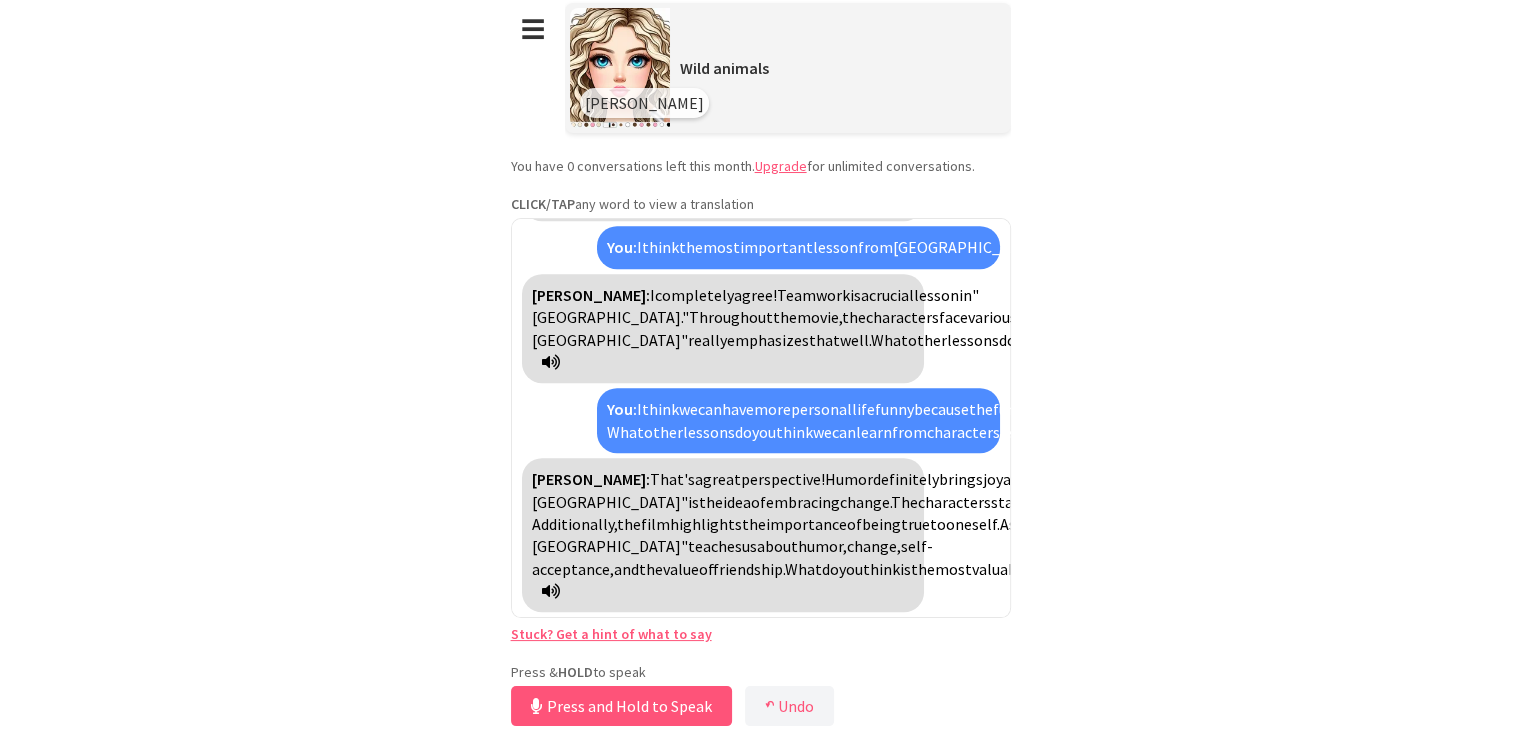 scroll, scrollTop: 3468, scrollLeft: 0, axis: vertical 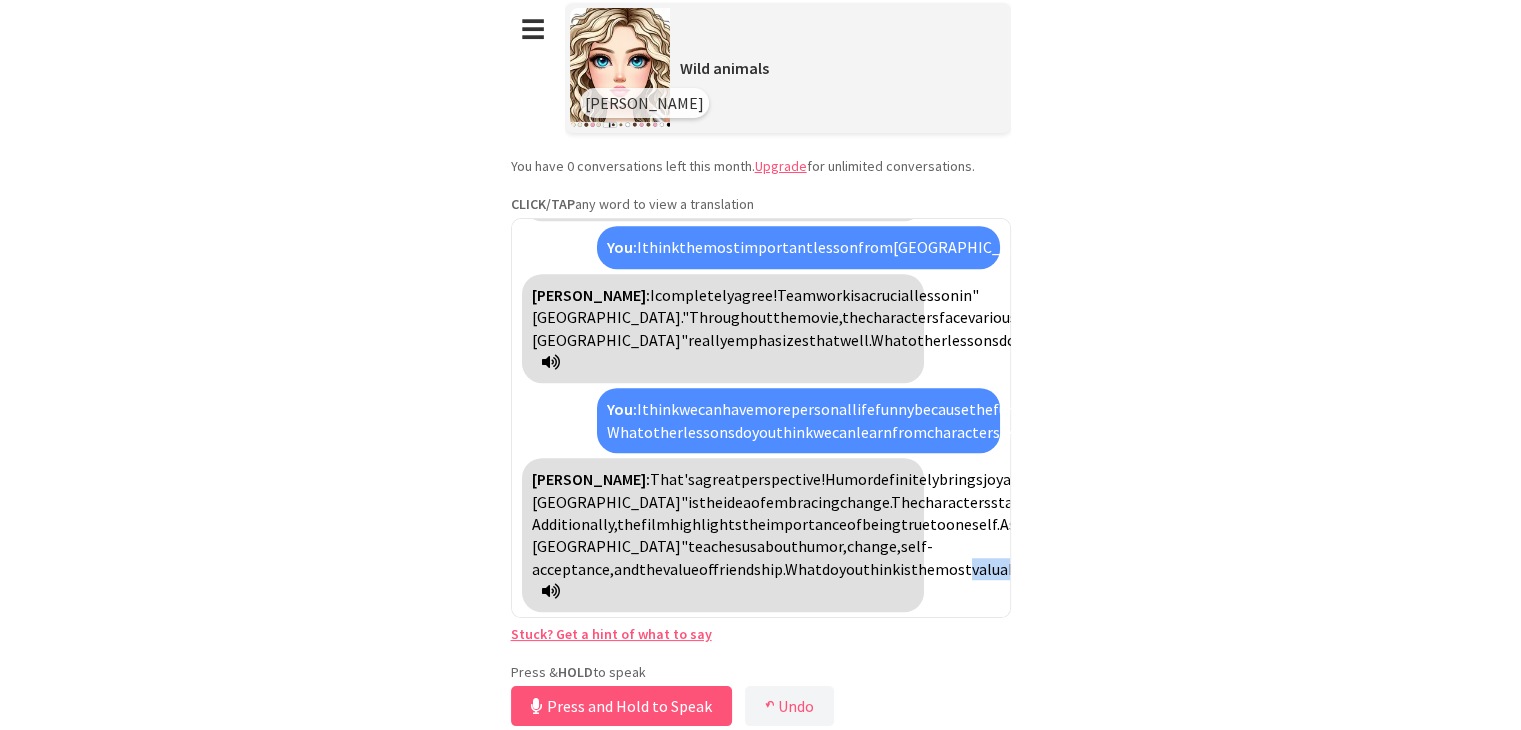 drag, startPoint x: 809, startPoint y: 556, endPoint x: 868, endPoint y: 562, distance: 59.3043 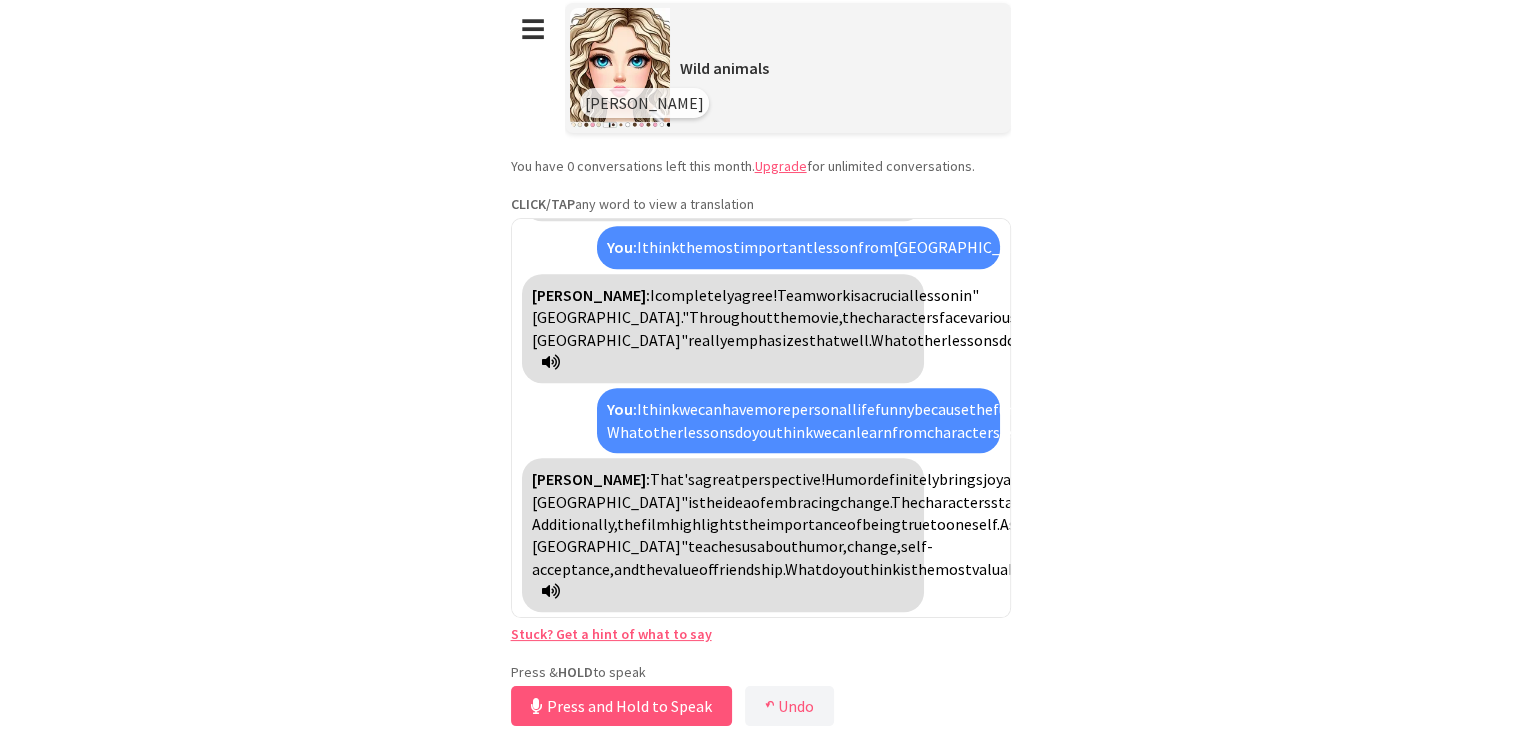 drag, startPoint x: 809, startPoint y: 549, endPoint x: 809, endPoint y: 566, distance: 17 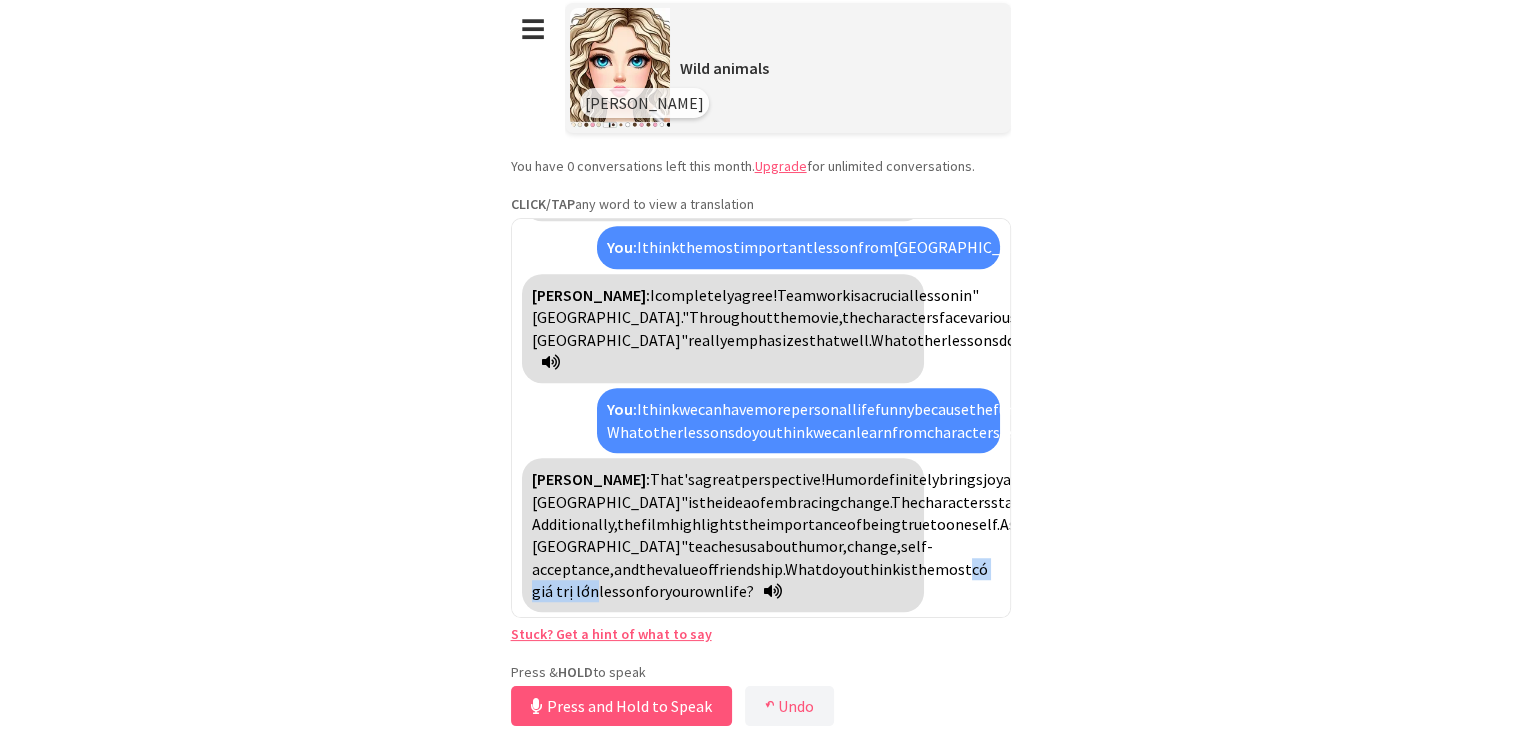 drag, startPoint x: 809, startPoint y: 566, endPoint x: 877, endPoint y: 572, distance: 68.26419 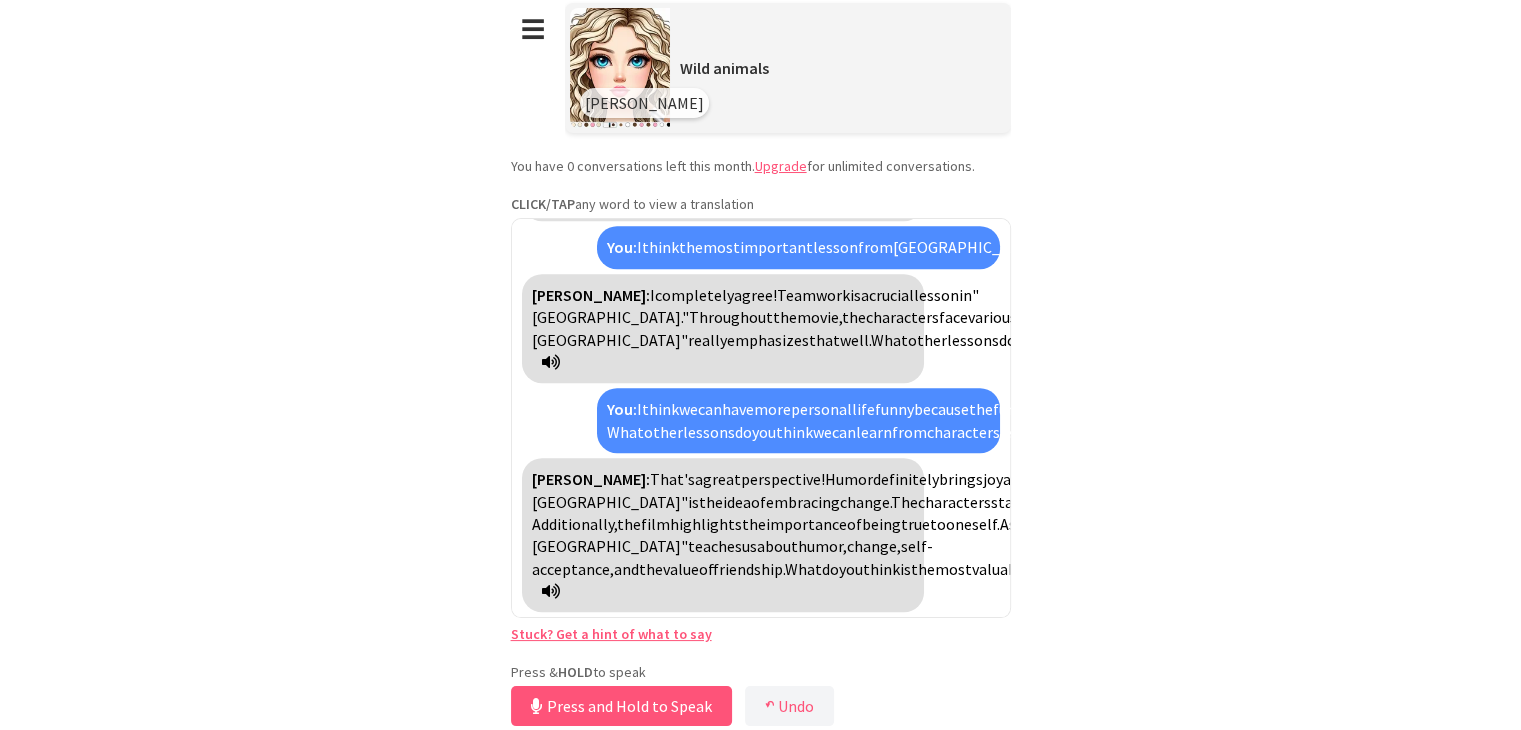 click on "valuable" at bounding box center [1001, 569] 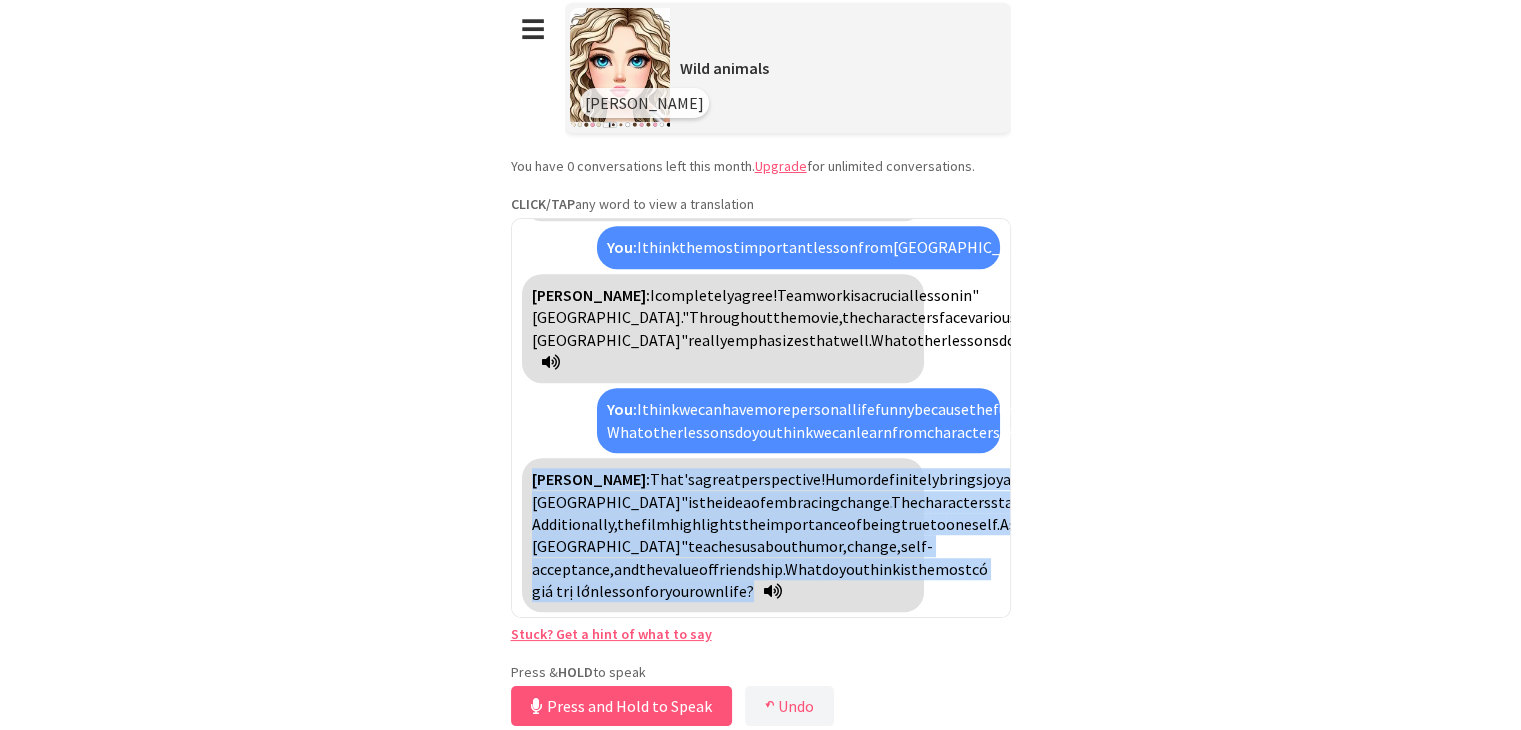 drag, startPoint x: 808, startPoint y: 564, endPoint x: 860, endPoint y: 565, distance: 52.009613 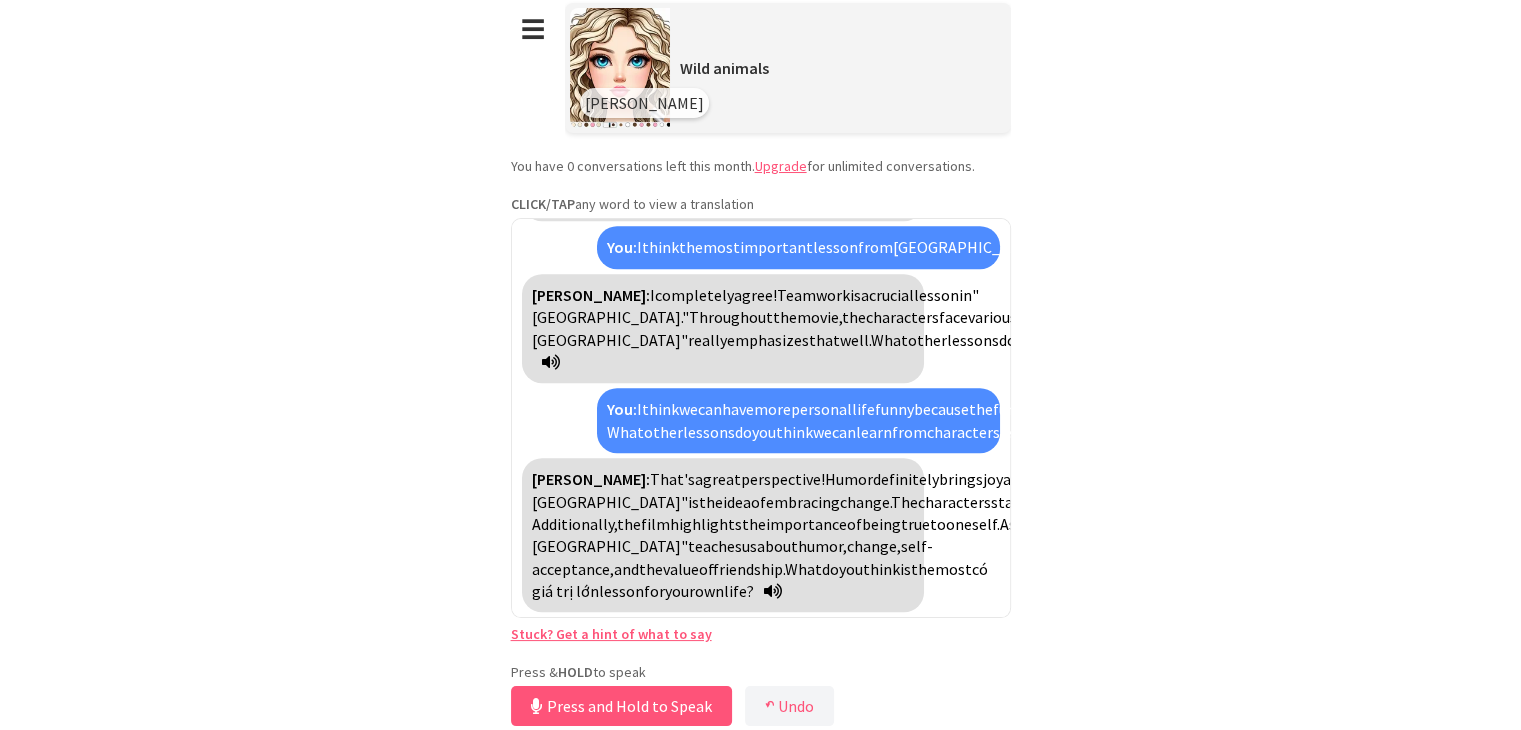 click on "có giá trị lớn" at bounding box center (760, 580) 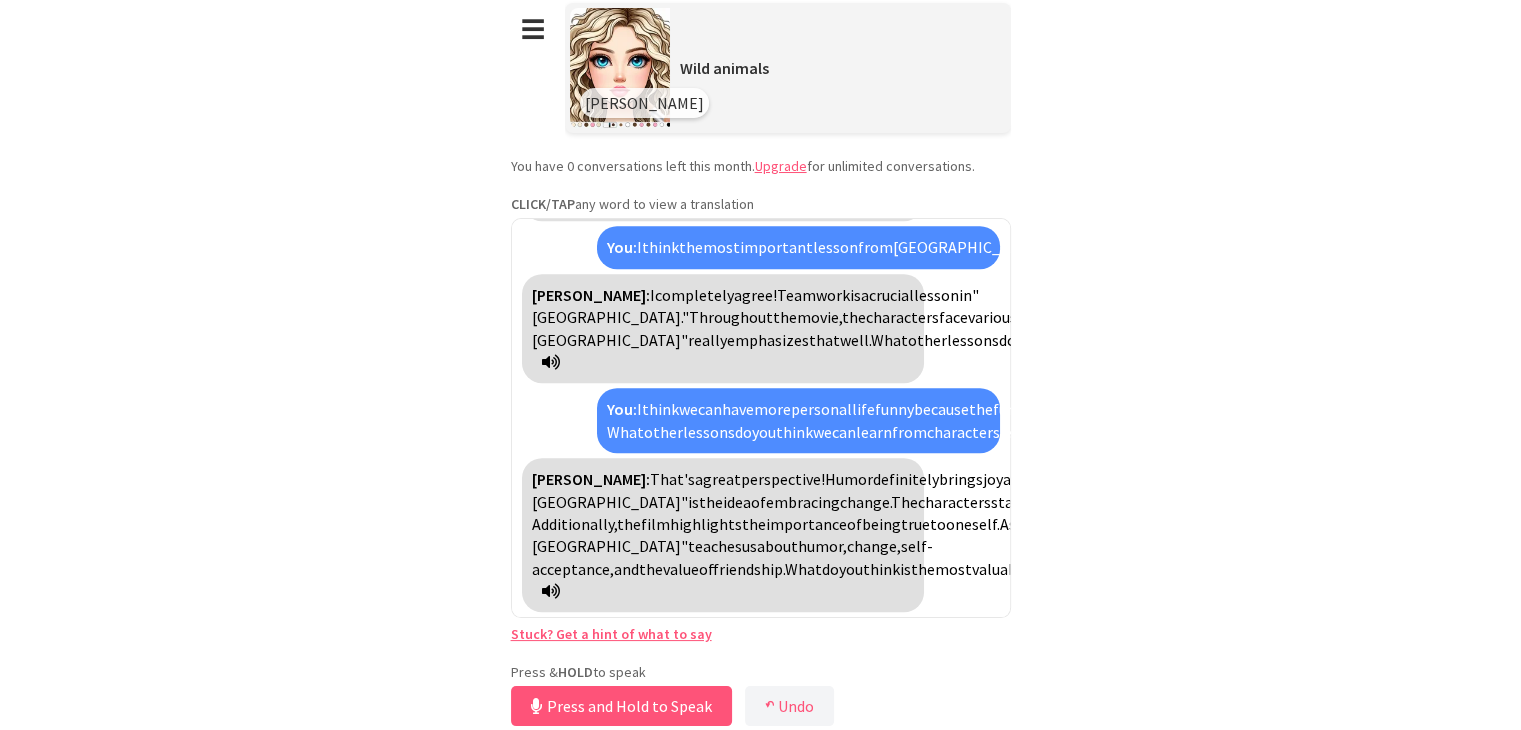 click on "brings" at bounding box center (961, 479) 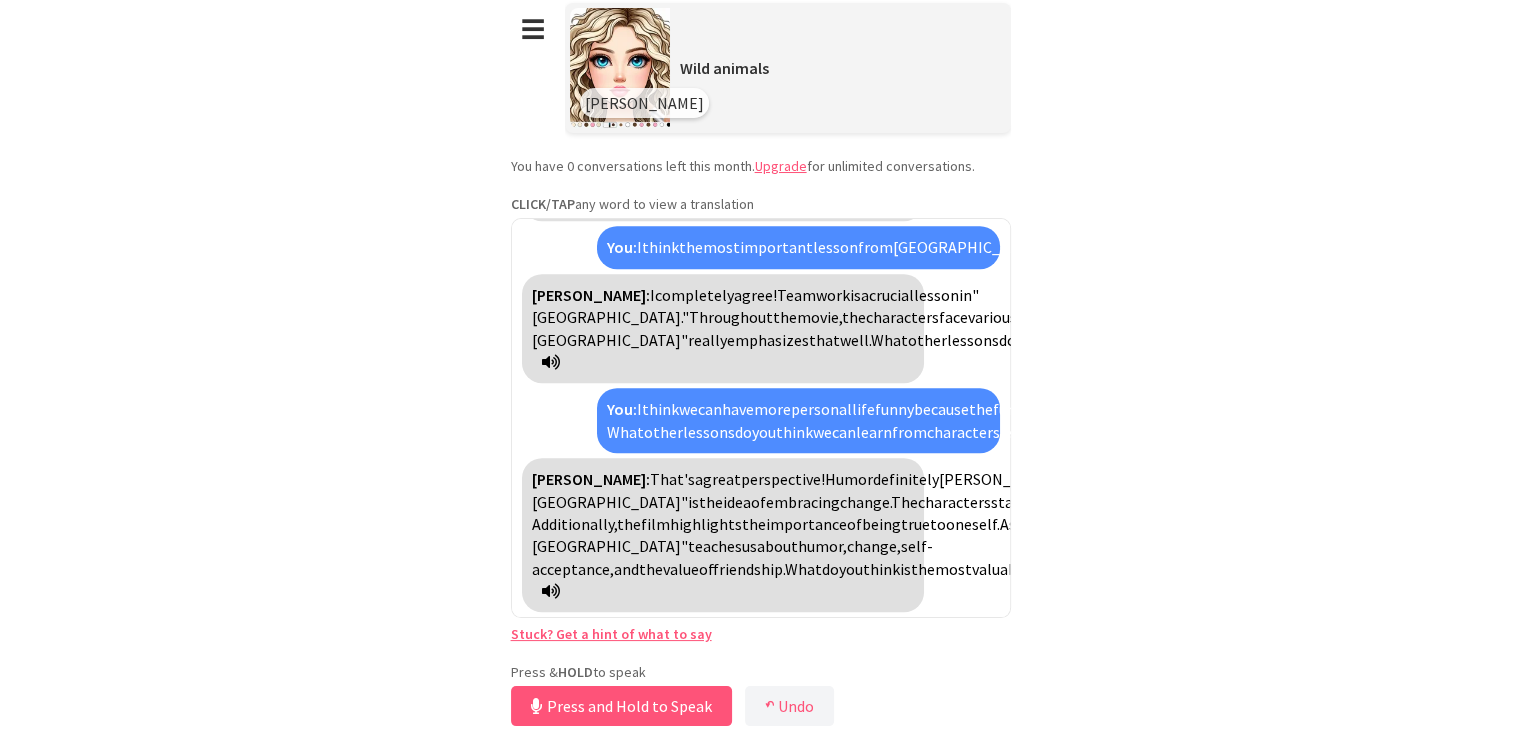 click on "[PERSON_NAME]" at bounding box center [998, 479] 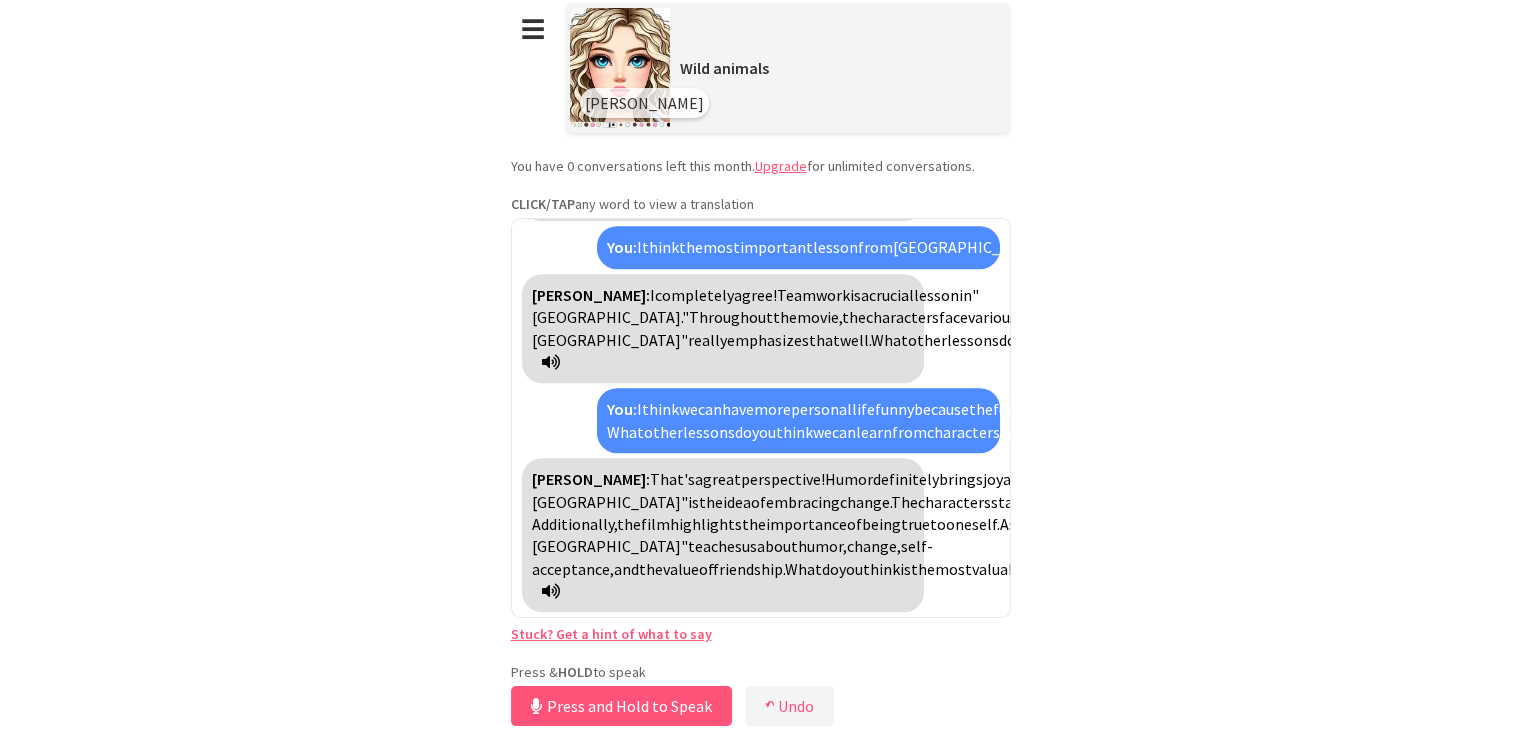click on "Overall," at bounding box center [2328, 524] 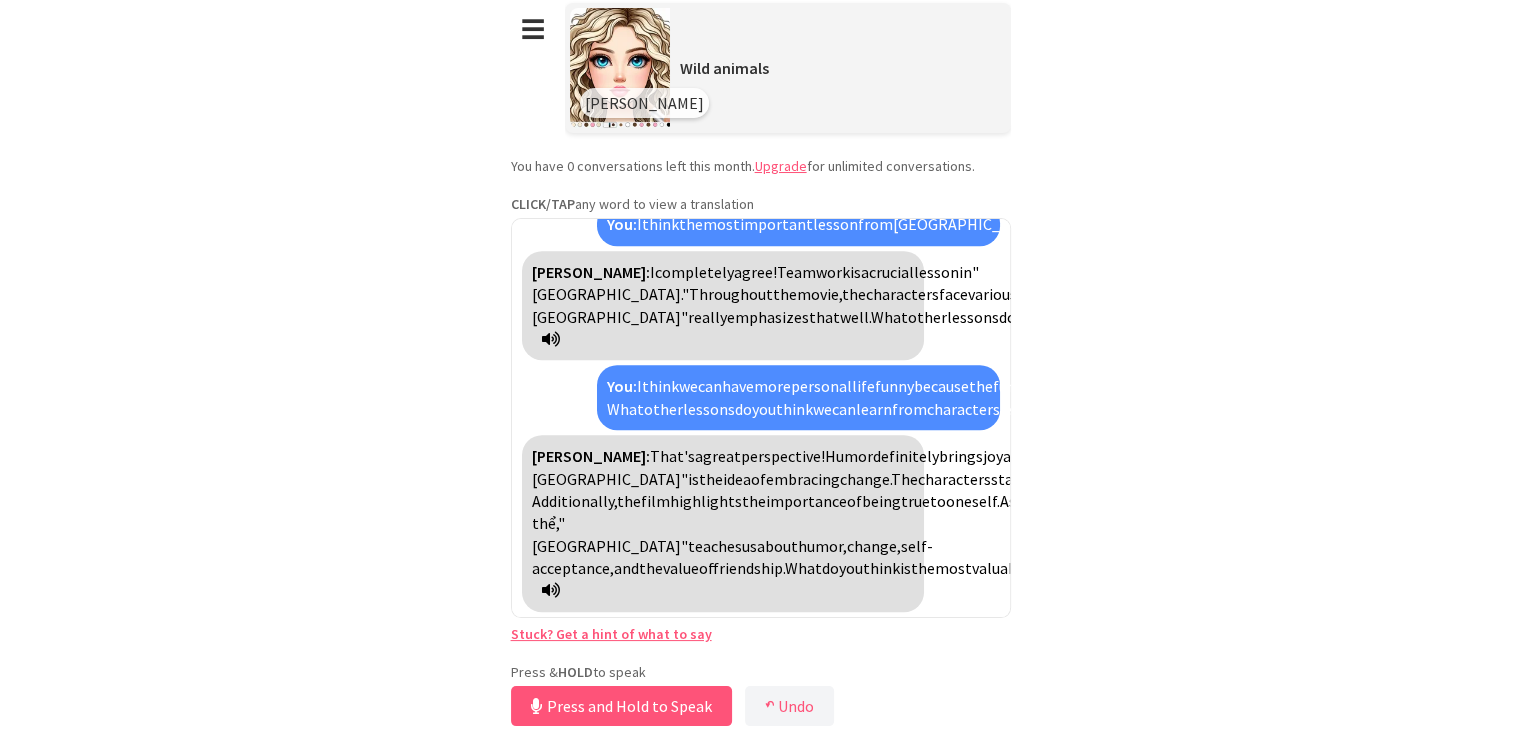 click on "Tổng thể," at bounding box center [1434, 512] 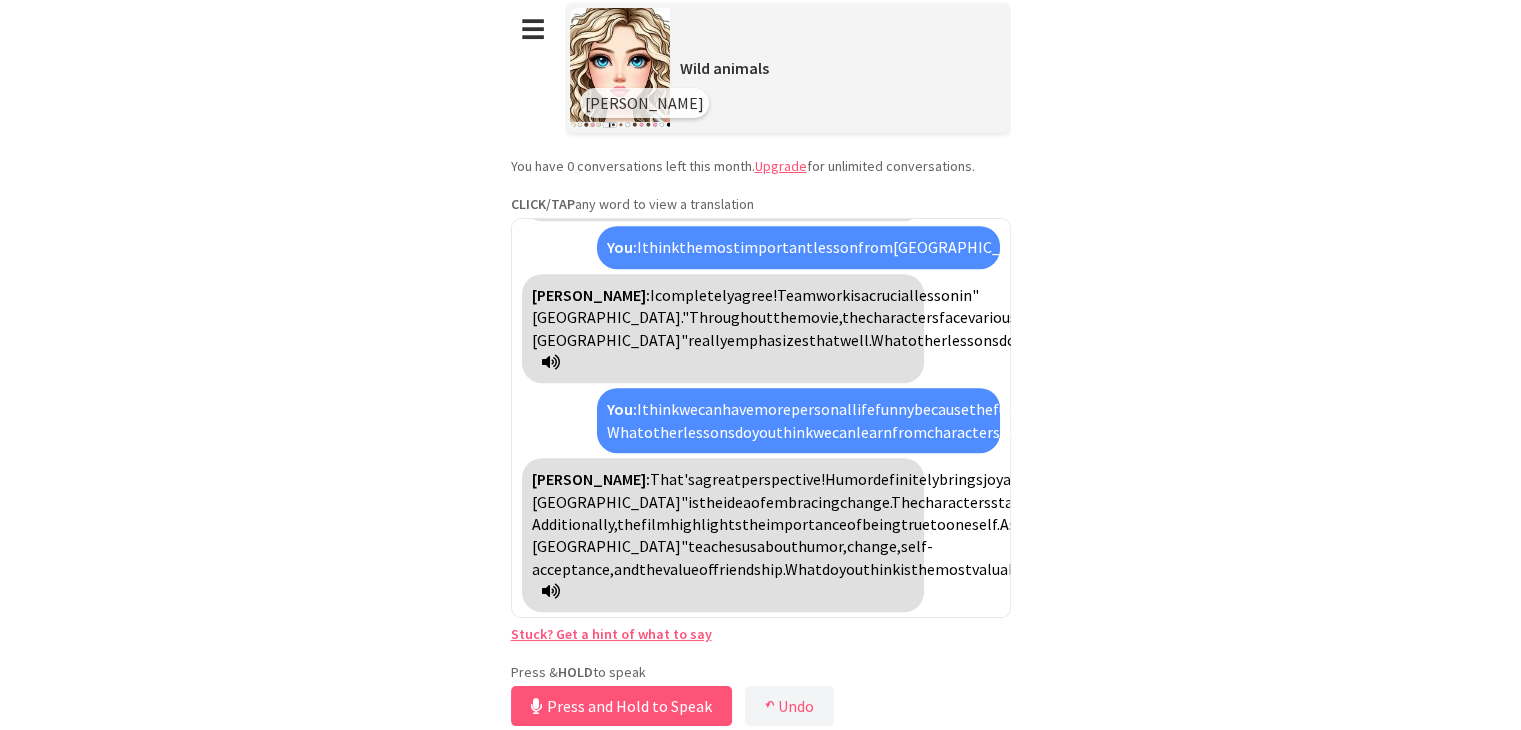click on "valuable" at bounding box center [1001, 569] 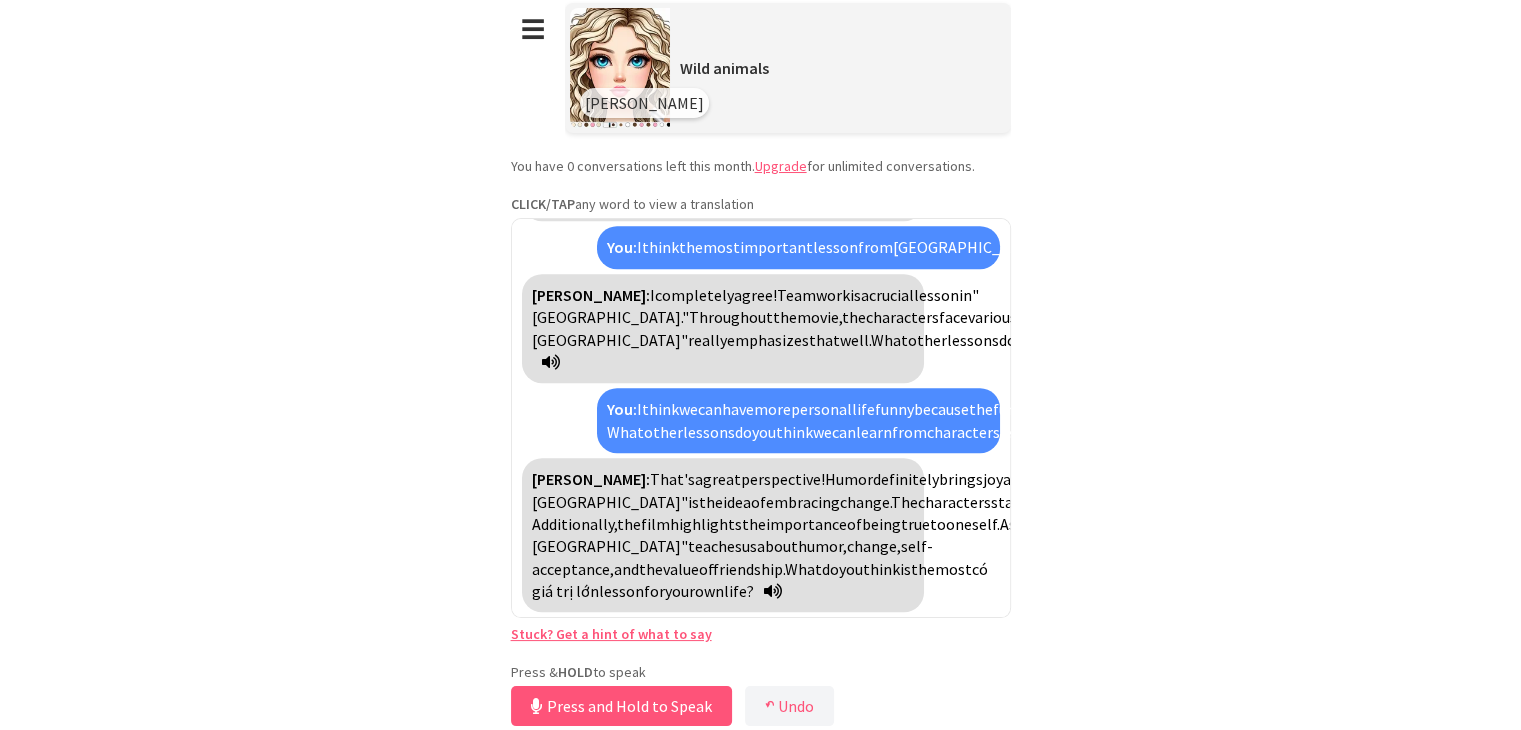click on "có giá trị lớn" at bounding box center (760, 580) 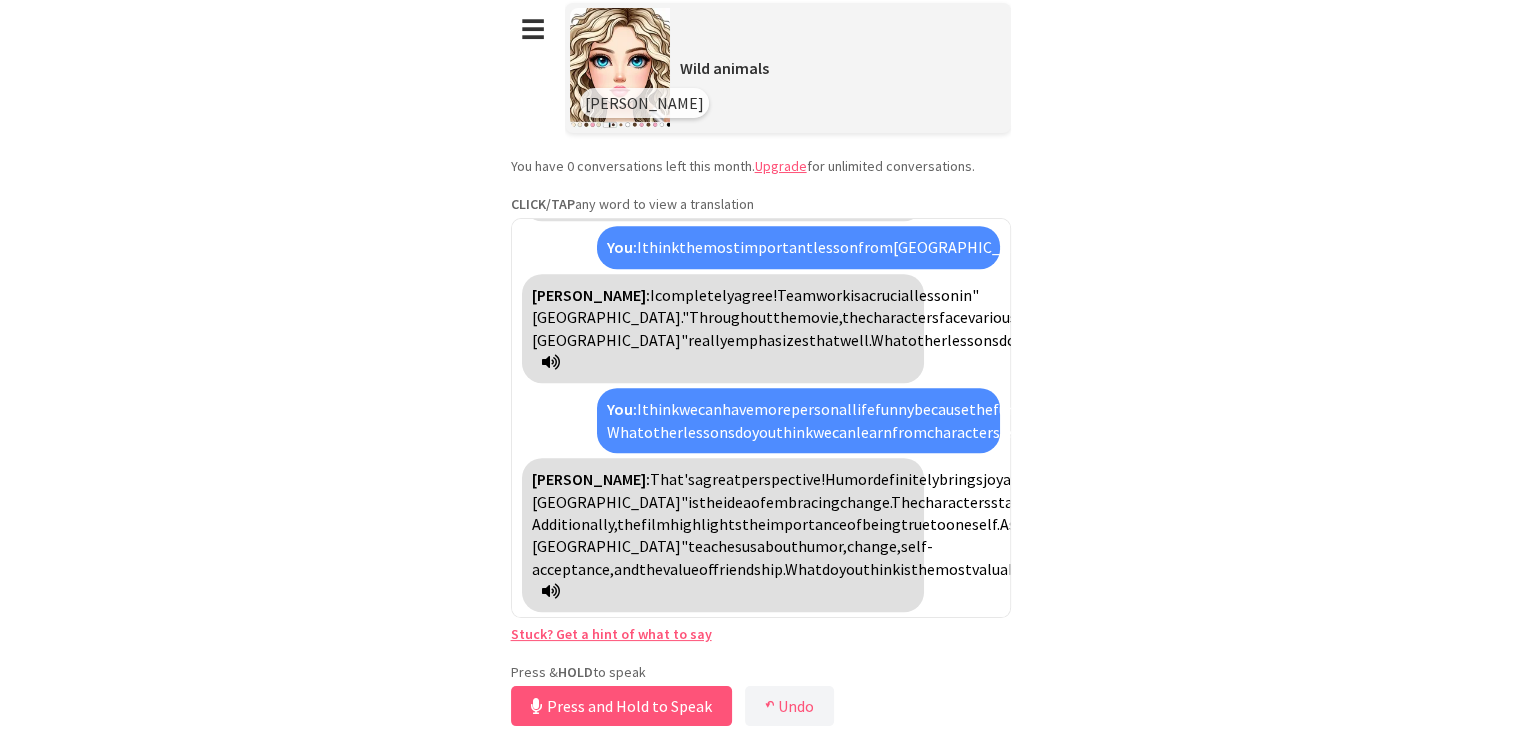 scroll, scrollTop: 3468, scrollLeft: 0, axis: vertical 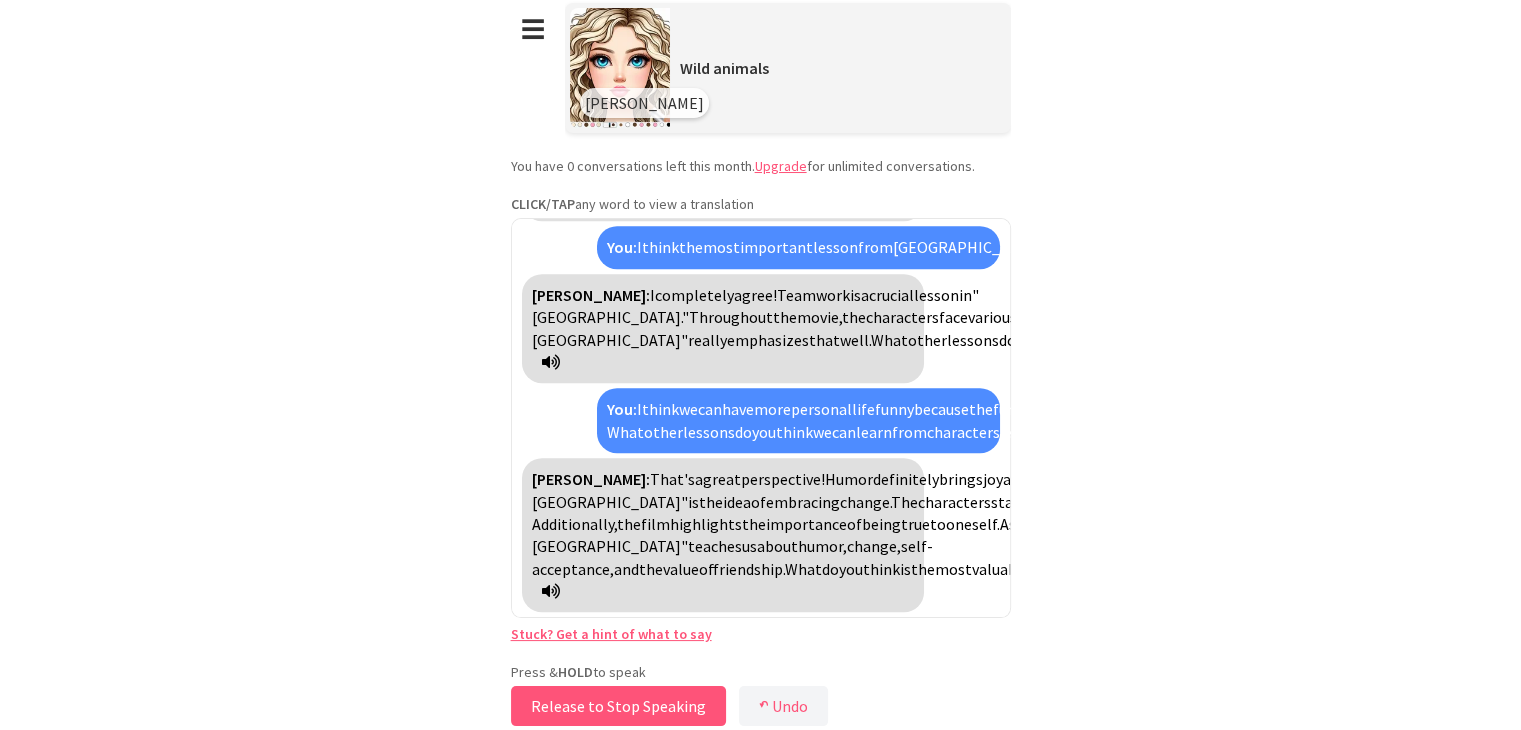 click on "Release to Stop Speaking" at bounding box center [618, 706] 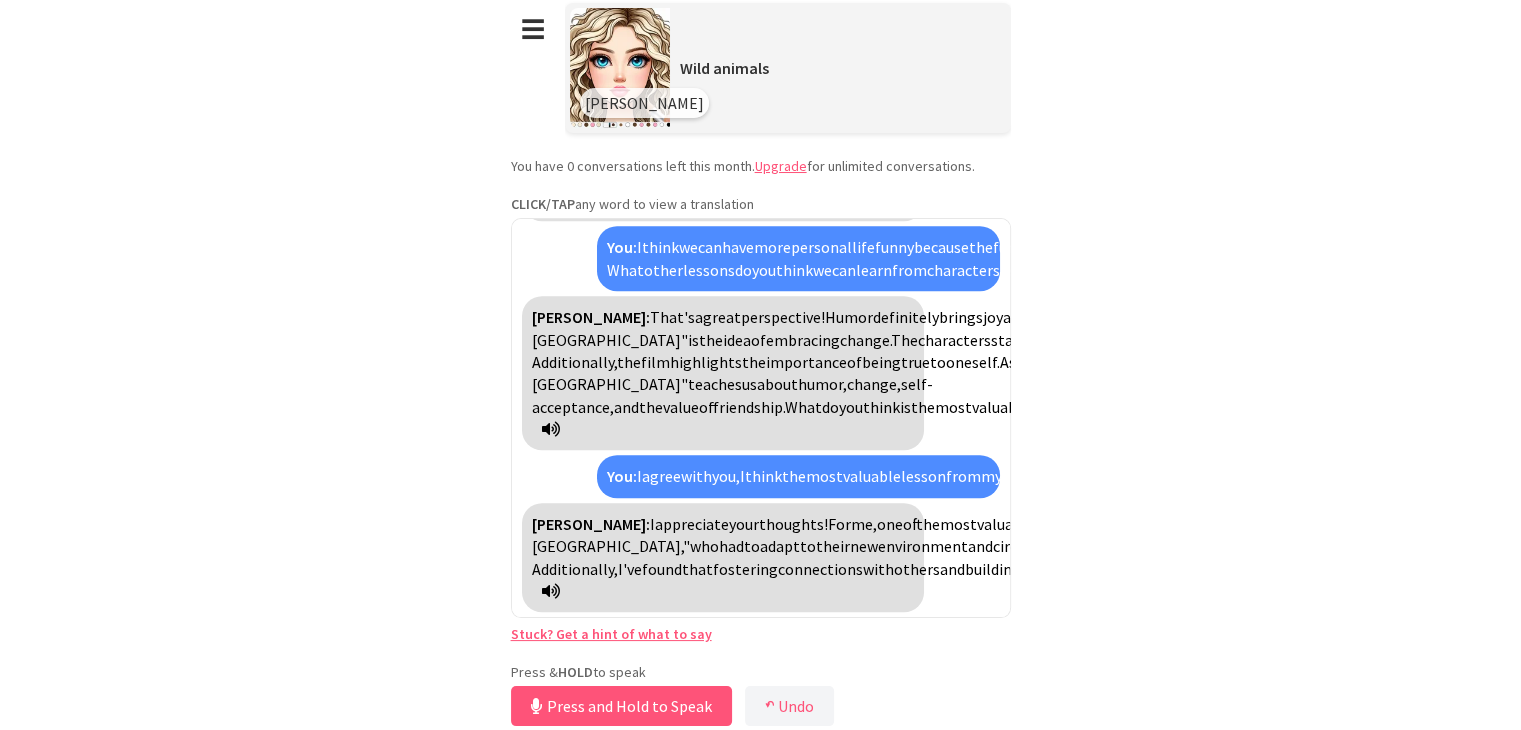 scroll, scrollTop: 4033, scrollLeft: 0, axis: vertical 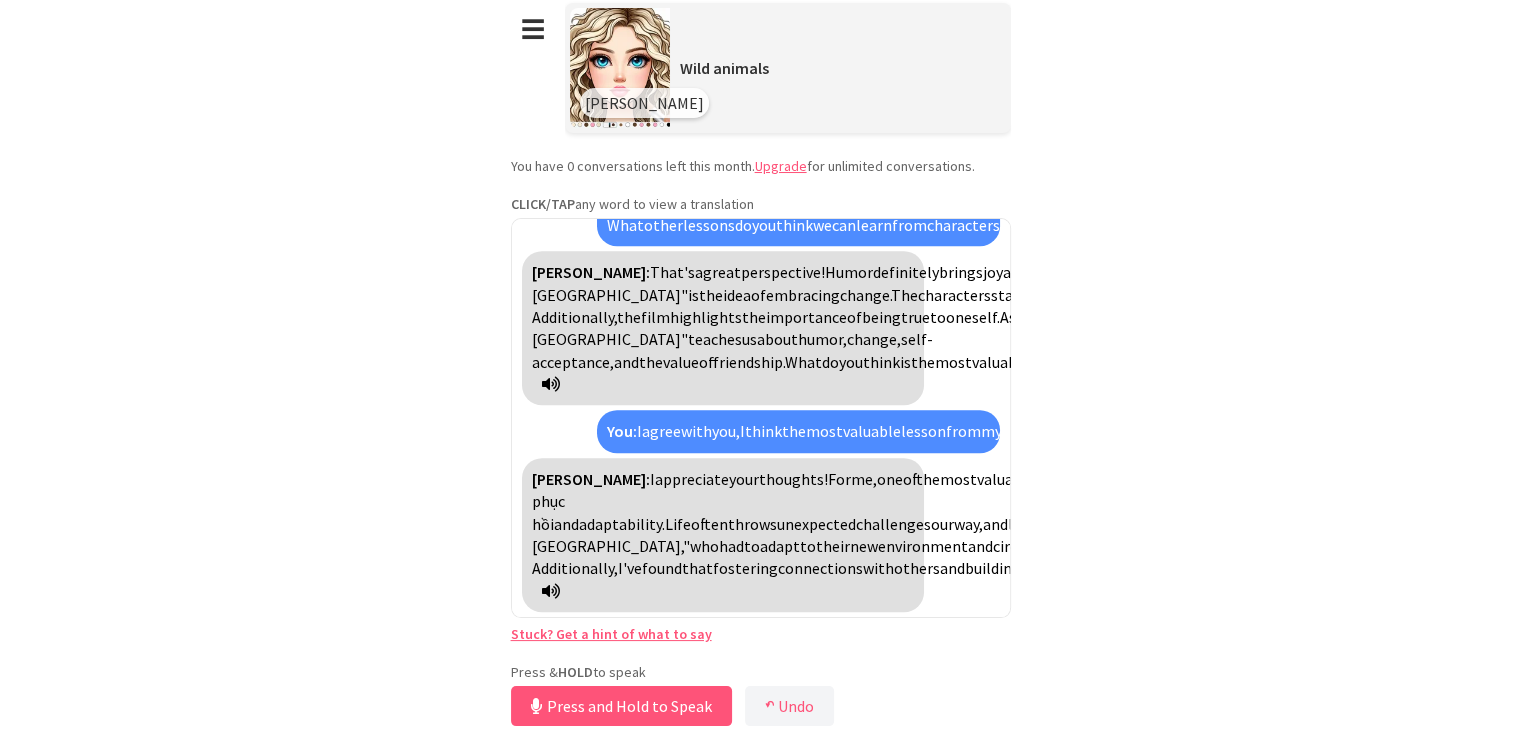 click on "adaptability." at bounding box center [622, 524] 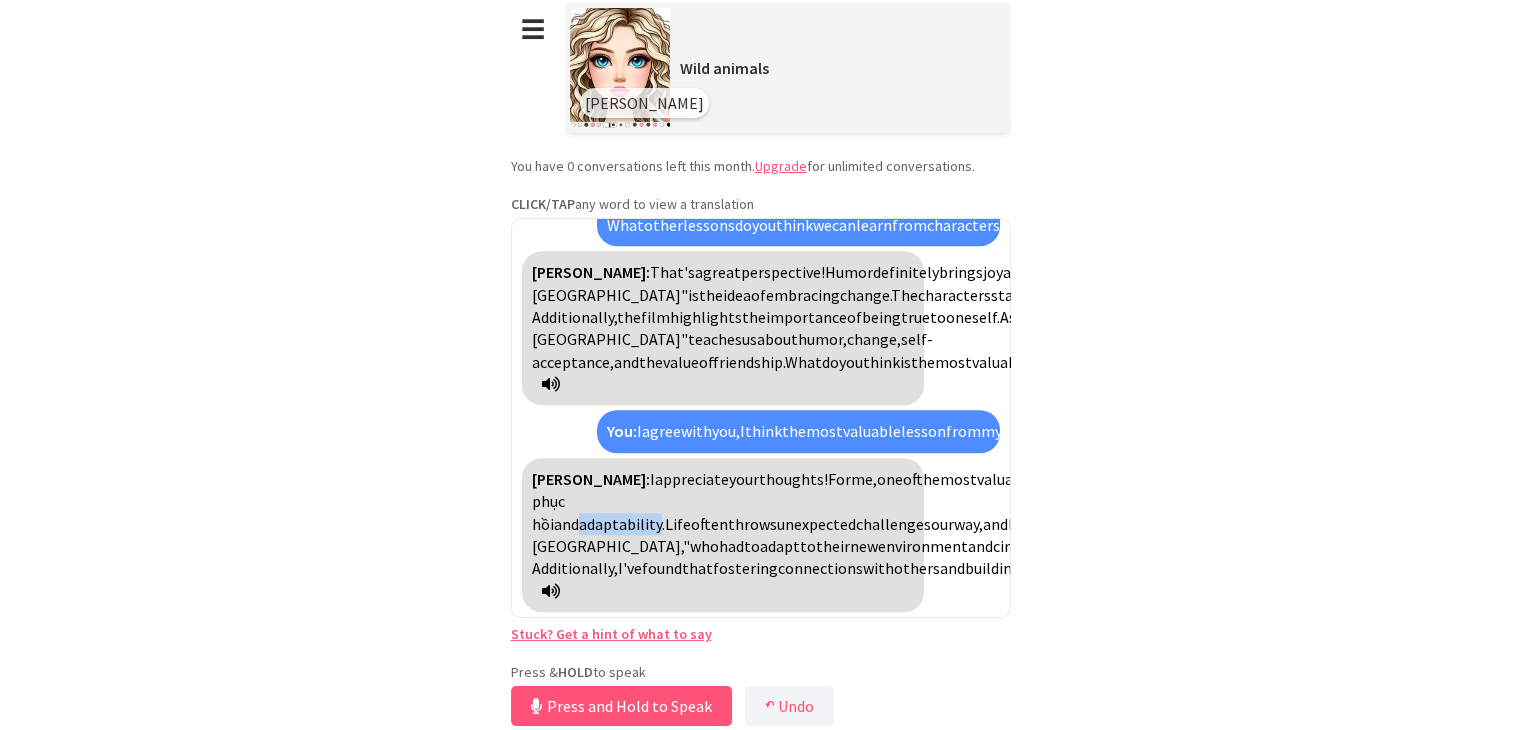 click on "adaptability." at bounding box center (622, 524) 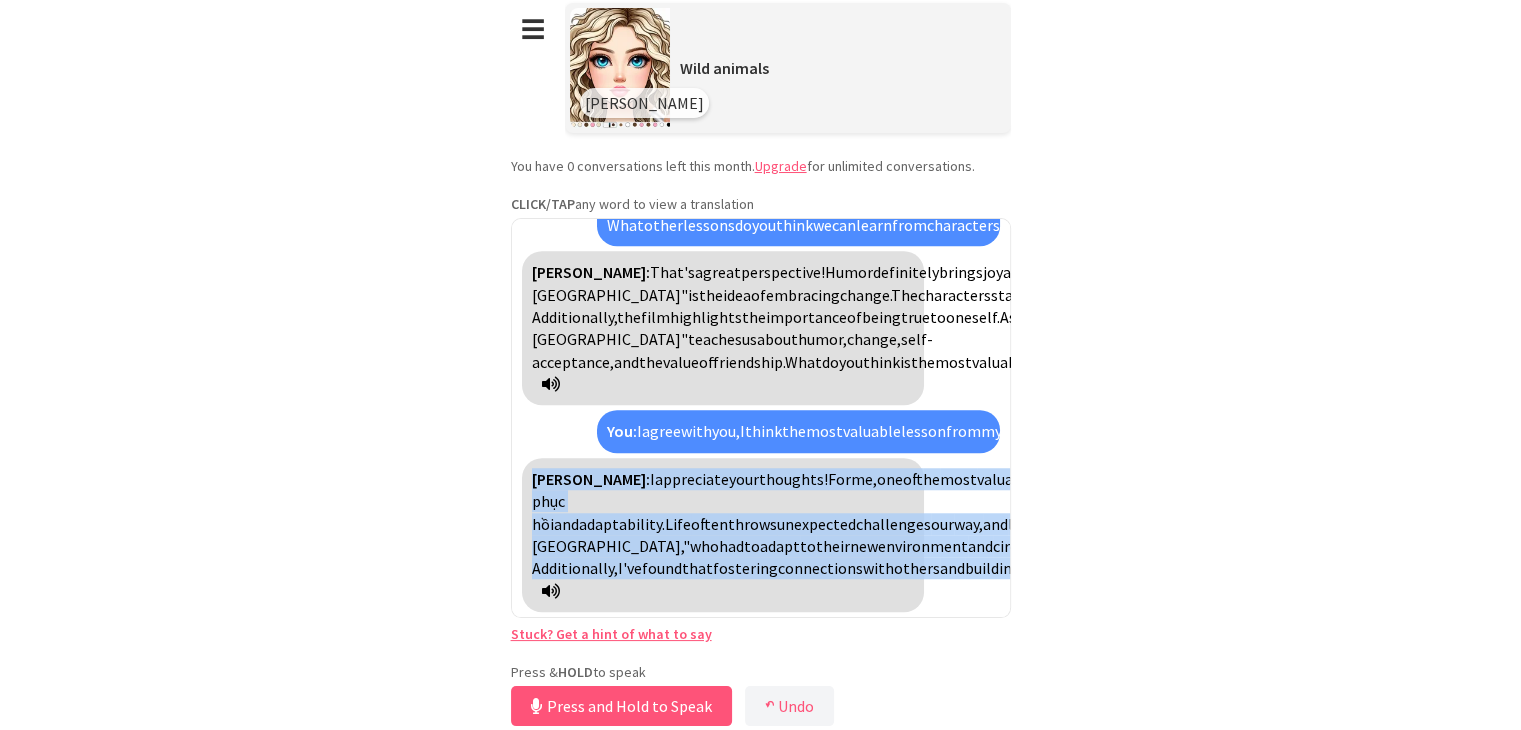 click on "adaptability." at bounding box center [622, 524] 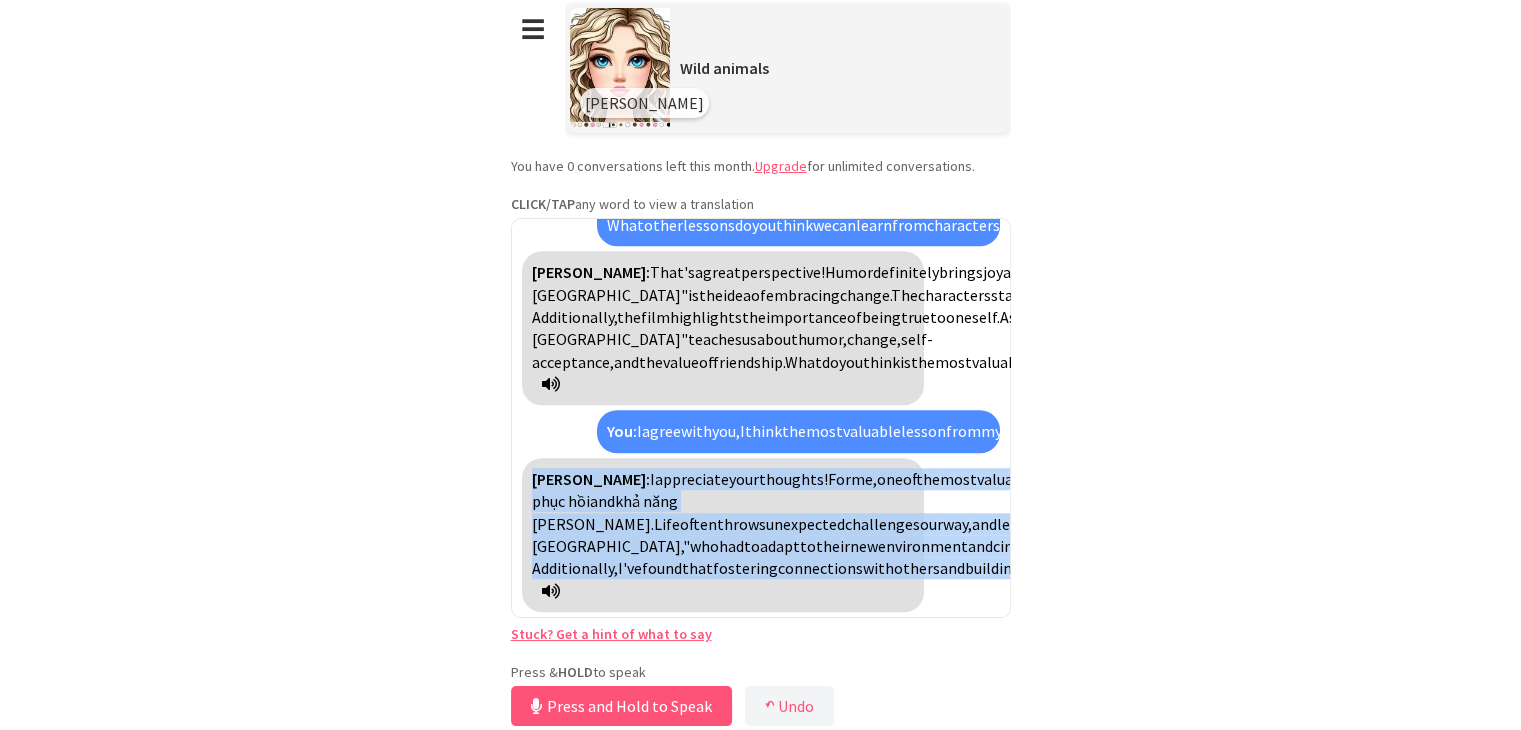 click on "khả năng [PERSON_NAME]." at bounding box center [605, 512] 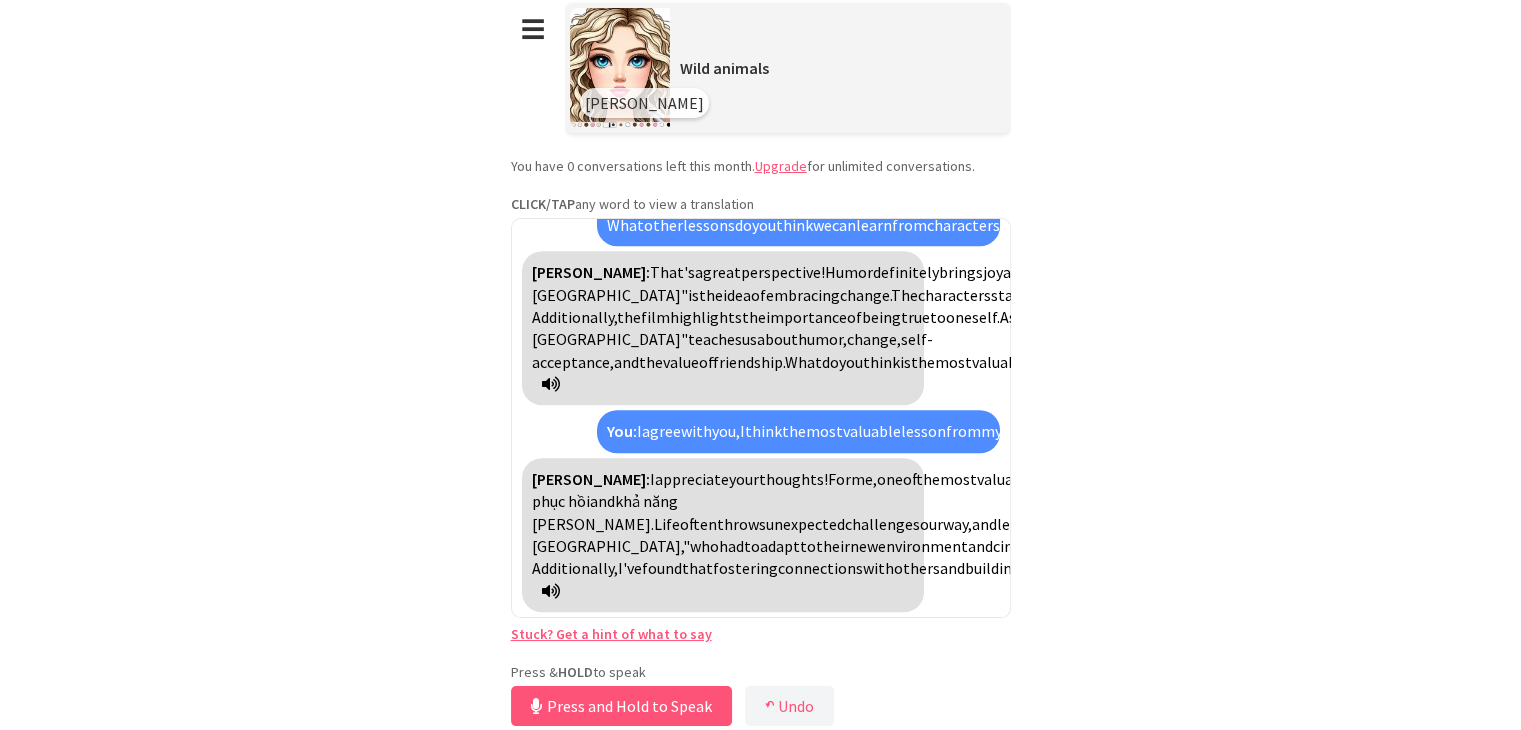 click on "sức phục hồi" at bounding box center (886, 490) 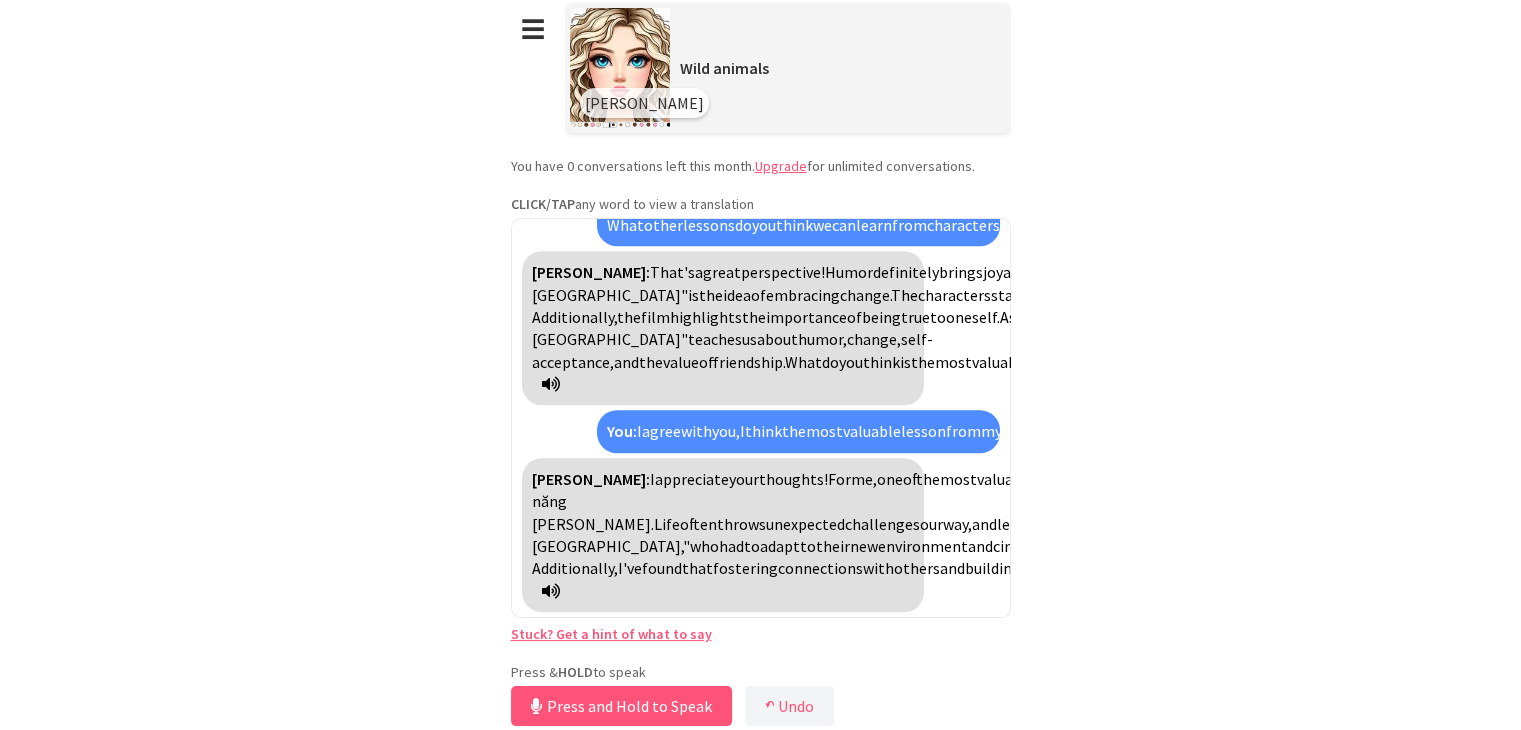 click on "khả năng [PERSON_NAME]." at bounding box center (933, 501) 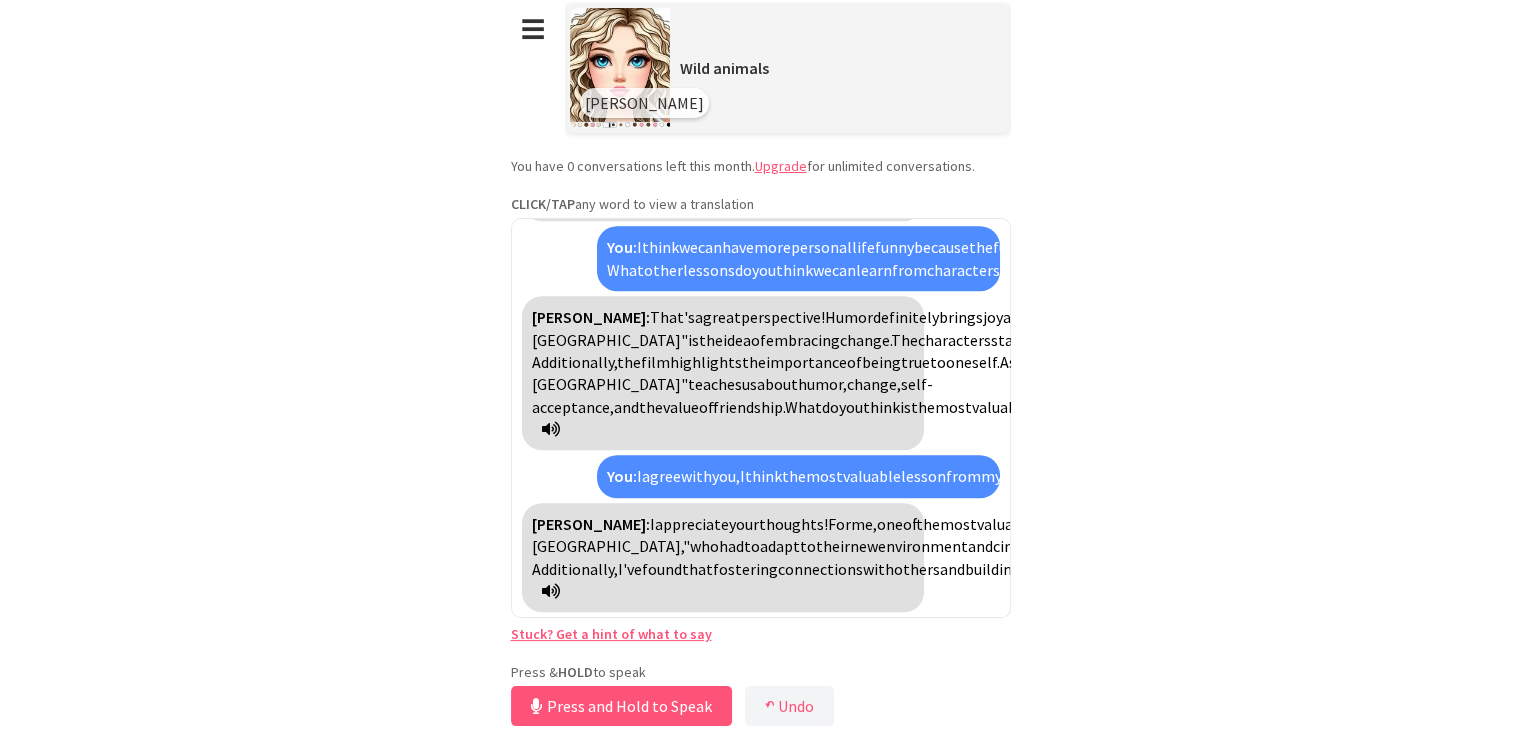 scroll, scrollTop: 4033, scrollLeft: 0, axis: vertical 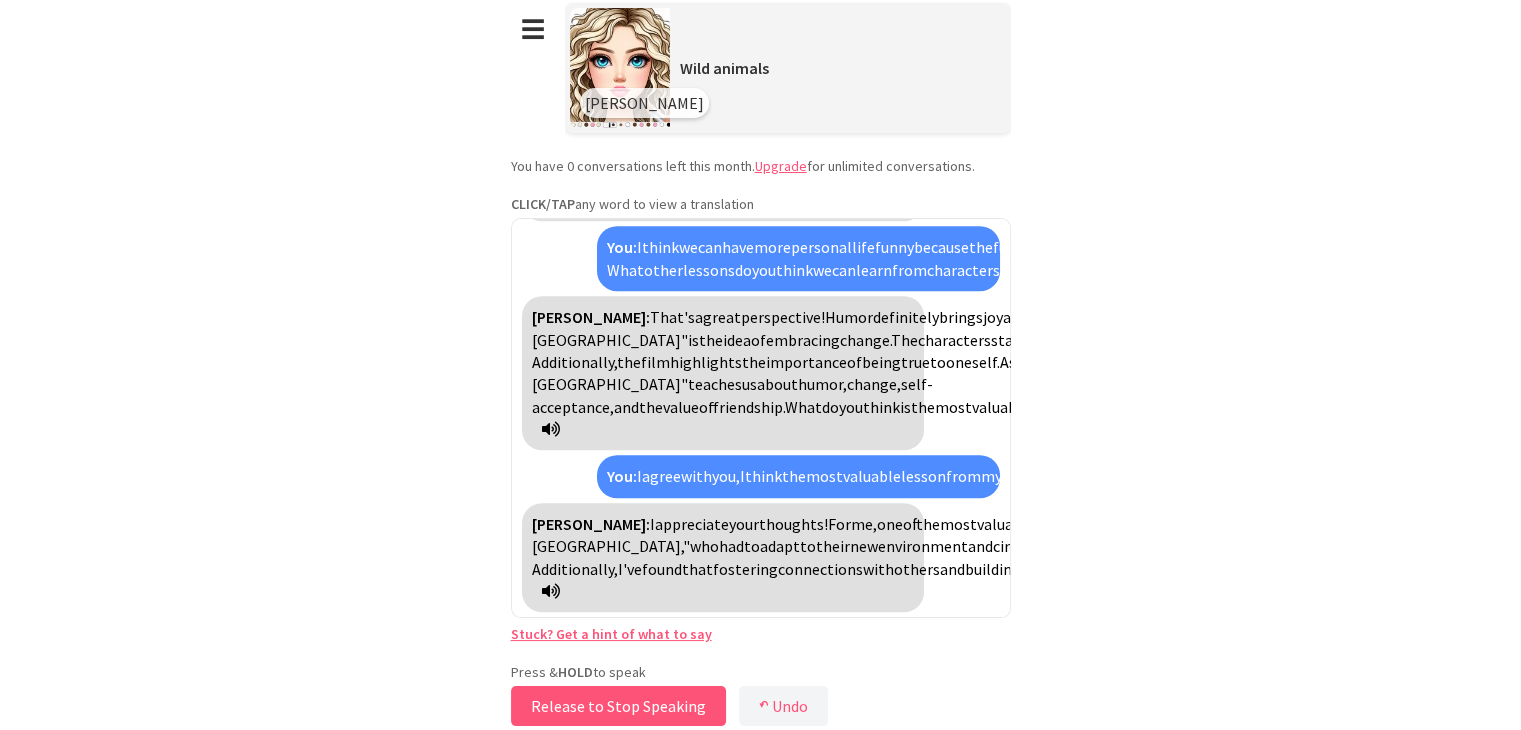 click on "Release to Stop Speaking" at bounding box center (618, 706) 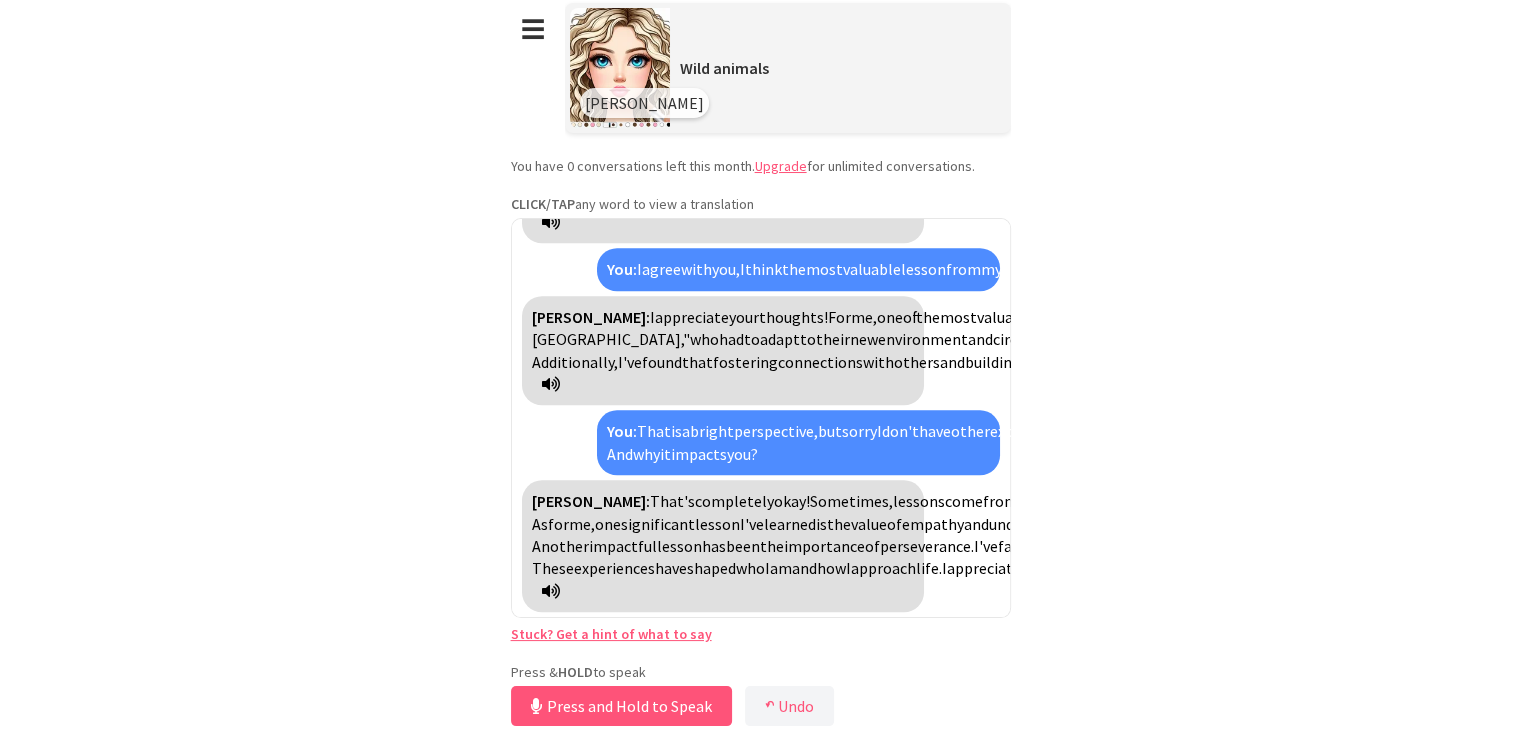 scroll, scrollTop: 4665, scrollLeft: 0, axis: vertical 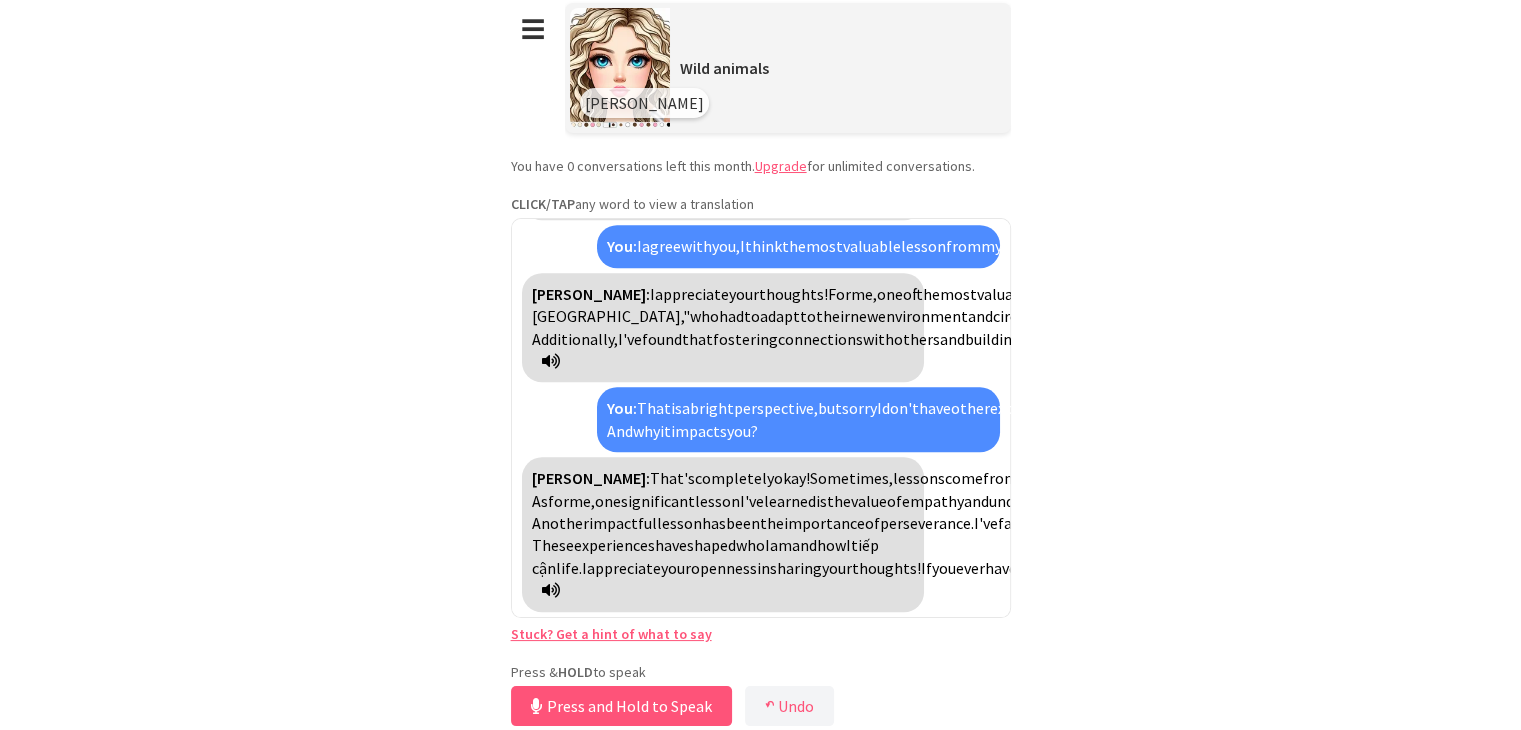 click on "tiếp cận" at bounding box center [705, 556] 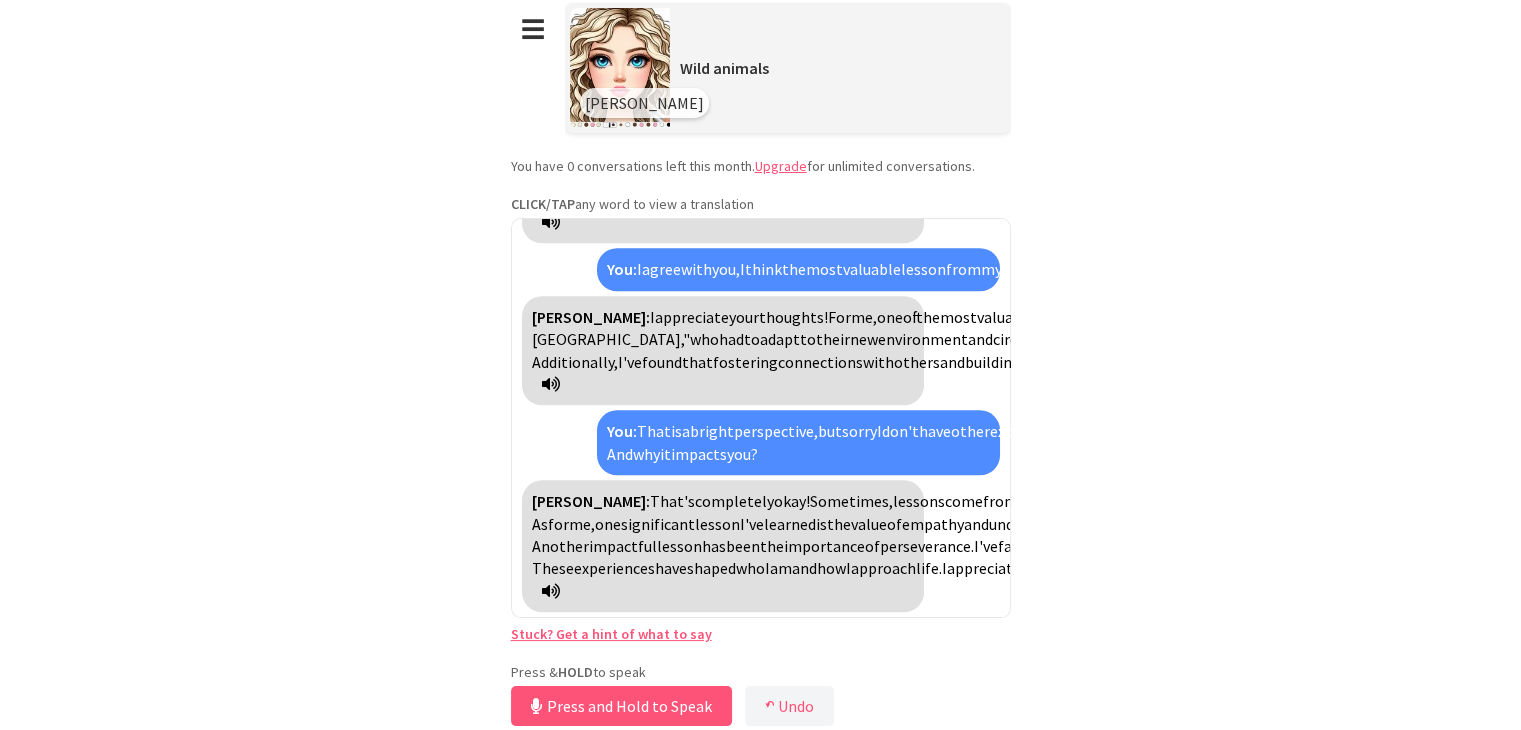 click on "approach" at bounding box center (883, 568) 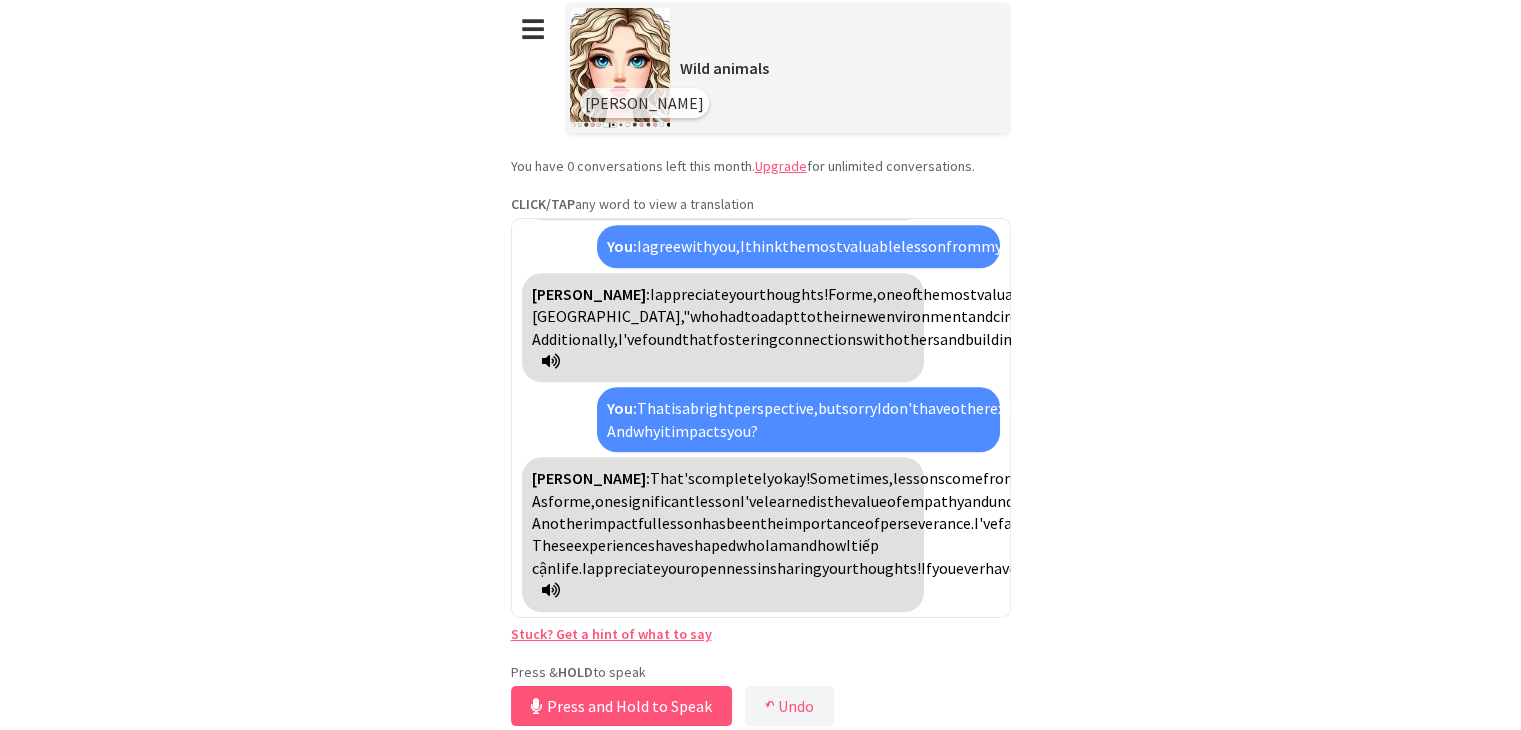 click on "tiếp cận" at bounding box center [705, 556] 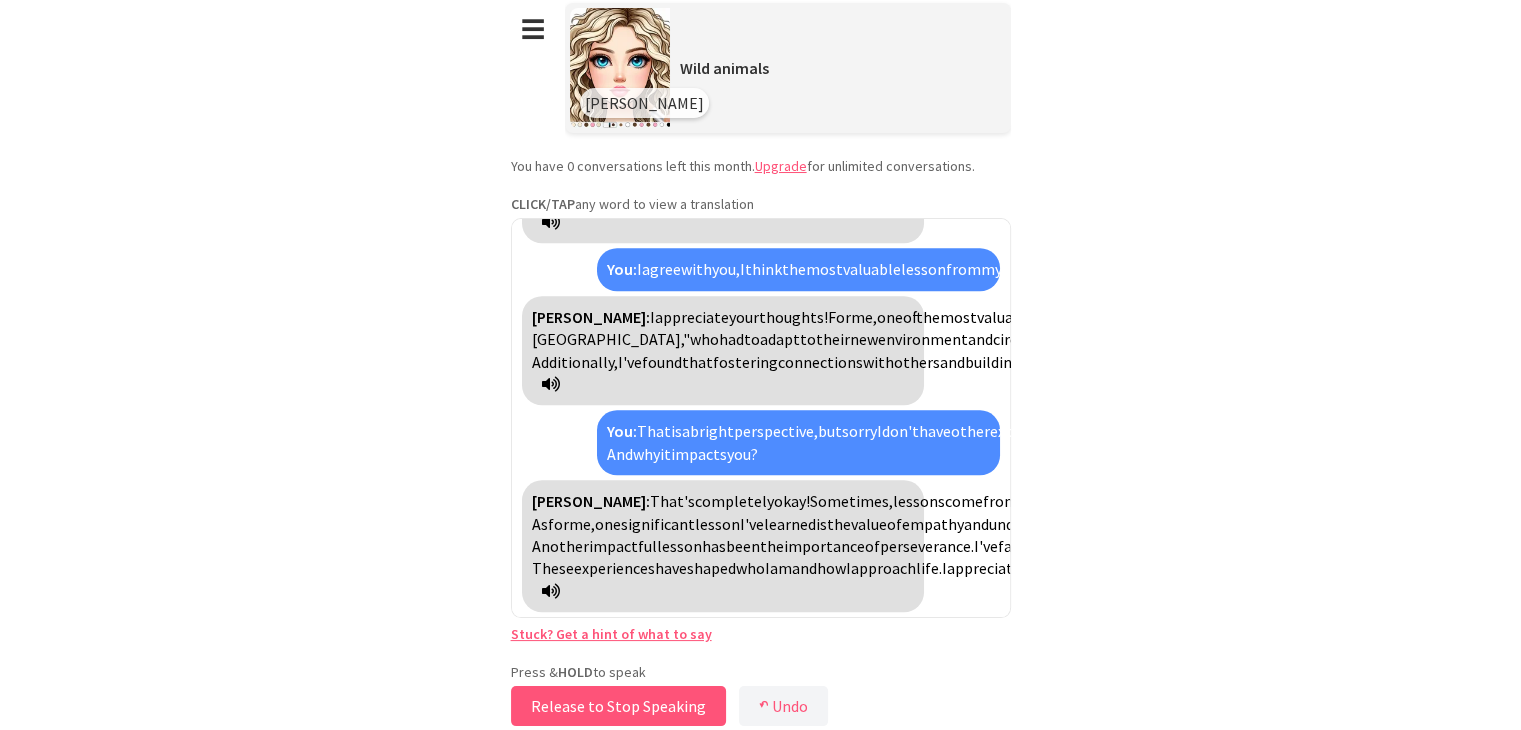 click on "Release to Stop Speaking" at bounding box center [618, 706] 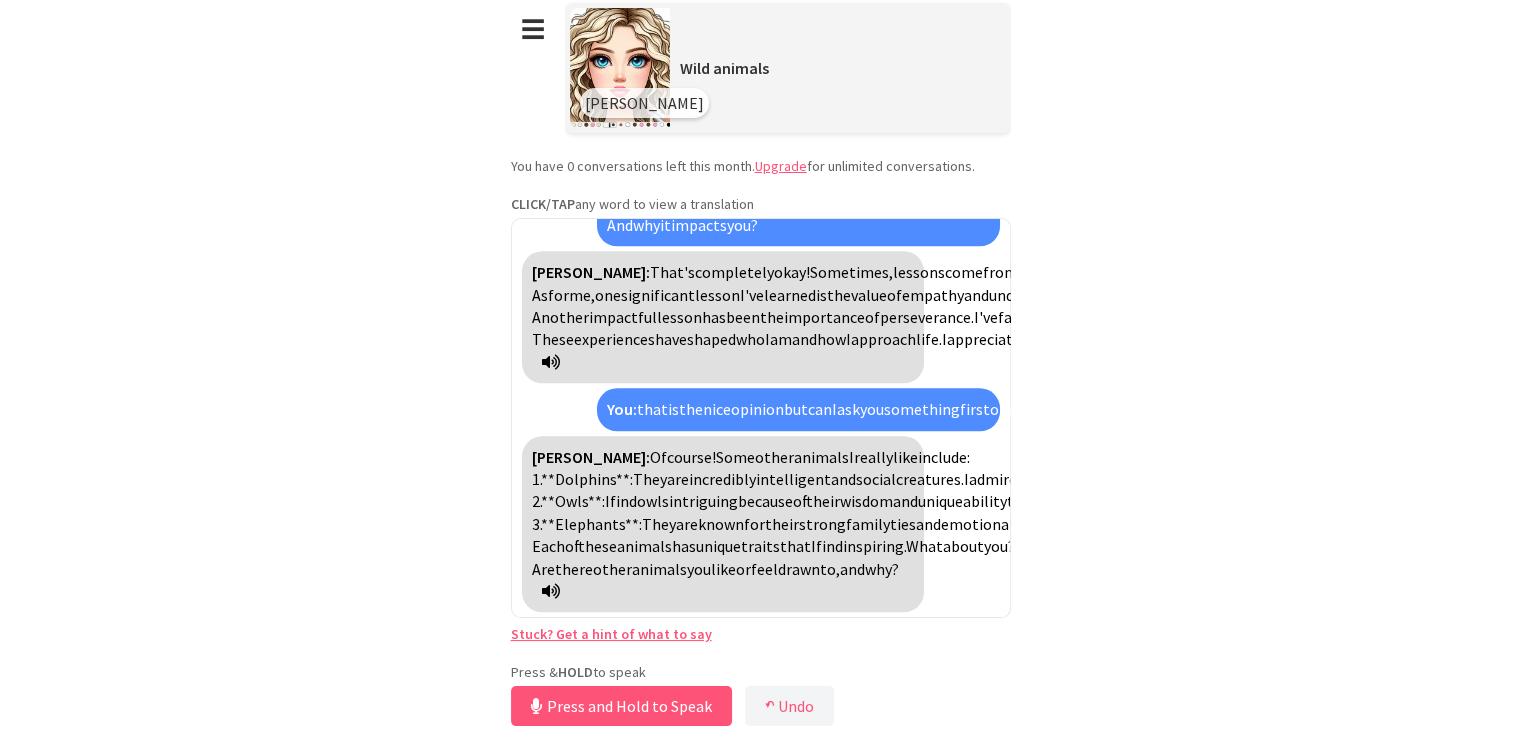 scroll, scrollTop: 5186, scrollLeft: 0, axis: vertical 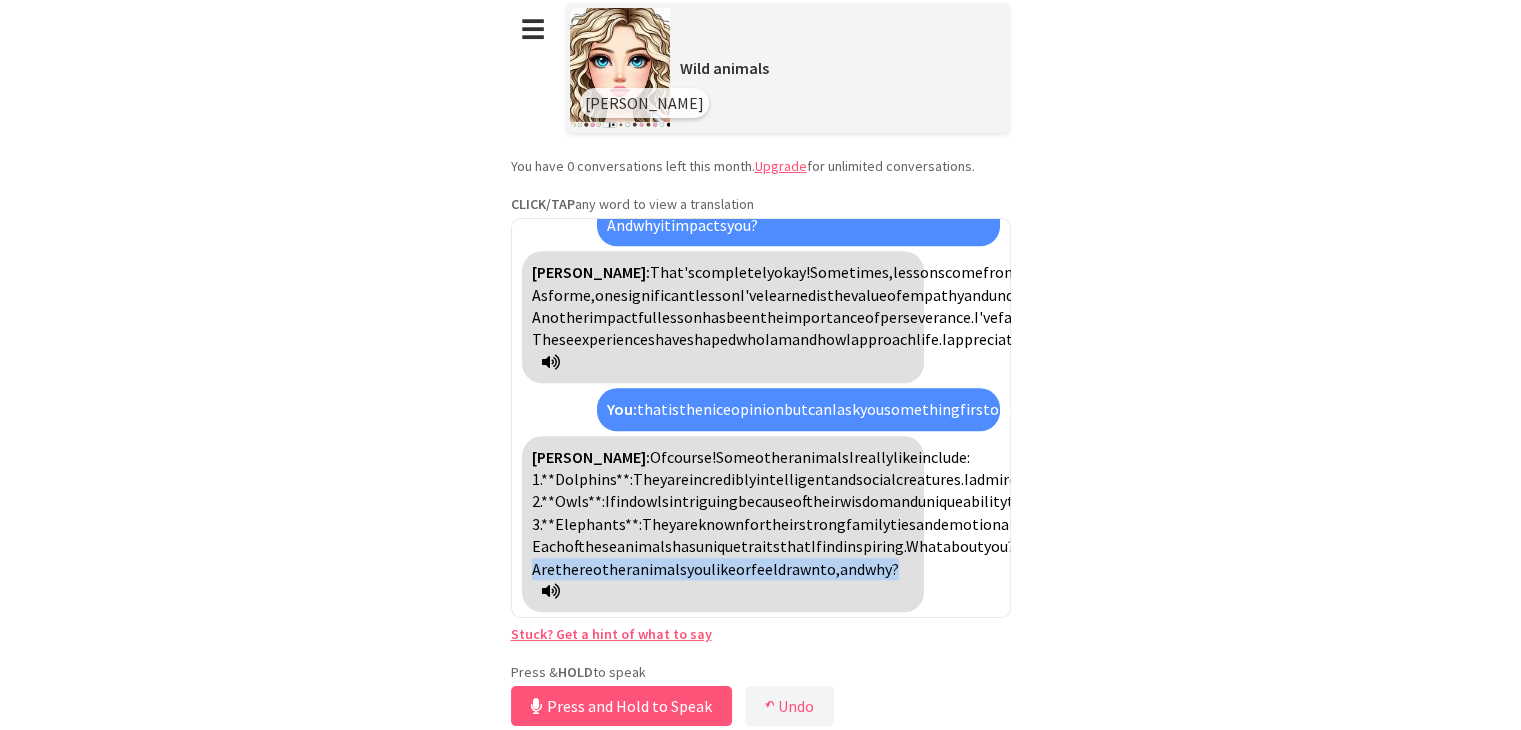 drag, startPoint x: 528, startPoint y: 558, endPoint x: 909, endPoint y: 586, distance: 382.0275 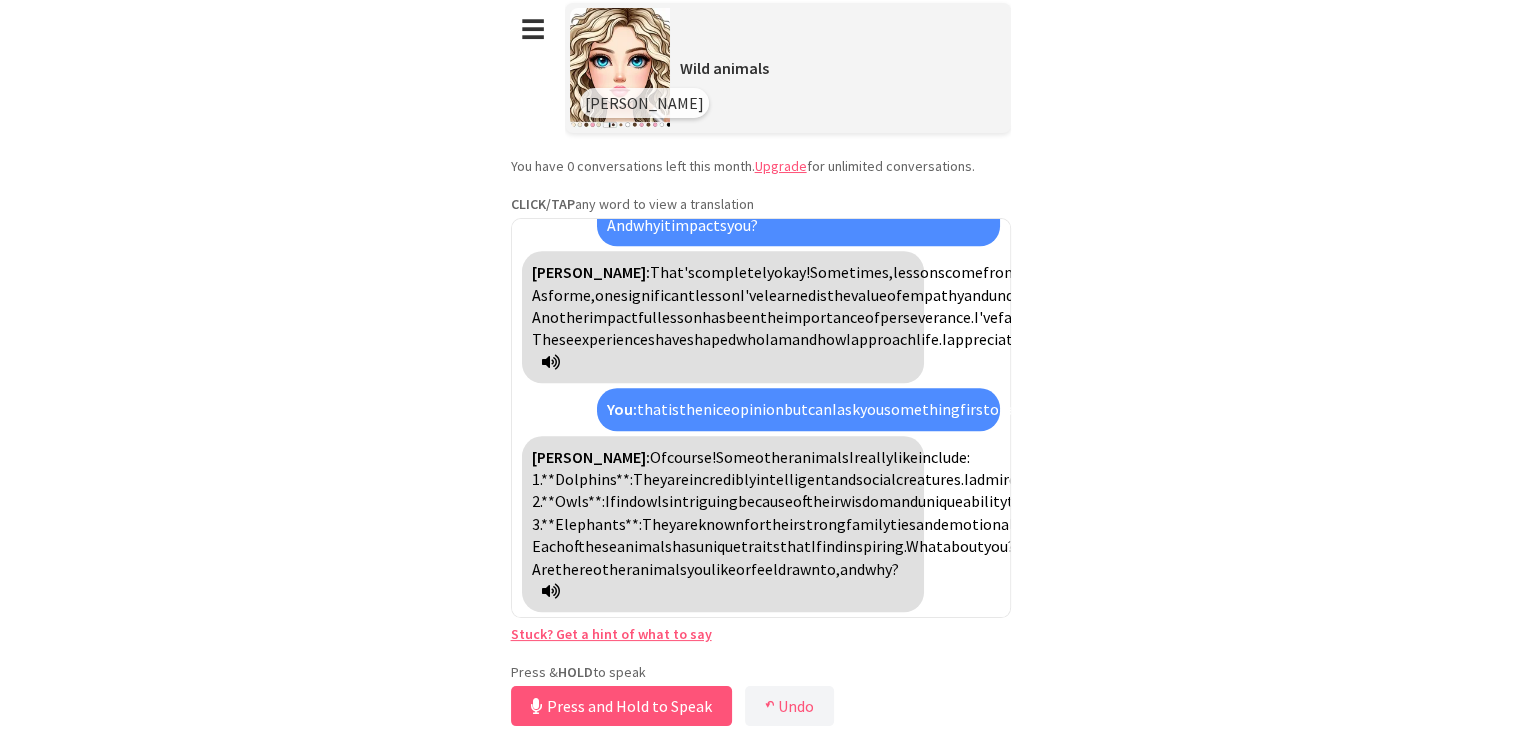 click on "drawn" at bounding box center (799, 569) 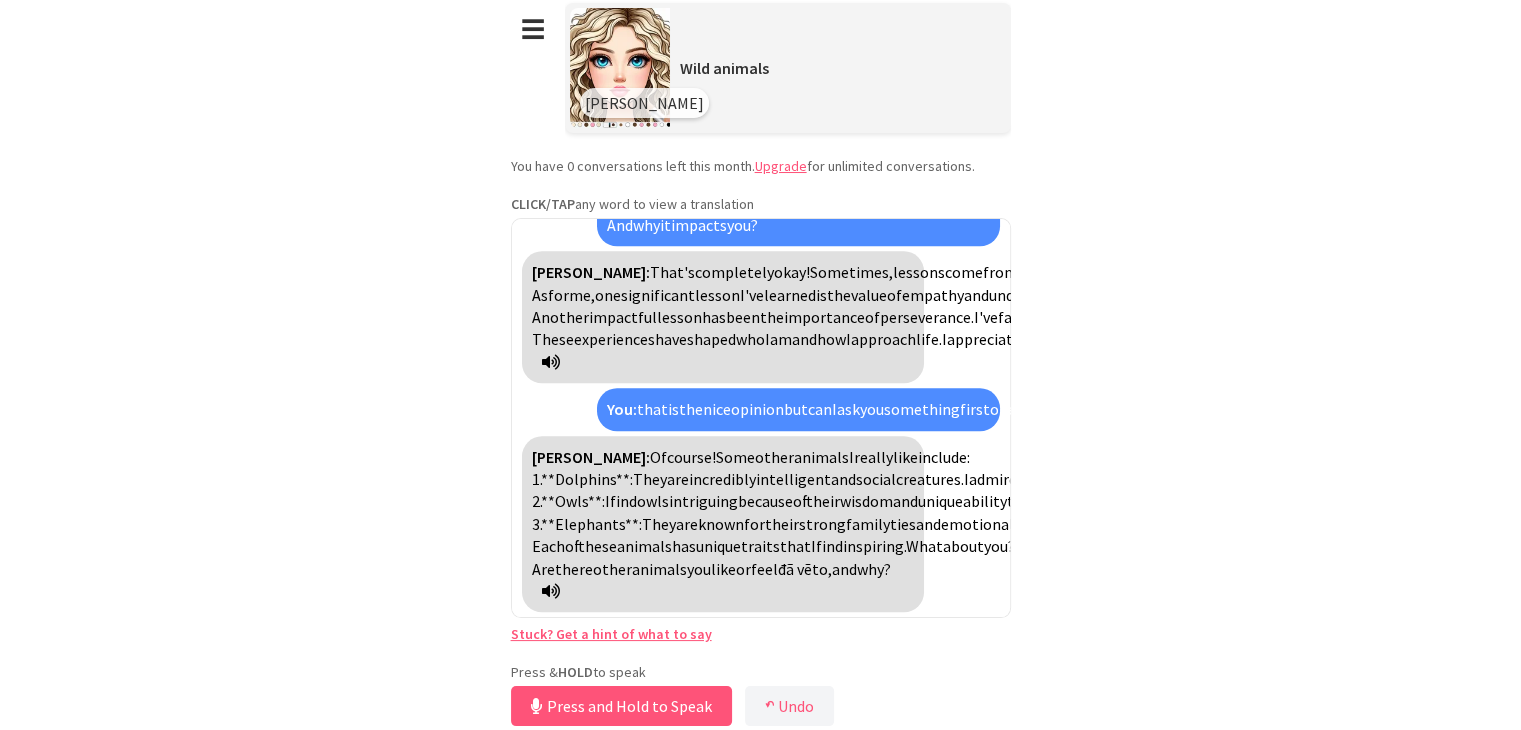 click on "đã vẽ" at bounding box center (795, 569) 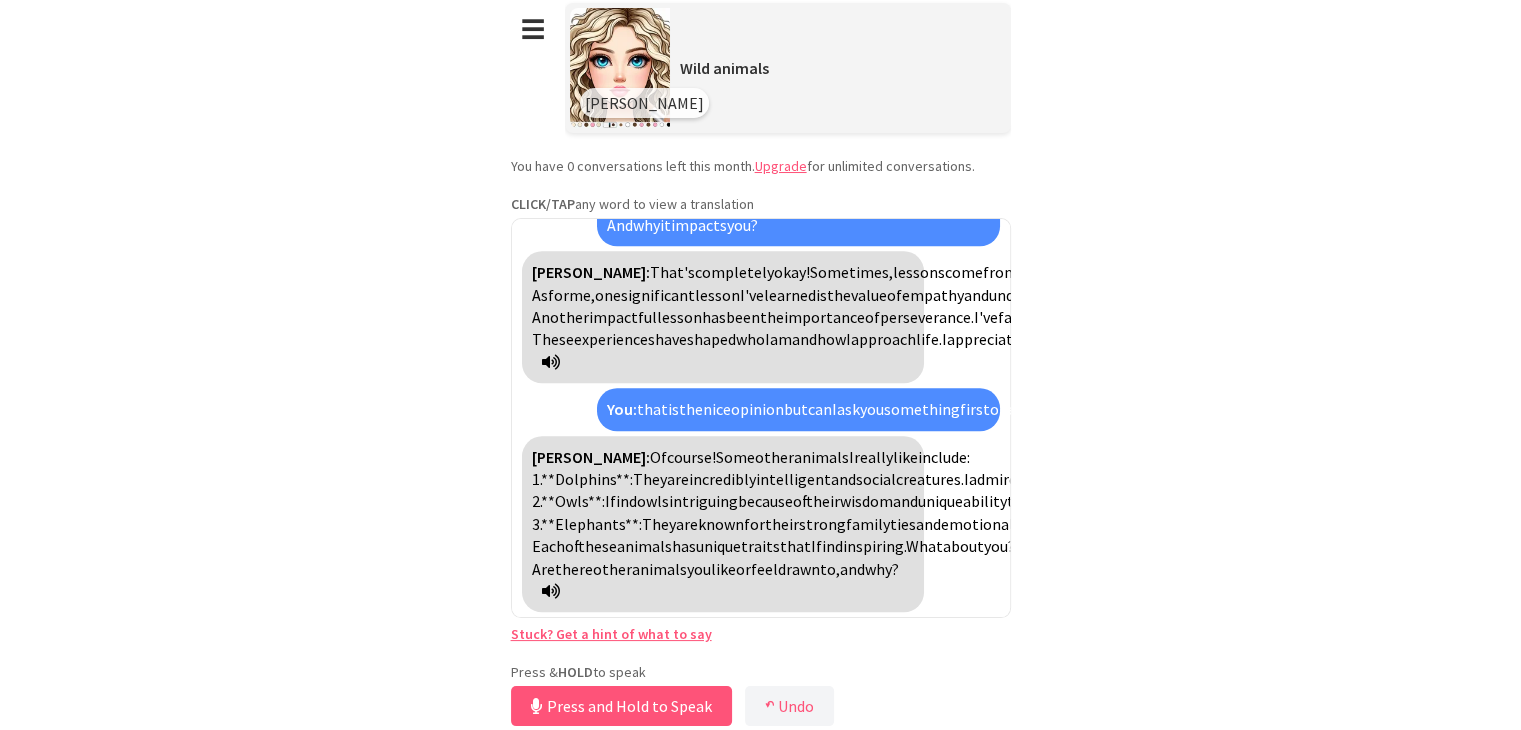 click on "drawn" at bounding box center (799, 569) 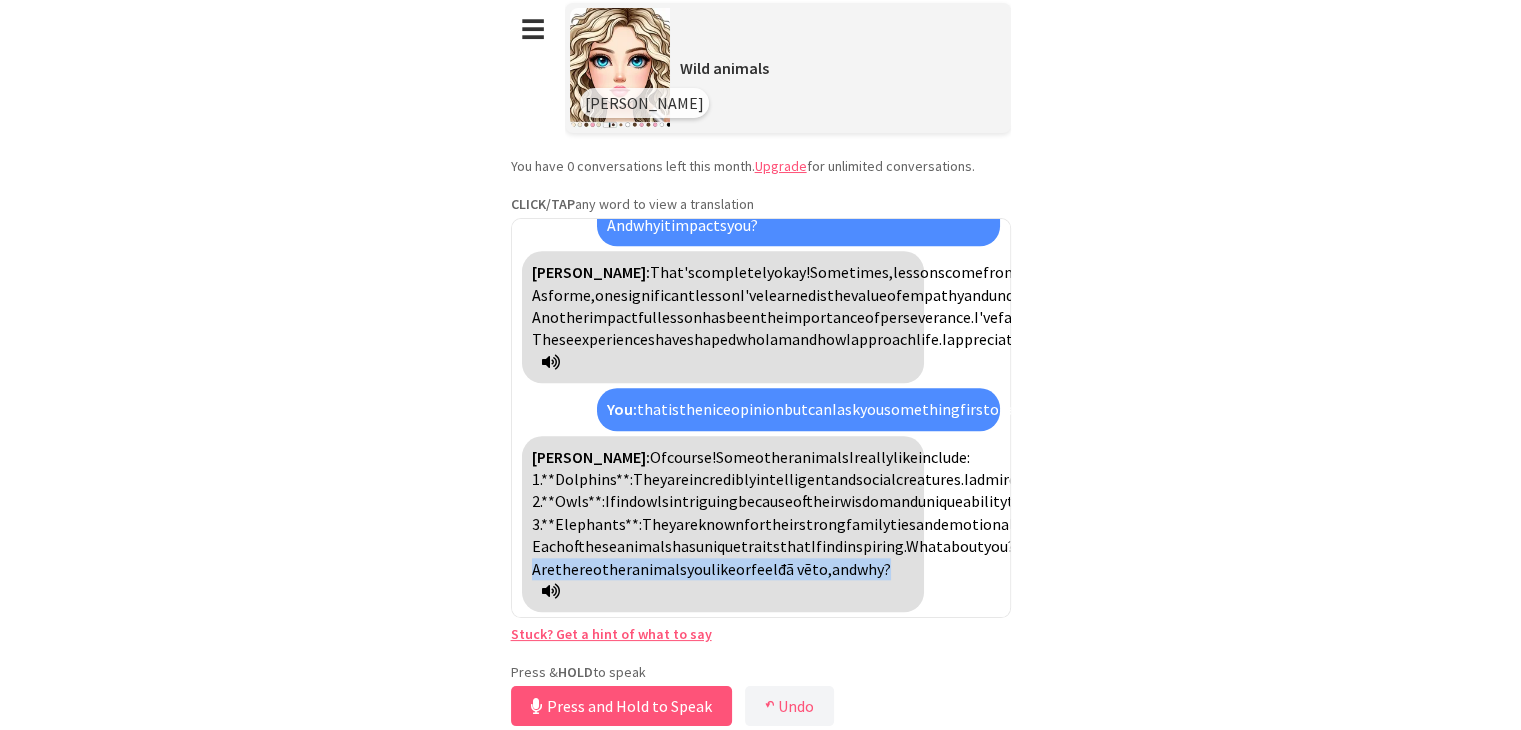 drag, startPoint x: 533, startPoint y: 569, endPoint x: 840, endPoint y: 601, distance: 308.66324 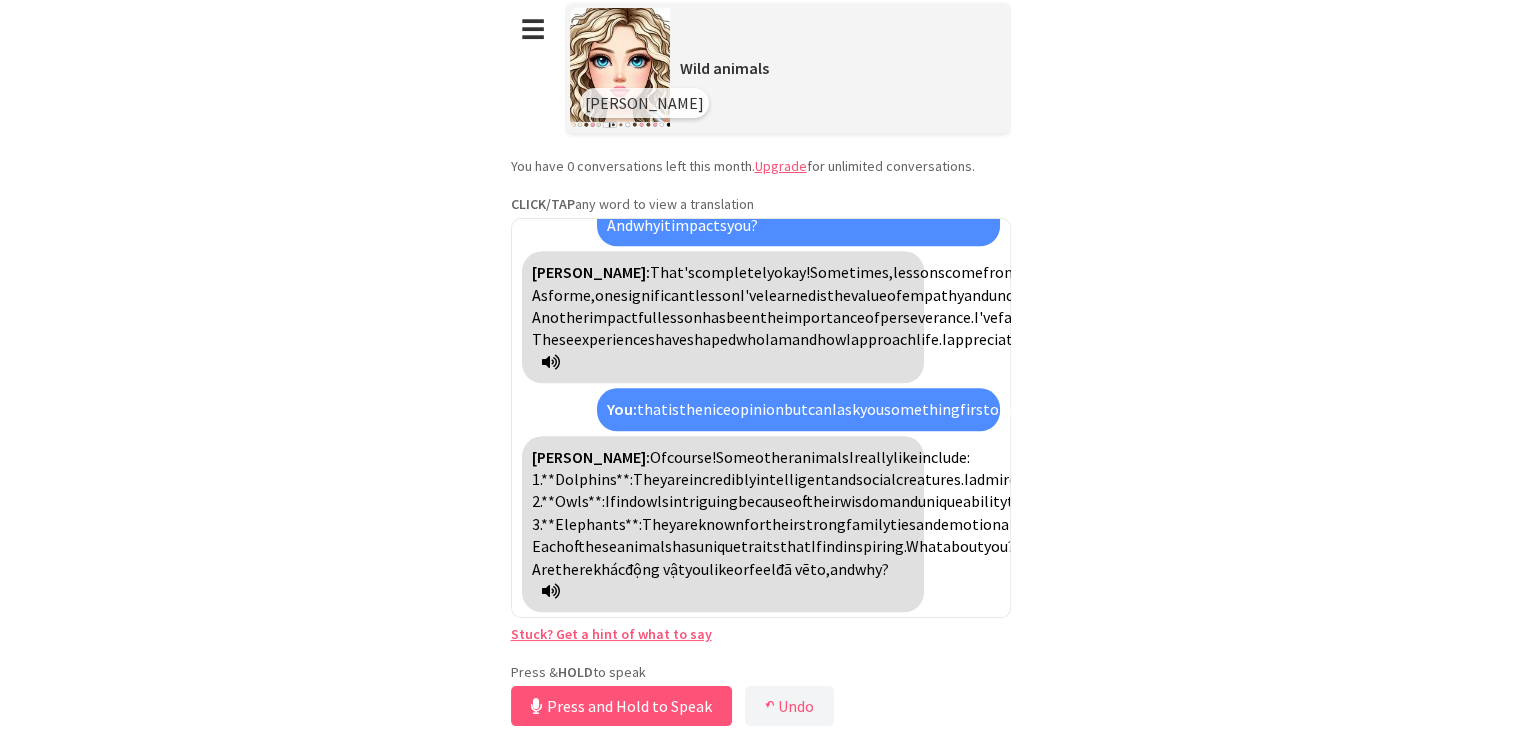 click on "there" at bounding box center (574, 569) 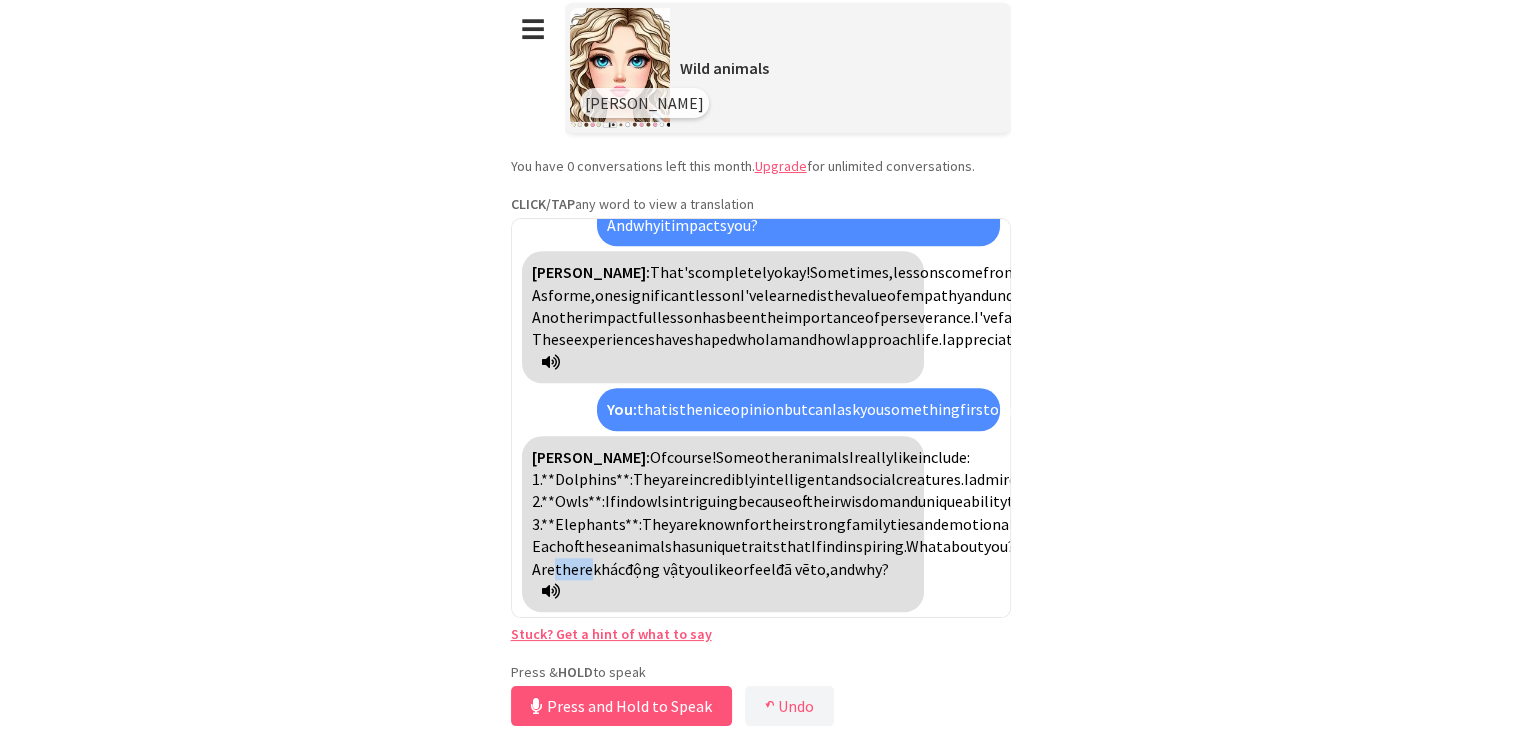 click on "there" at bounding box center (574, 569) 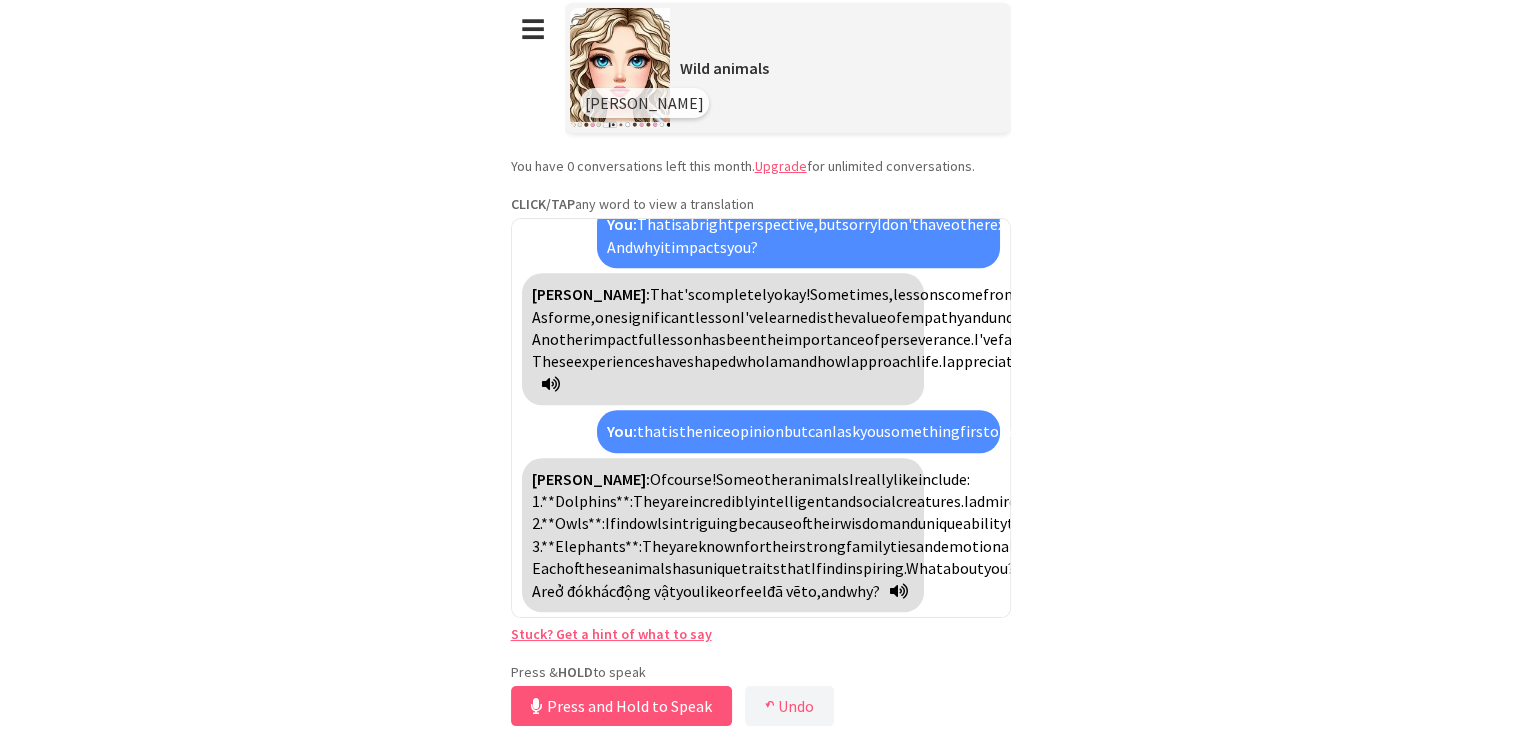 click on "Are" at bounding box center (543, 591) 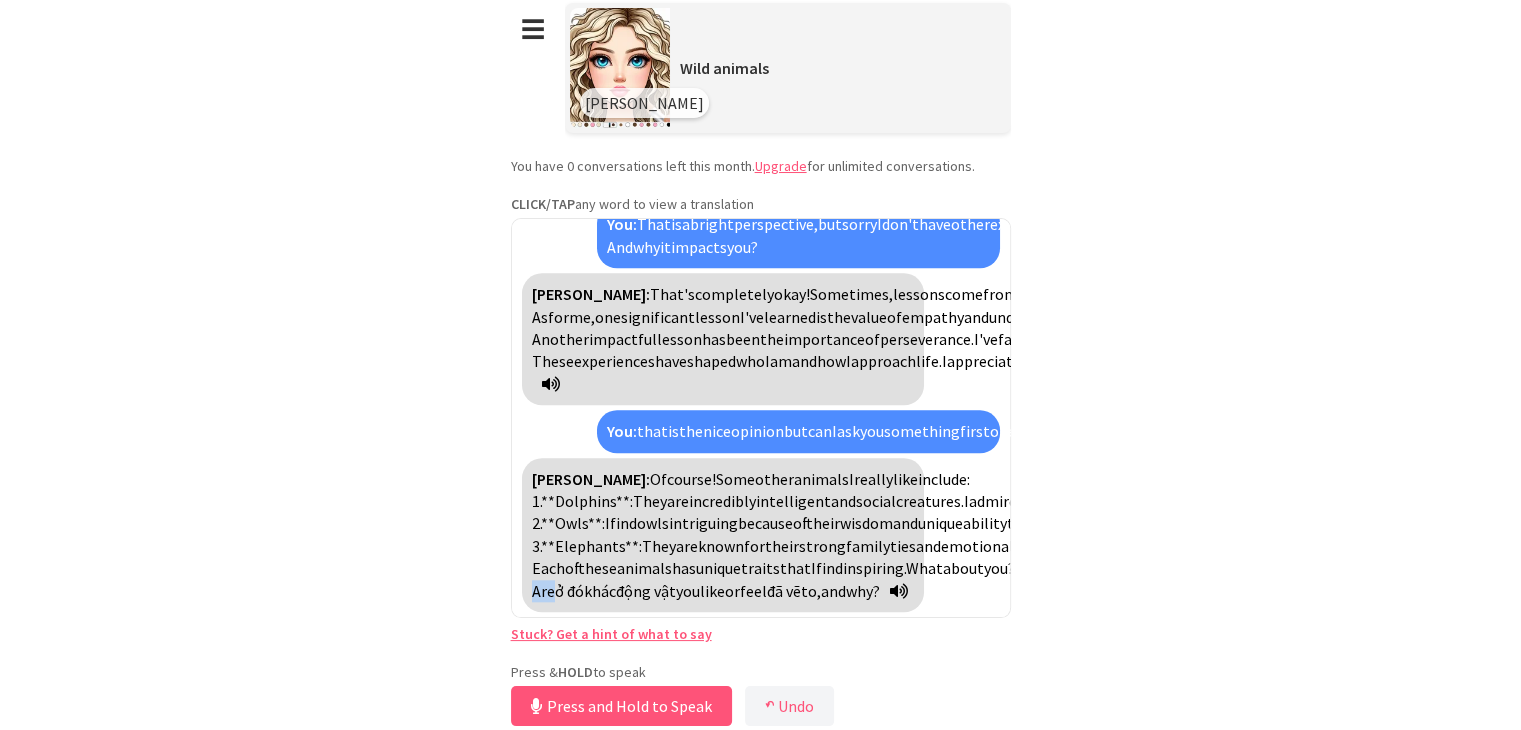 click on "Are" at bounding box center [543, 591] 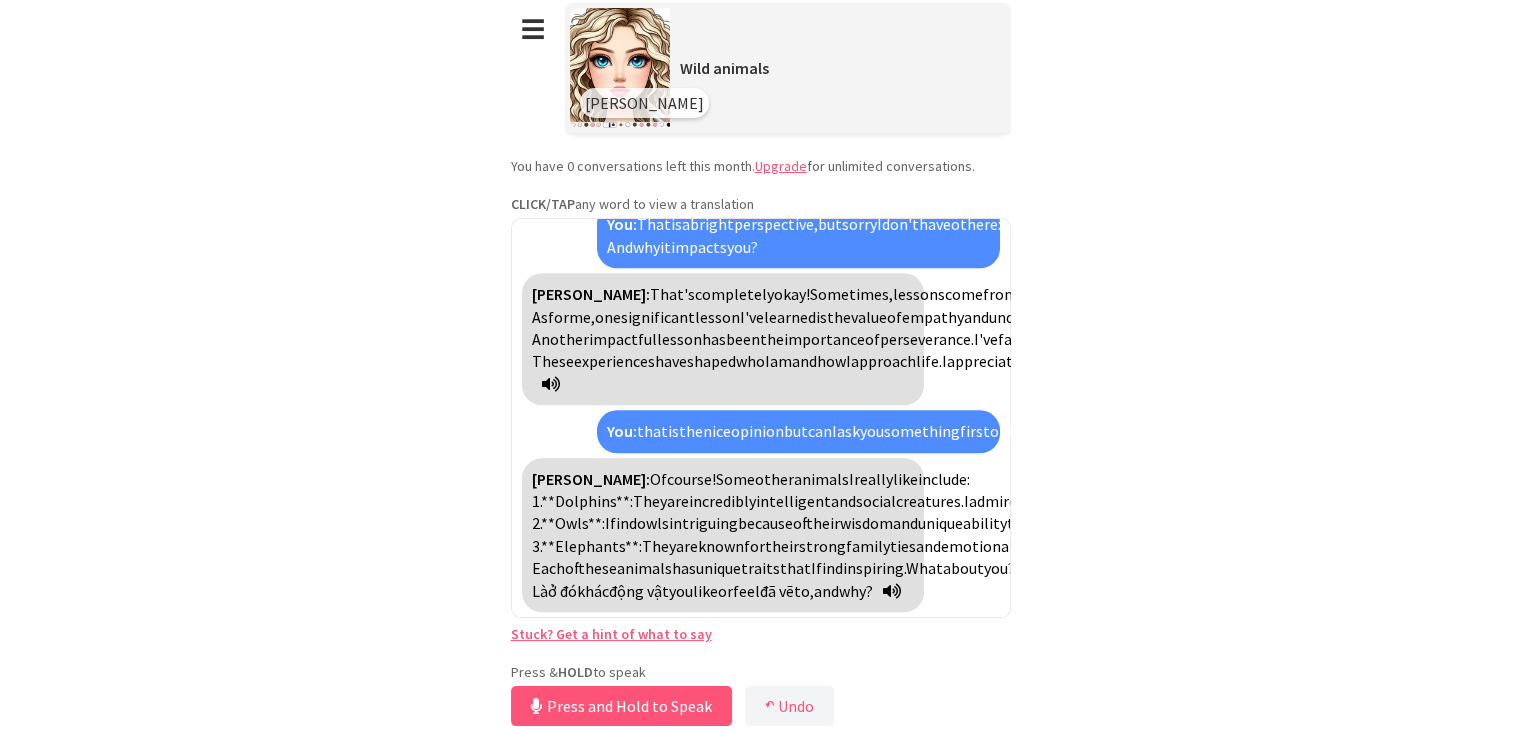 click on "you" at bounding box center [681, 591] 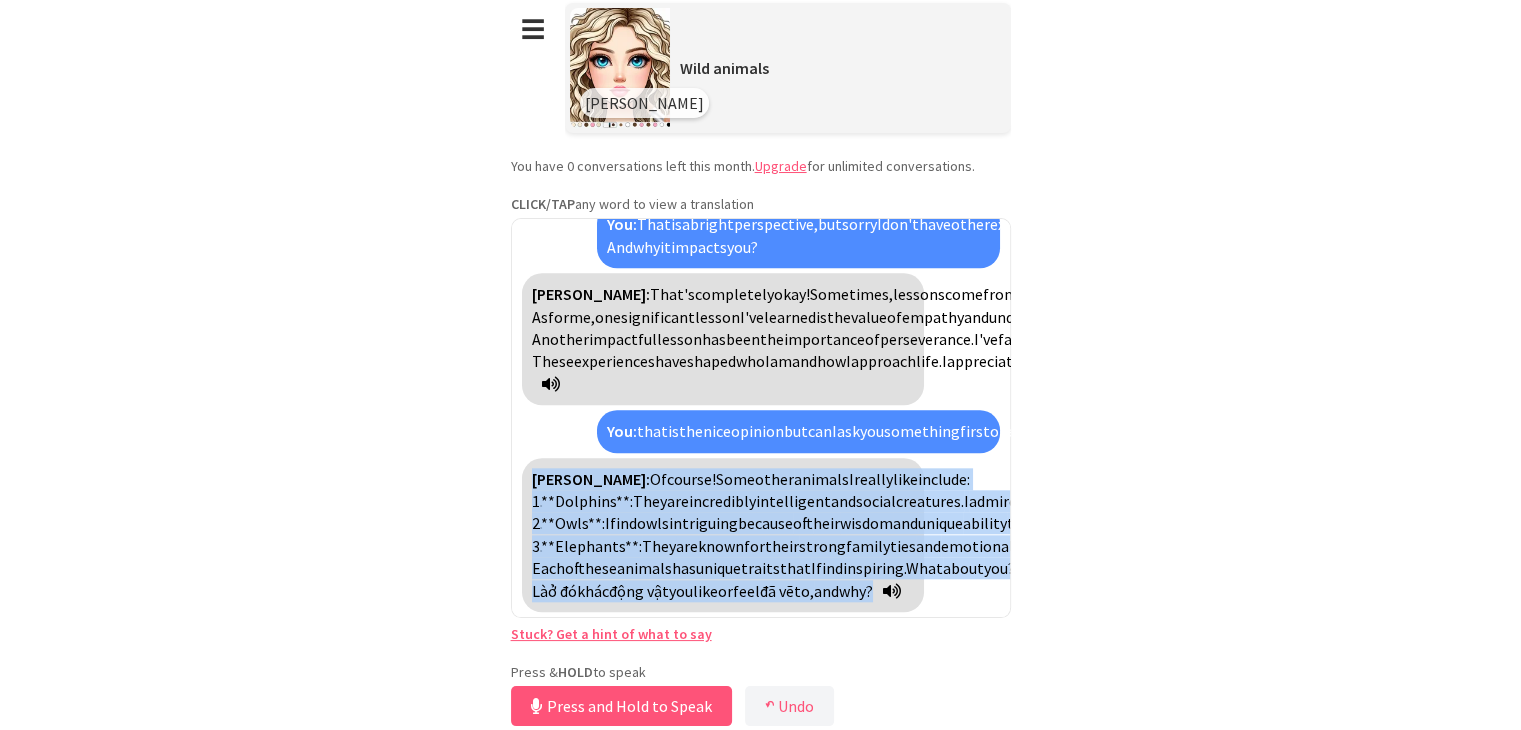 click on "you" at bounding box center [681, 591] 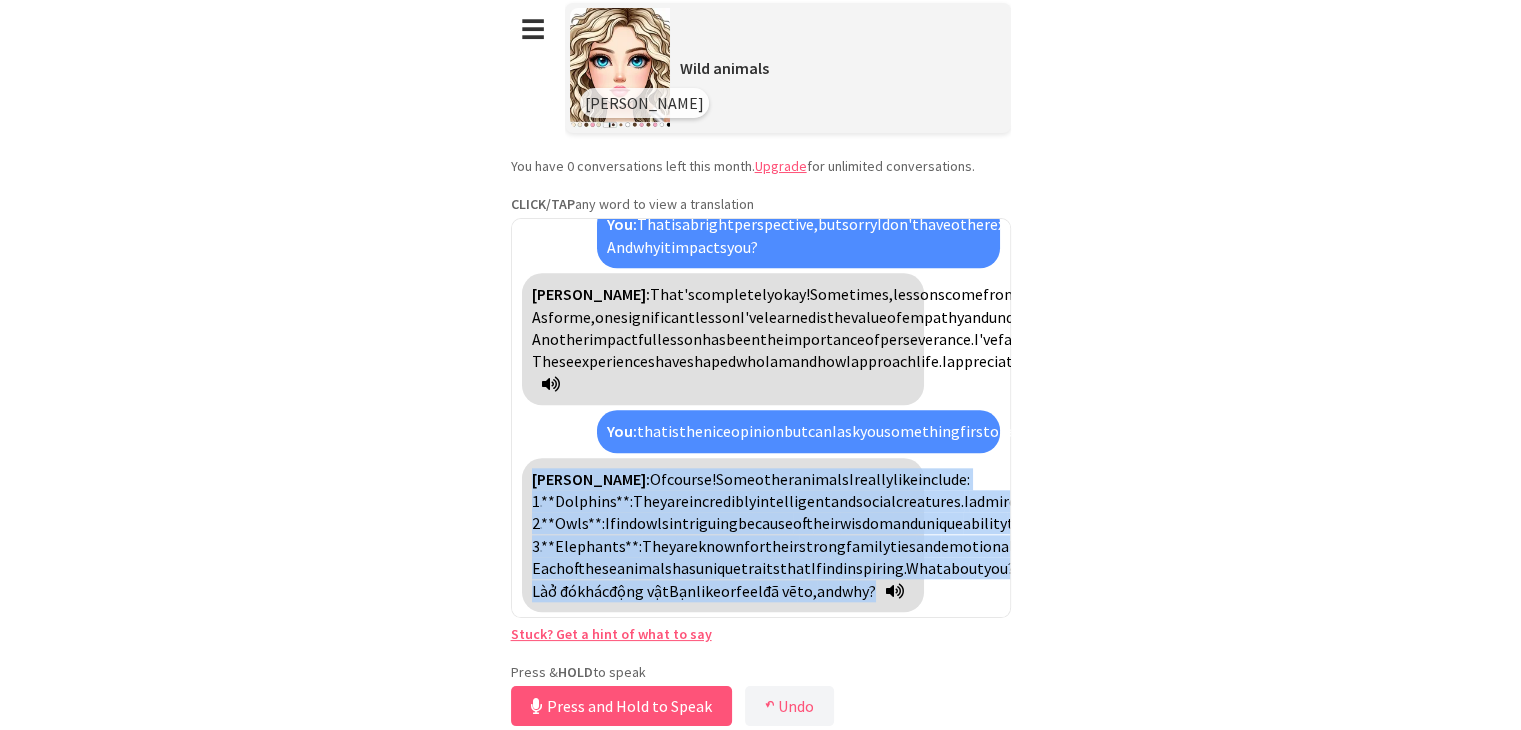 click on "Bạn" at bounding box center (682, 591) 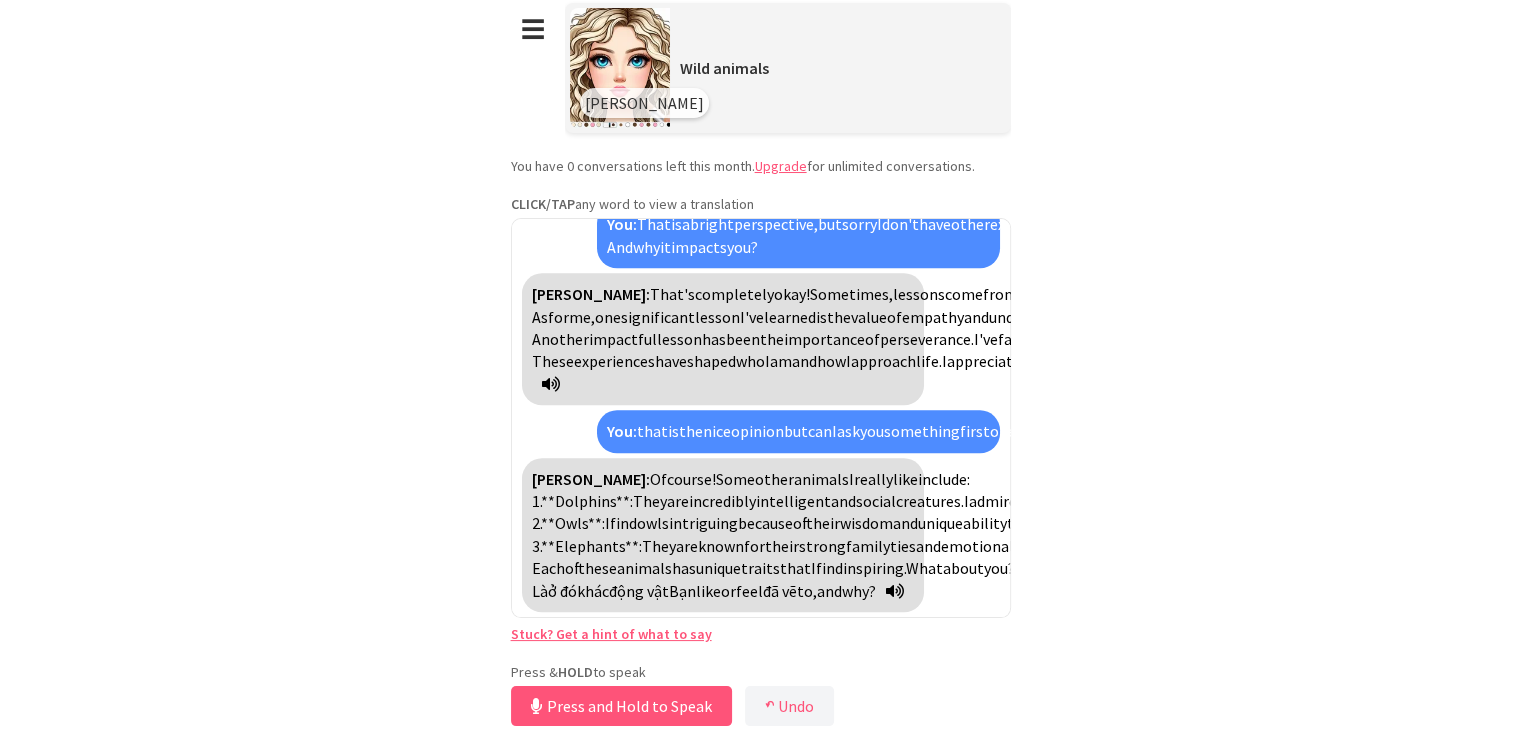 click on "like" at bounding box center [708, 591] 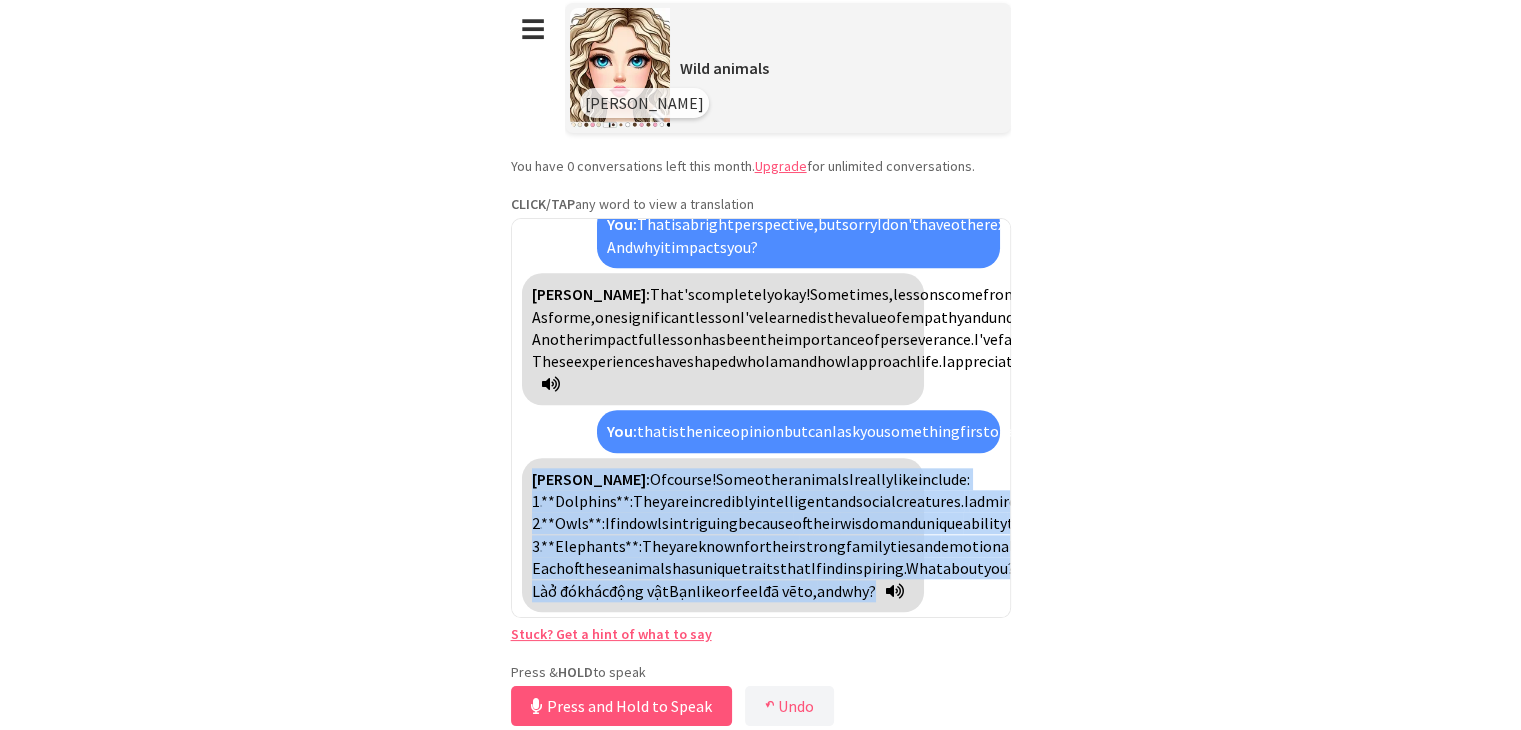 click on "like" at bounding box center [708, 591] 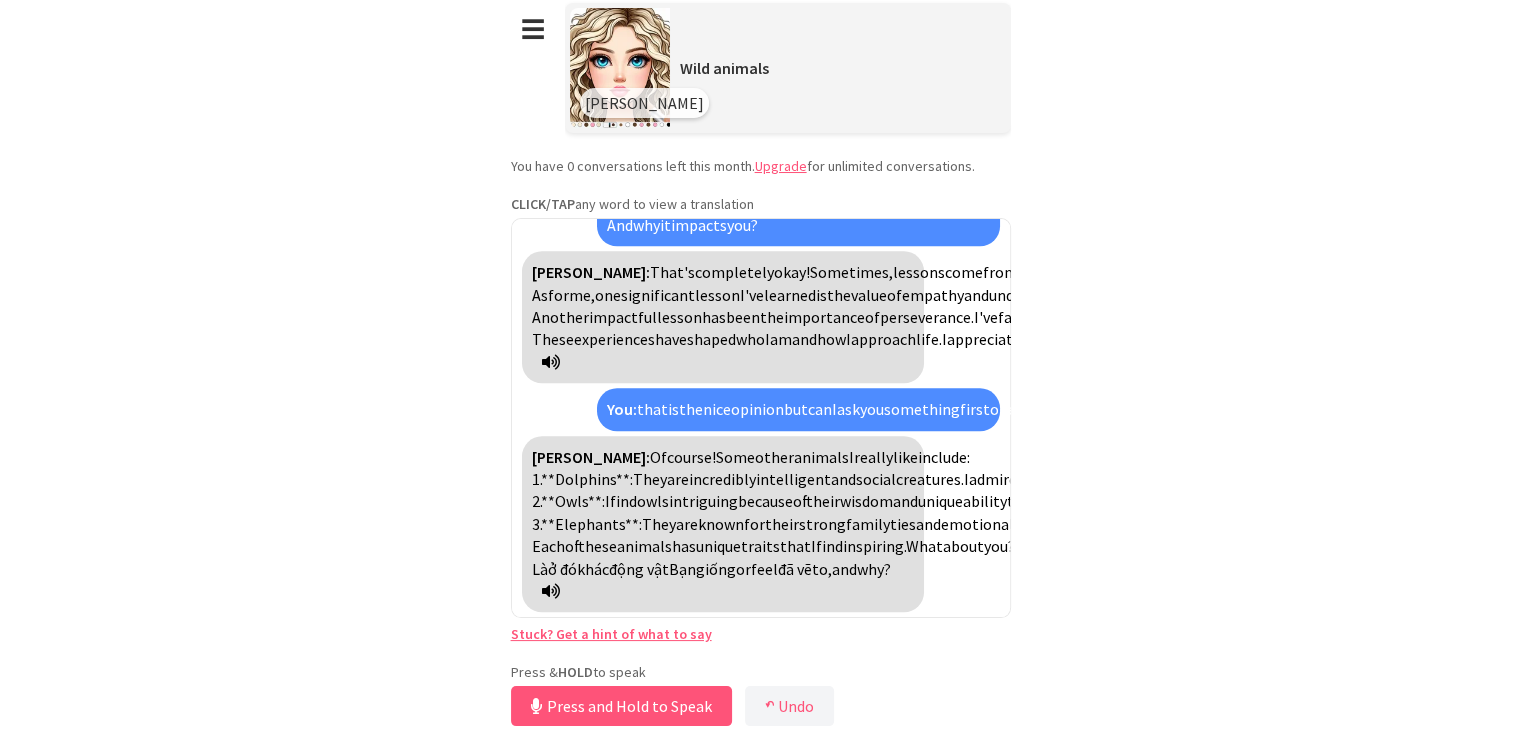 drag, startPoint x: 688, startPoint y: 619, endPoint x: 687, endPoint y: 591, distance: 28.01785 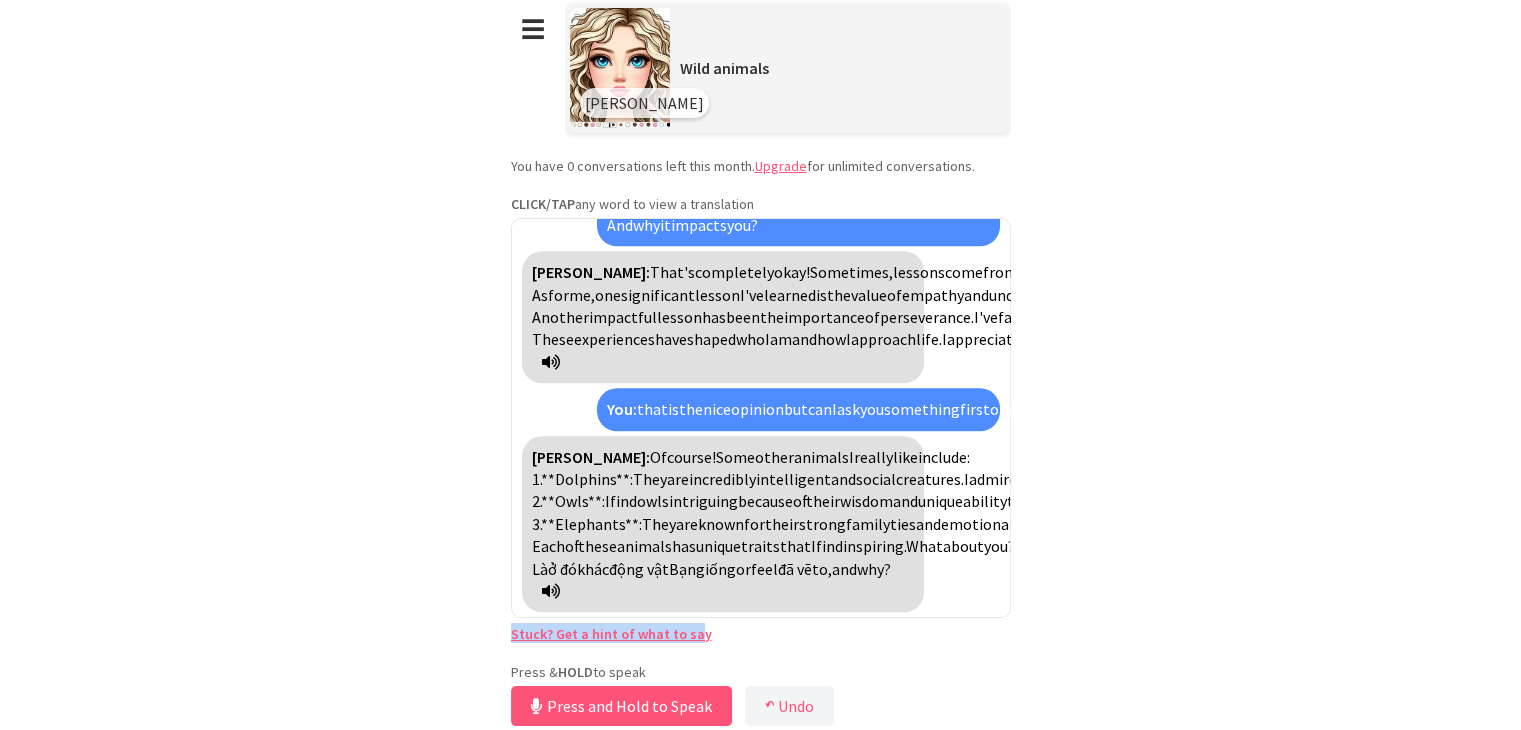 click on "[PERSON_NAME]:  Of  course!  Some  other  animals  I  really  like  include:
1.  **Dolphins**:  They  are  incredibly  intelligent  and  social  creatures.  I  admire  their  playful  nature  and  the  strong  bonds  they  form  with  each  other.  Plus,  their  communication  skills  and  ability  to  work  together  are  fascinating!
2.  **Owls**:  I  find  owls  intriguing  because  of  their  wisdom  and  unique  ability  to  see  in  the  dark.  They  have  a  calm,  mysterious  presence,  and  I  appreciate  their  role  in  the  ecosystem  as  both  predators  and  indicators  of  environmental  health.
3.  **Elephants**:  They  are  known  for  their  strong  family  ties  and  emotional  intelligence.  I  love  how  elephants  show  compassion  and  have  complex  social  structures.  Their  memory  and  ability  to  communicate  over  long  distances  are  truly  remarkable.
Each  of  these  animals  has  unique  traits  that  I  find  inspiring.  What  about  you?  Là  ở đó  khác  động vật" at bounding box center (723, 524) 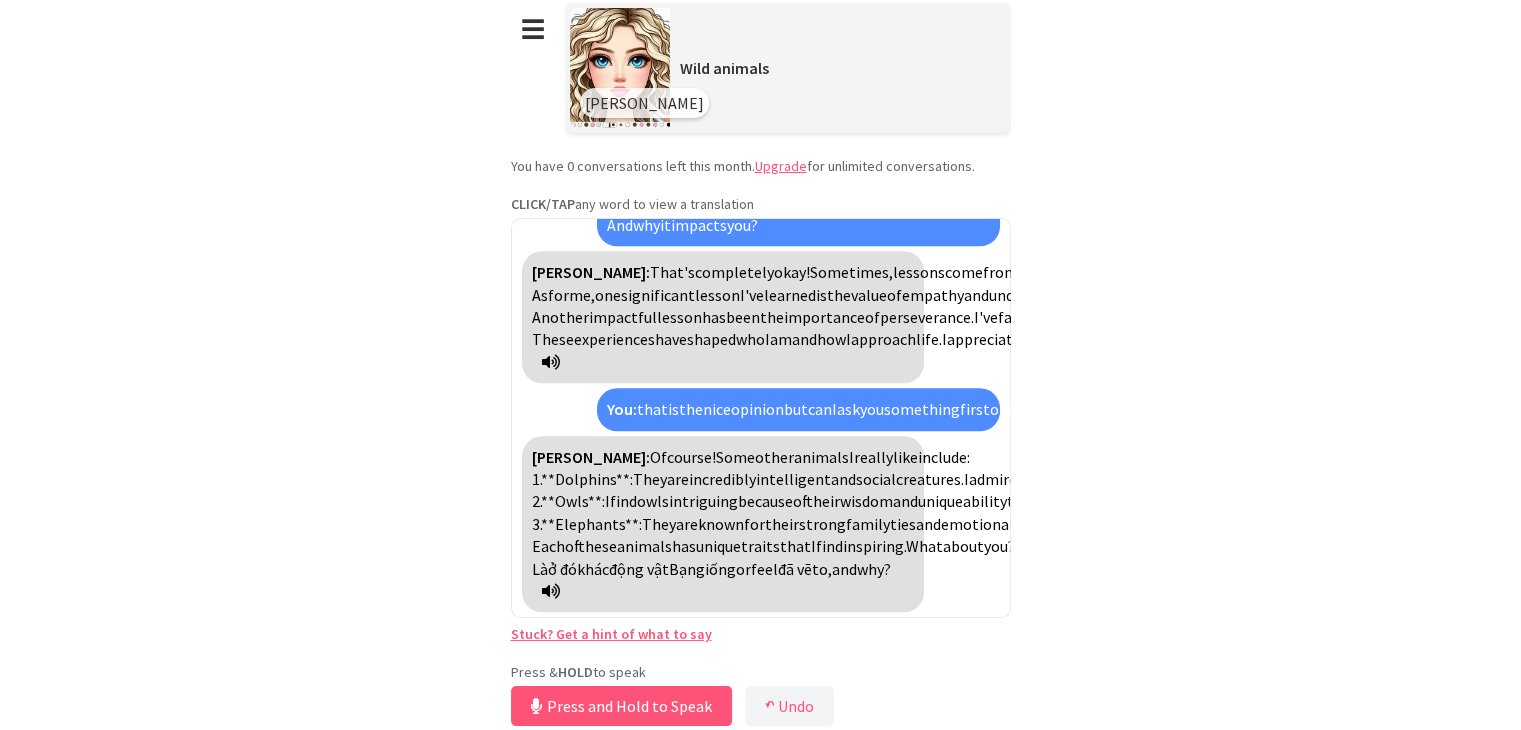 click on "động vật" at bounding box center [639, 569] 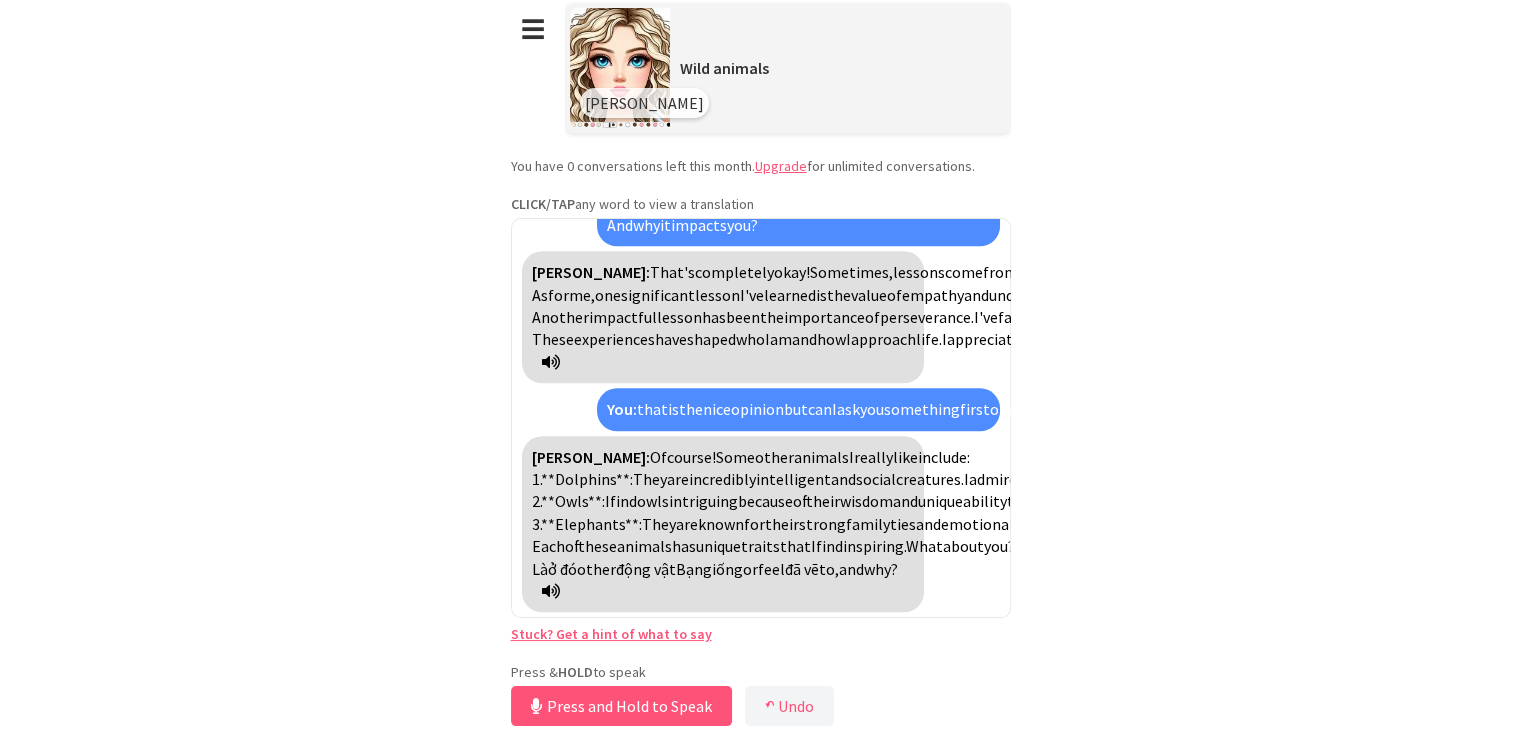 click on "ở đó" at bounding box center [562, 569] 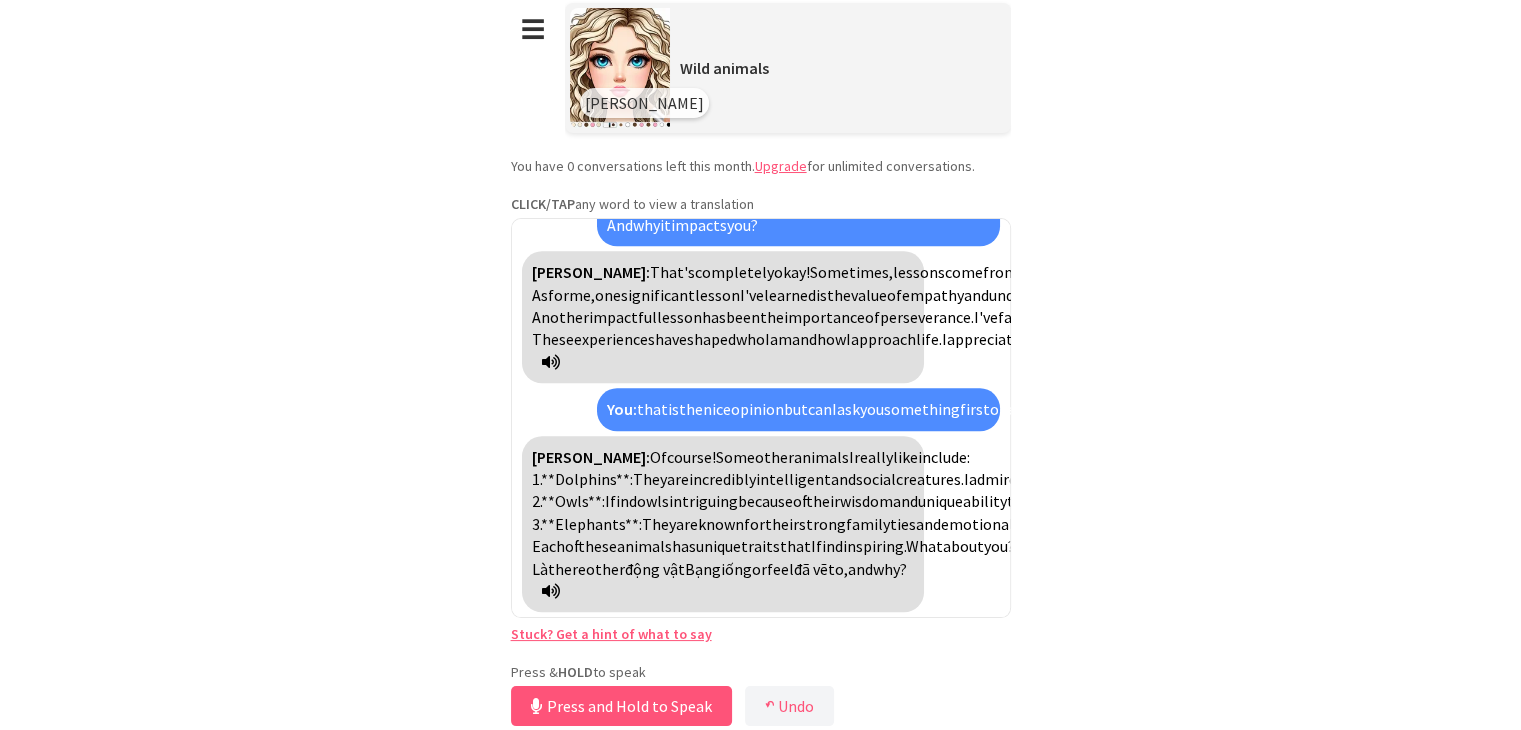 click on "Là" at bounding box center (540, 569) 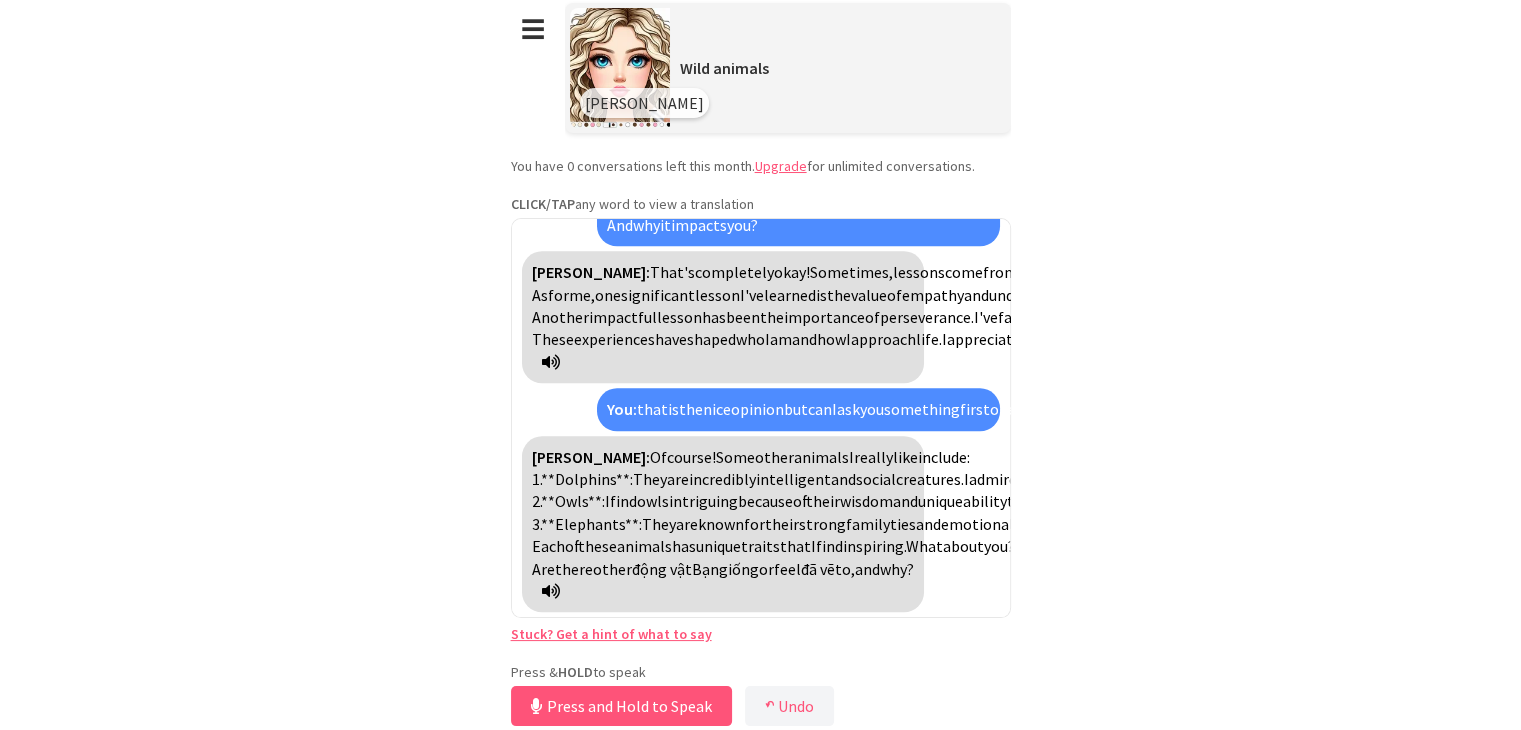 drag, startPoint x: 735, startPoint y: 574, endPoint x: 692, endPoint y: 570, distance: 43.185646 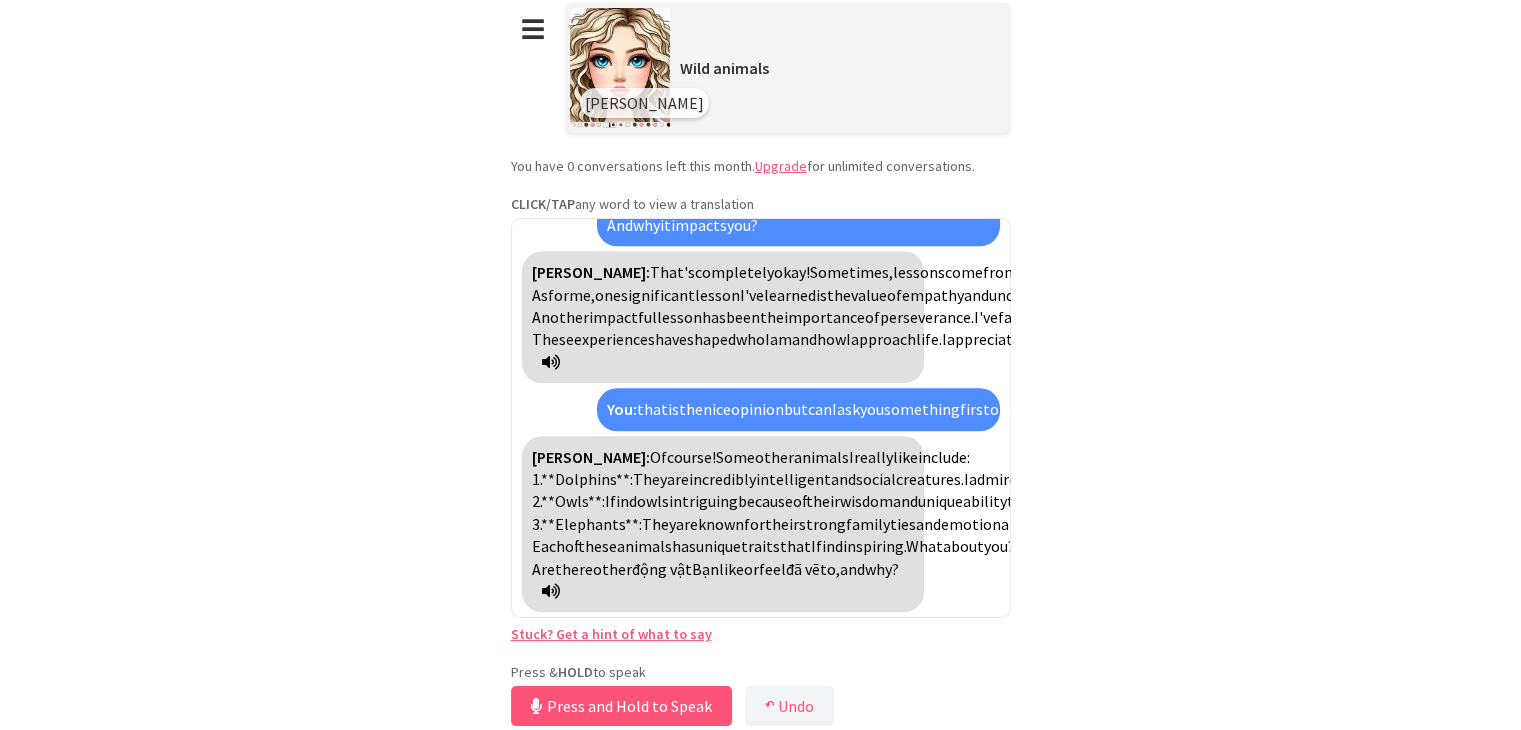 click on "Bạn" at bounding box center (705, 569) 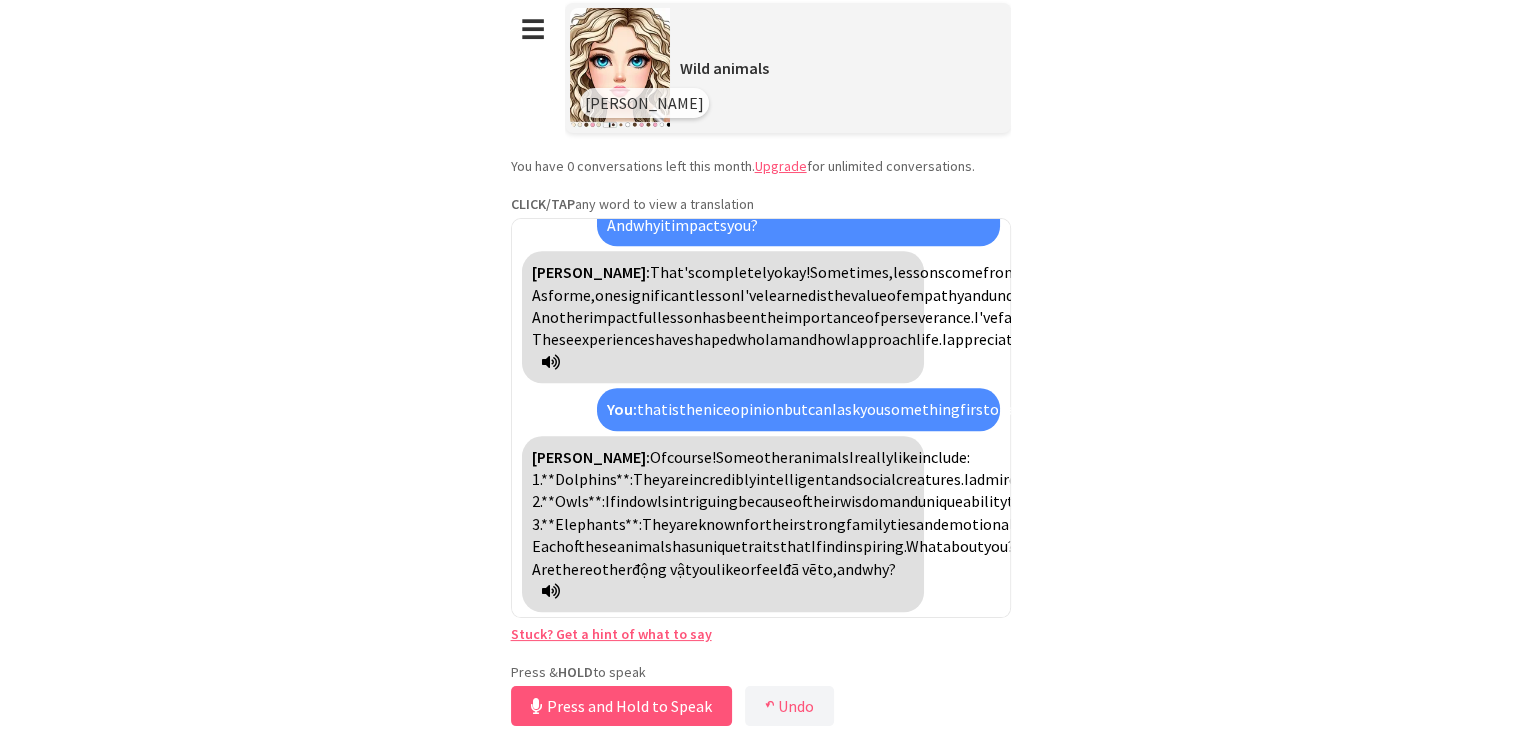 click on "đã vẽ" at bounding box center (800, 569) 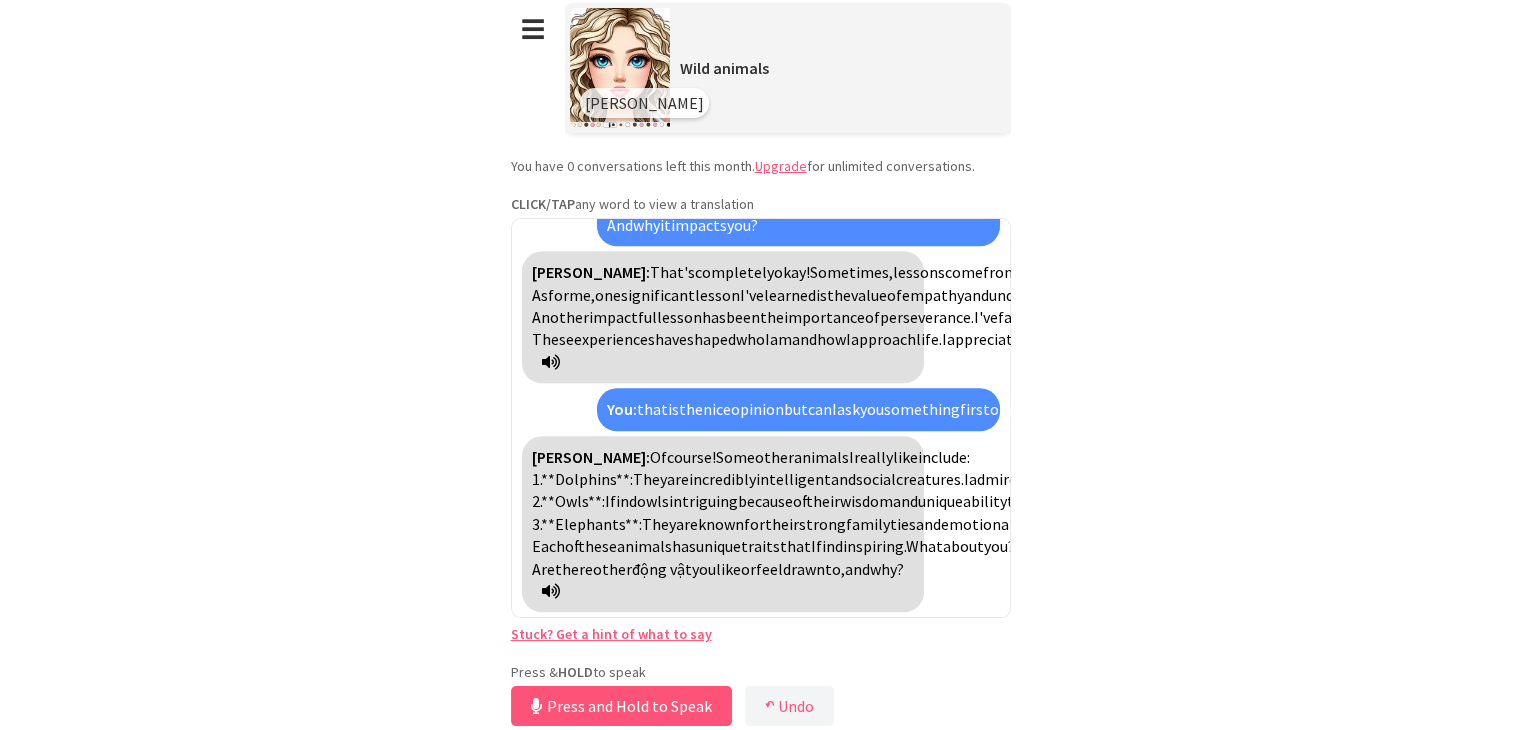scroll, scrollTop: 5186, scrollLeft: 0, axis: vertical 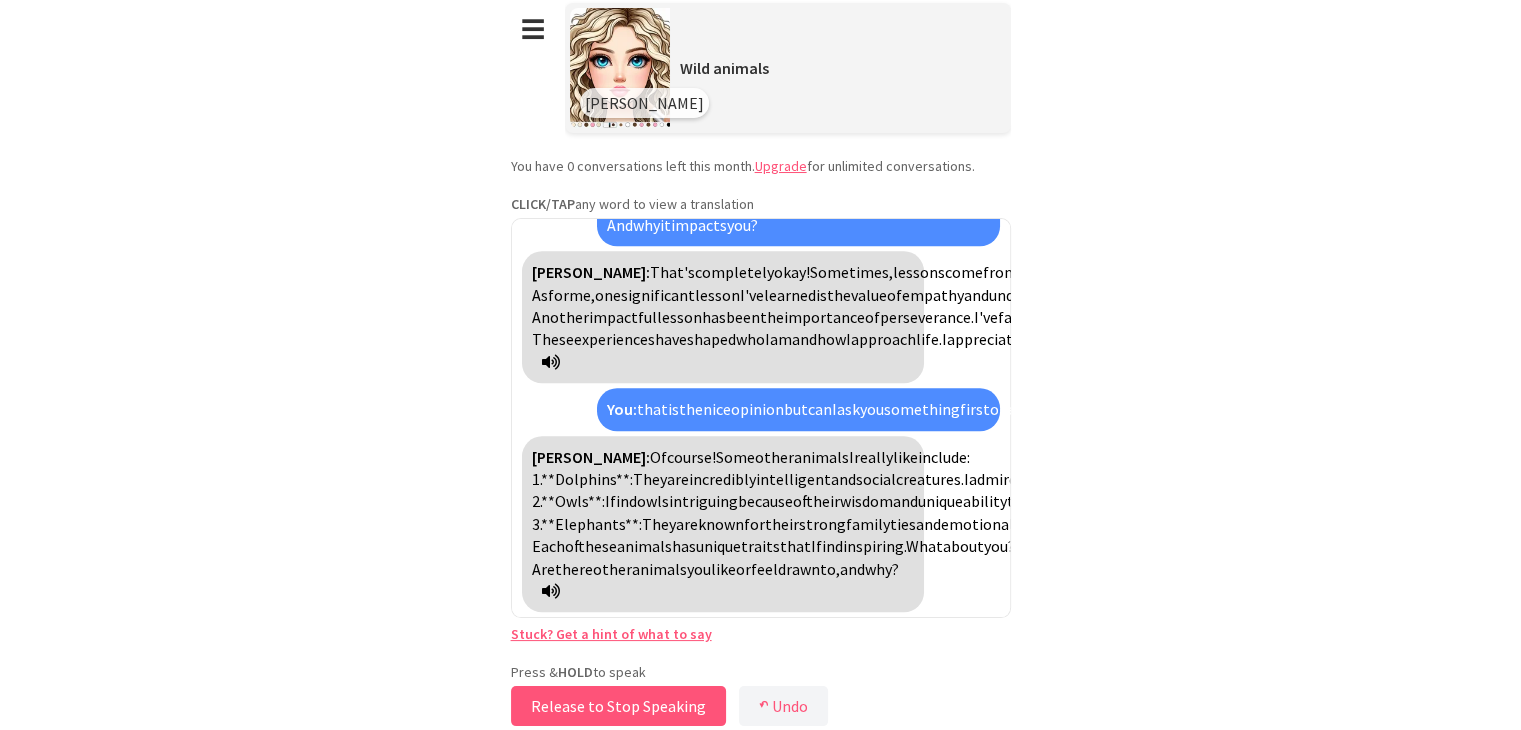 click on "Release to Stop Speaking" at bounding box center [618, 706] 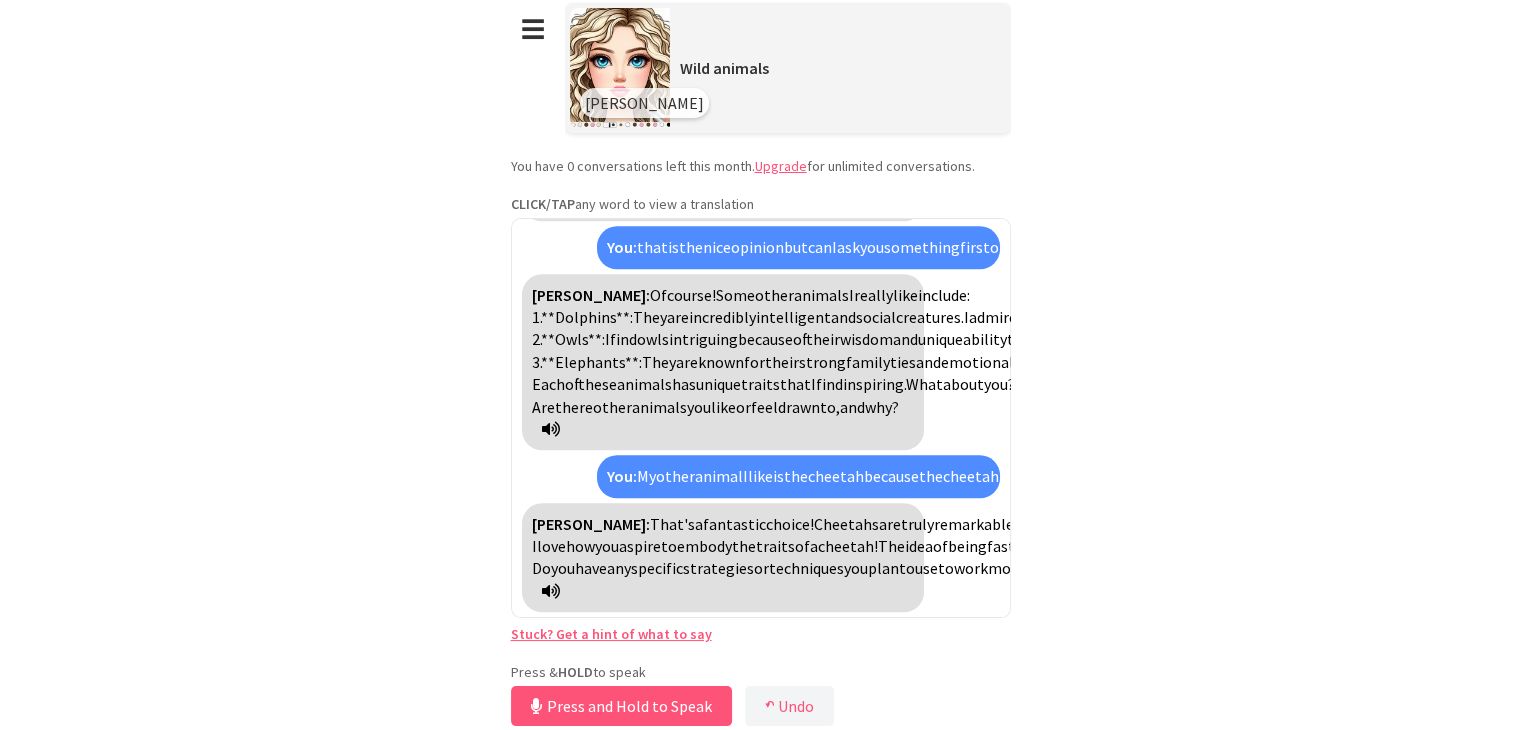 scroll, scrollTop: 4528, scrollLeft: 0, axis: vertical 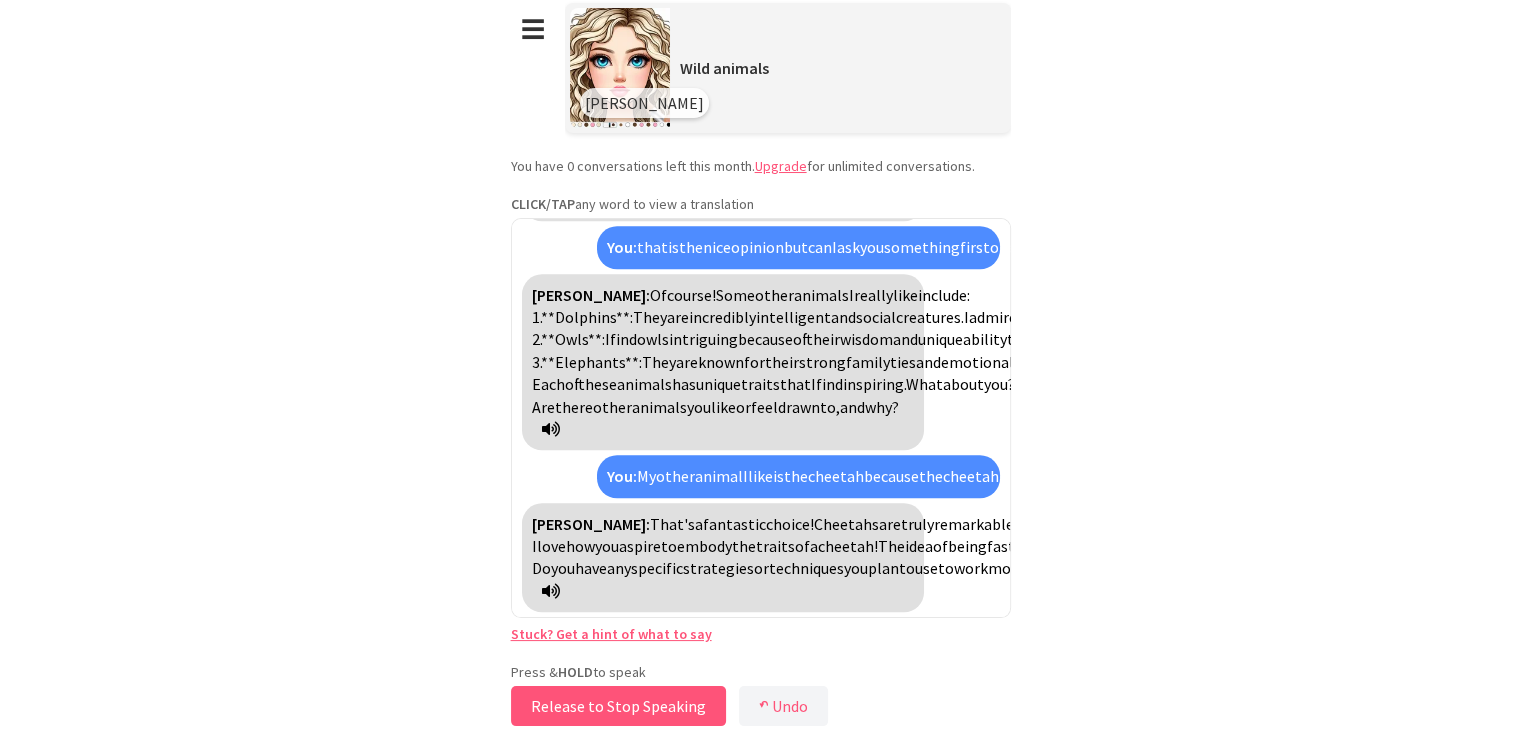 click on "Release to Stop Speaking" at bounding box center (618, 706) 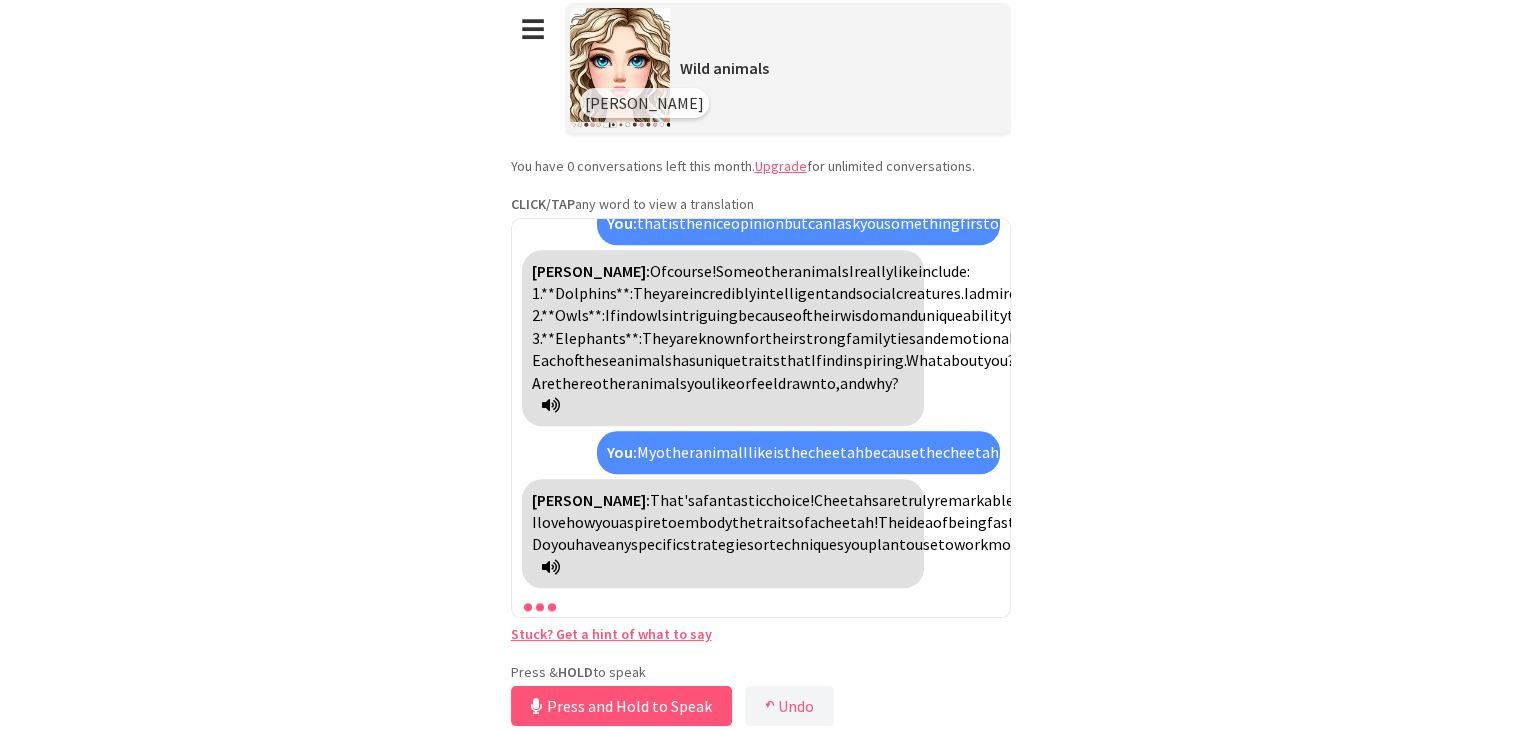 scroll, scrollTop: 5775, scrollLeft: 0, axis: vertical 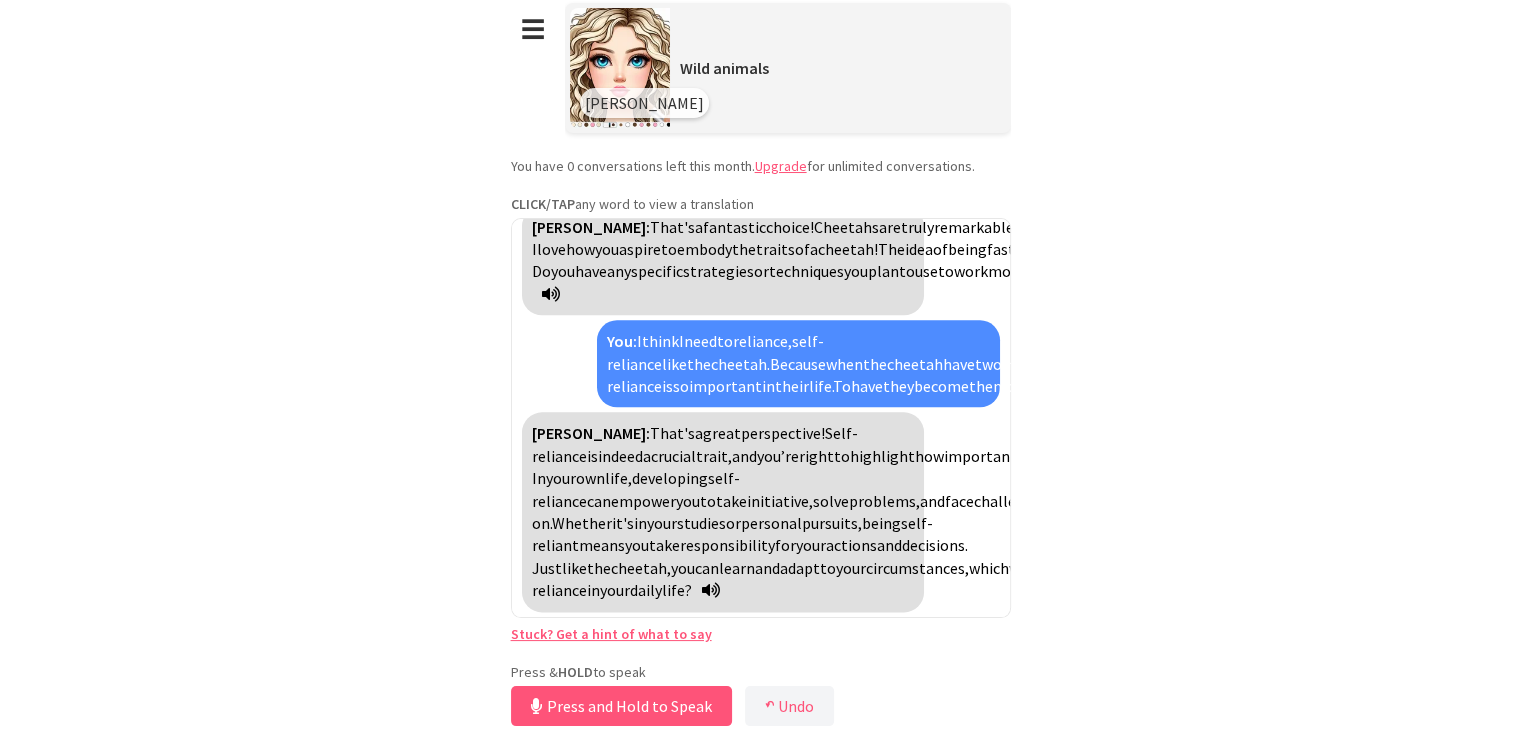 click on "personal" at bounding box center (771, 523) 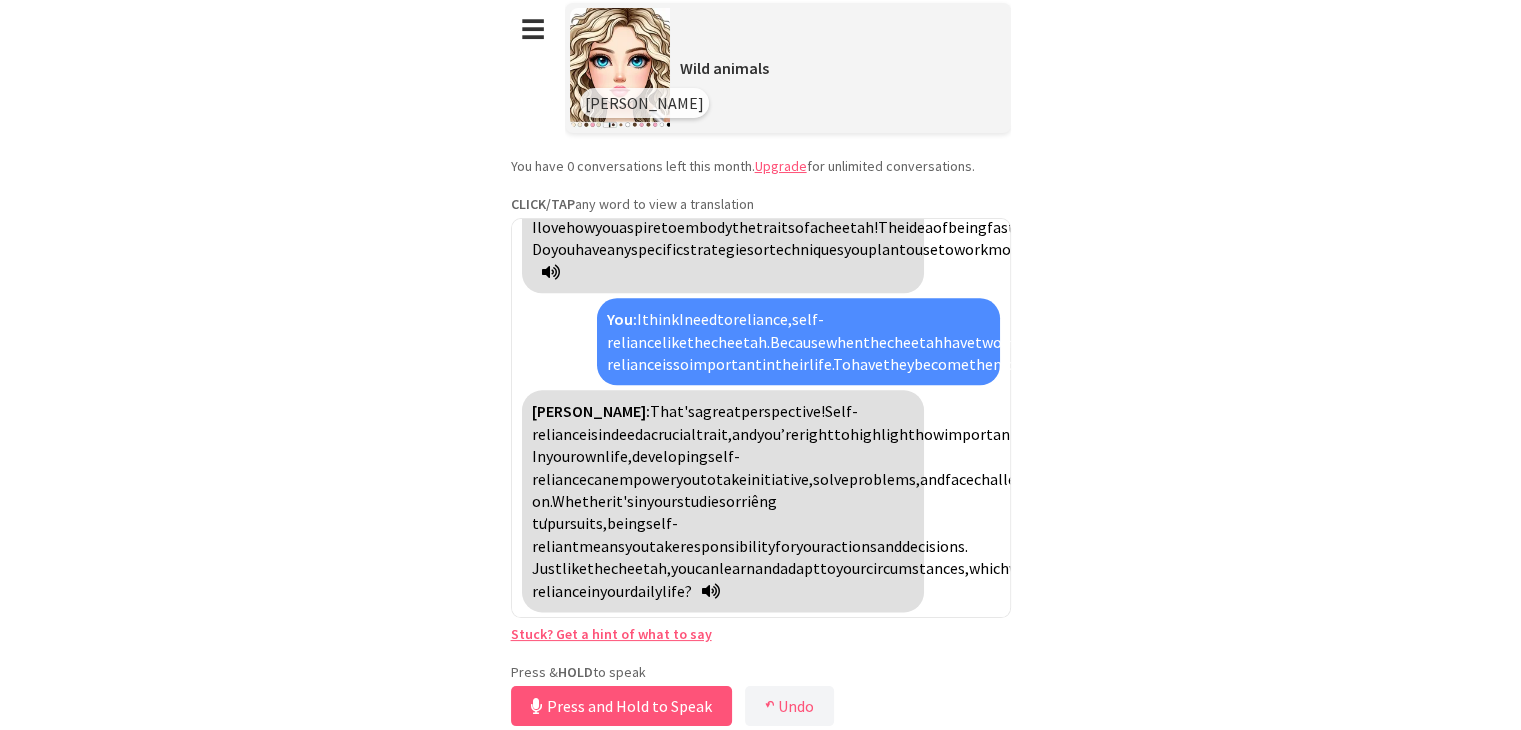 click on "riêng tư" at bounding box center [654, 512] 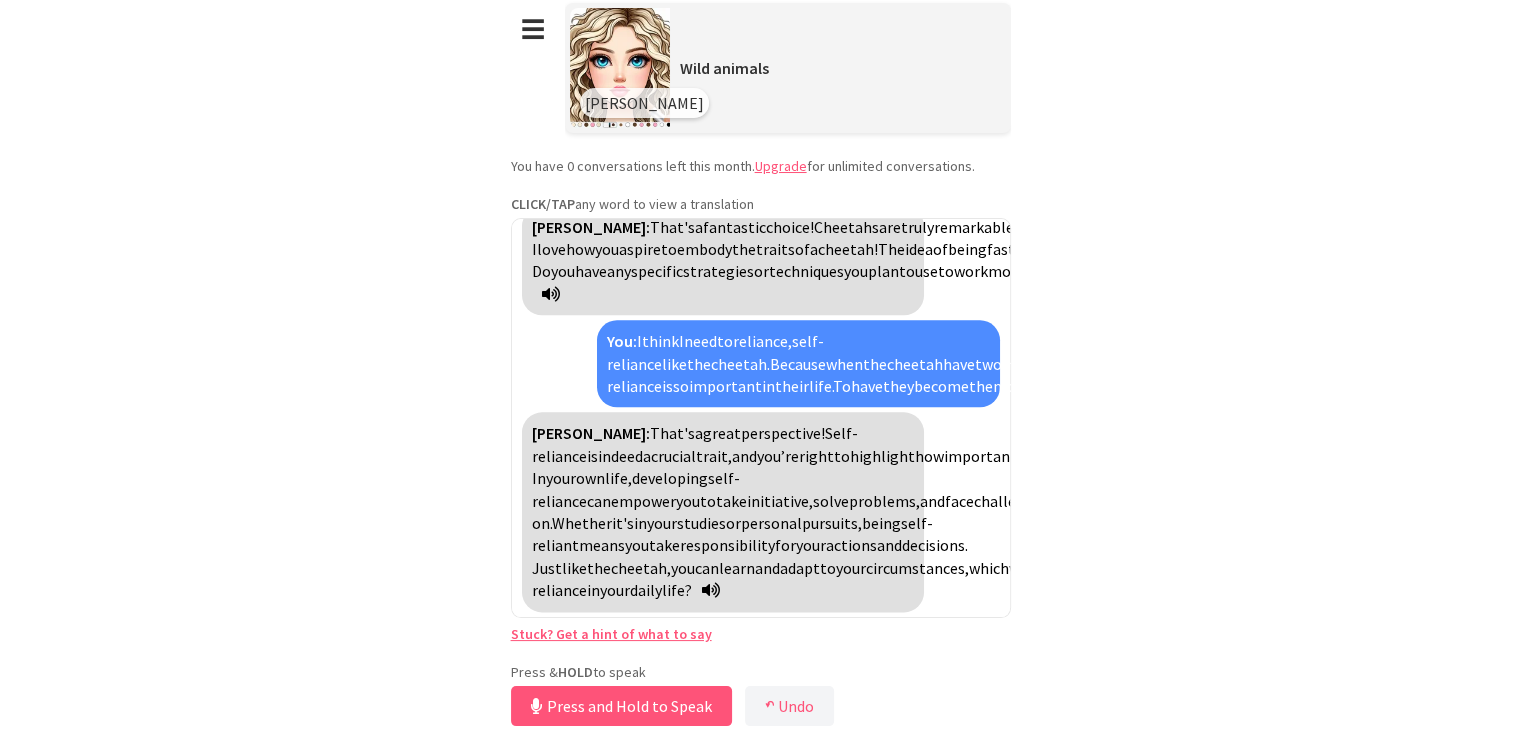 click on "**********" at bounding box center [760, 356] 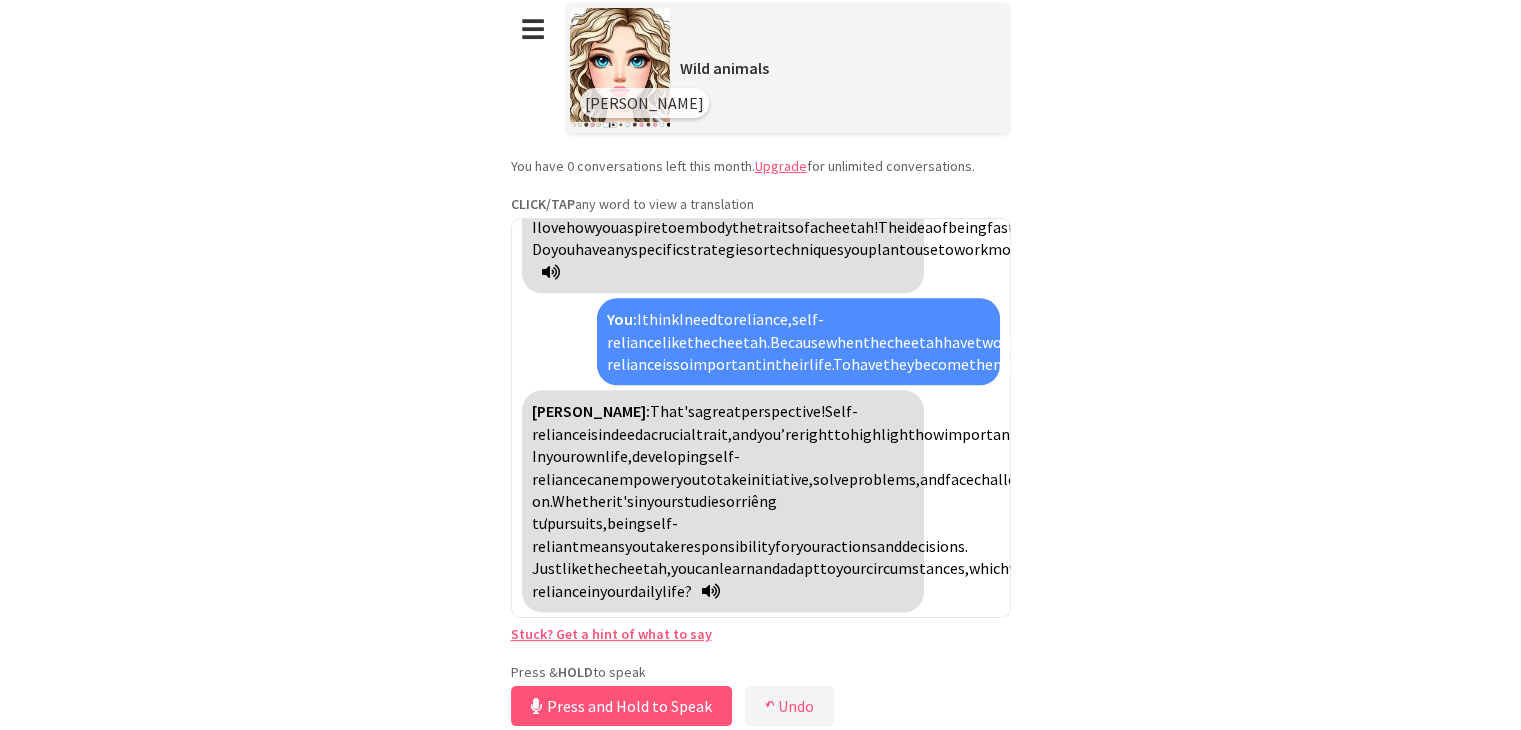 click on "riêng tư" at bounding box center (654, 512) 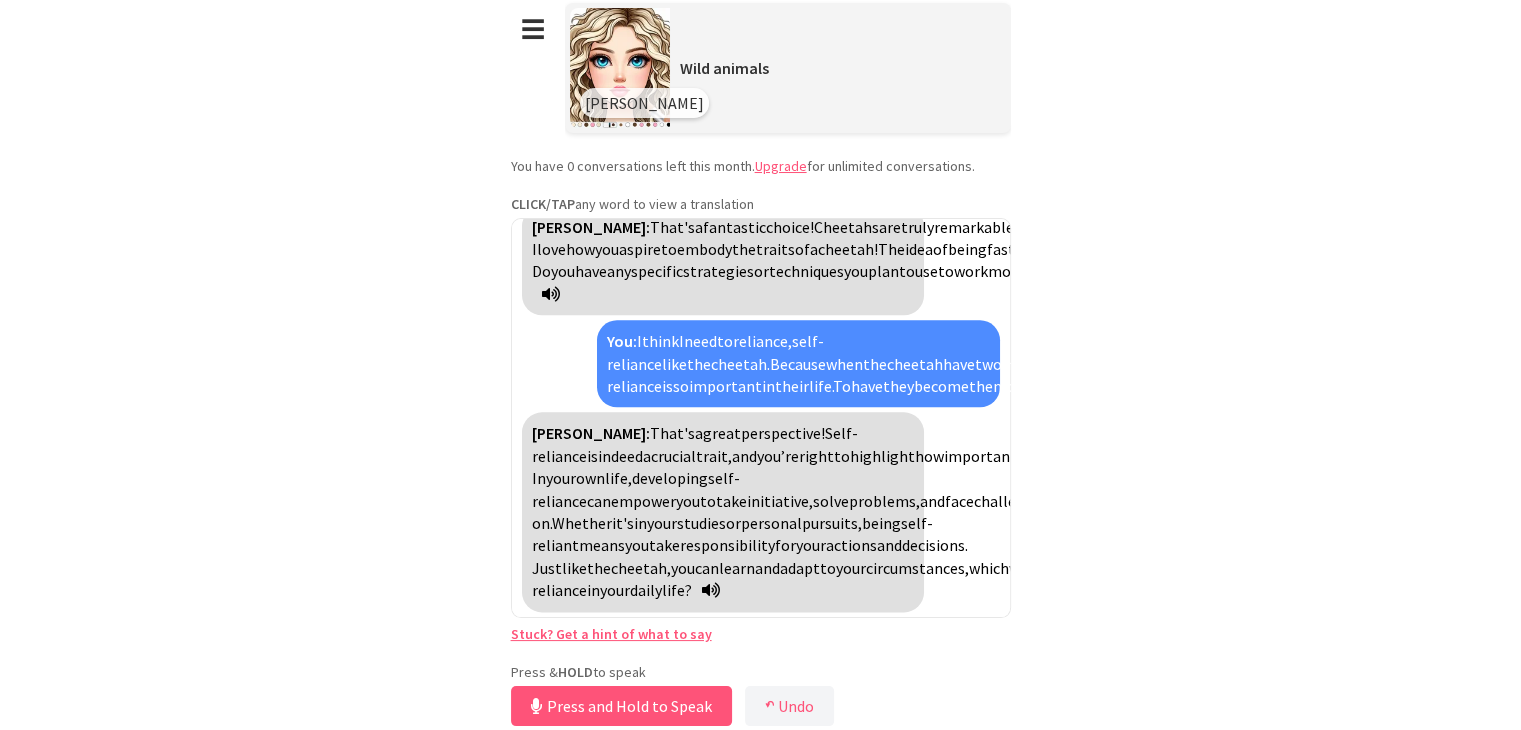 scroll, scrollTop: 6316, scrollLeft: 0, axis: vertical 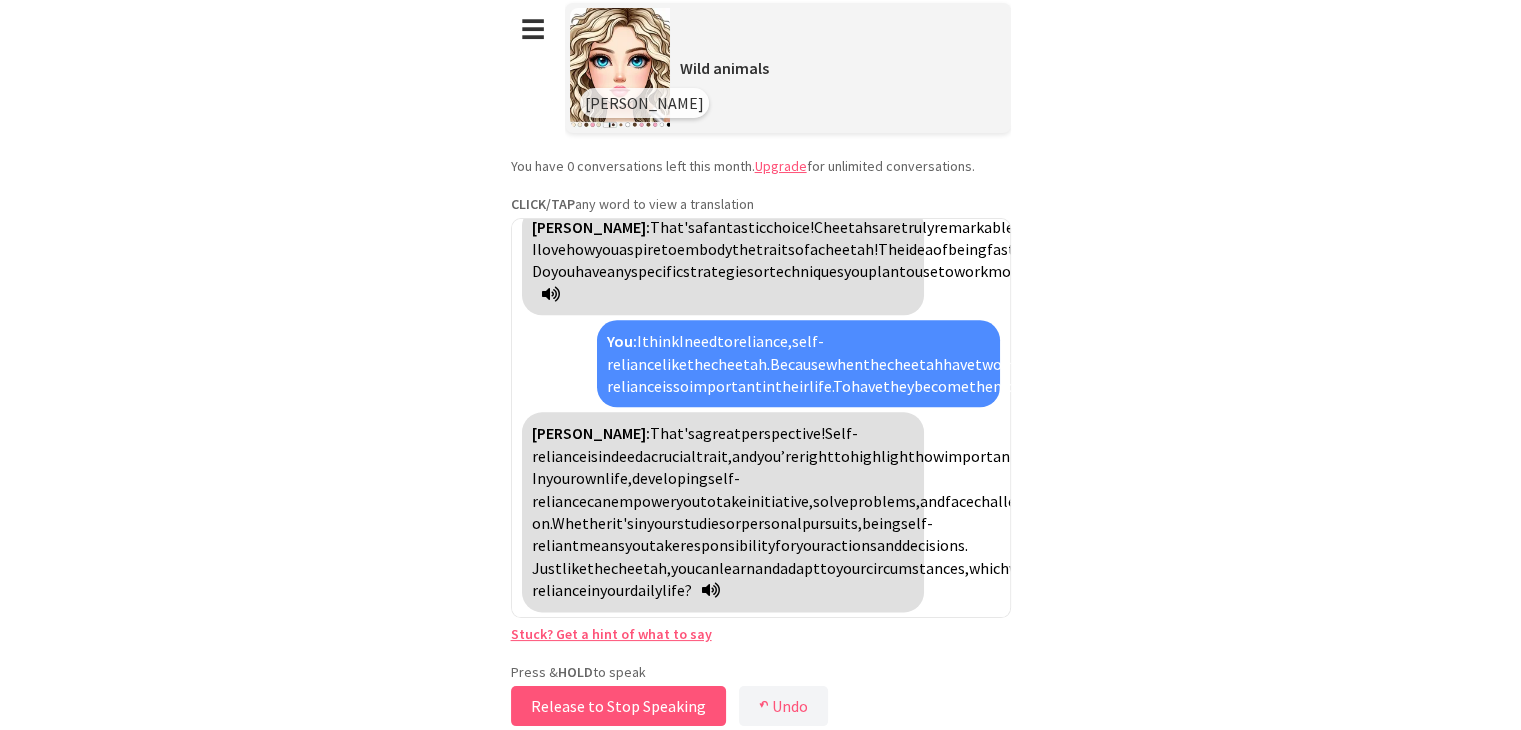 click on "Release to Stop Speaking" at bounding box center [618, 706] 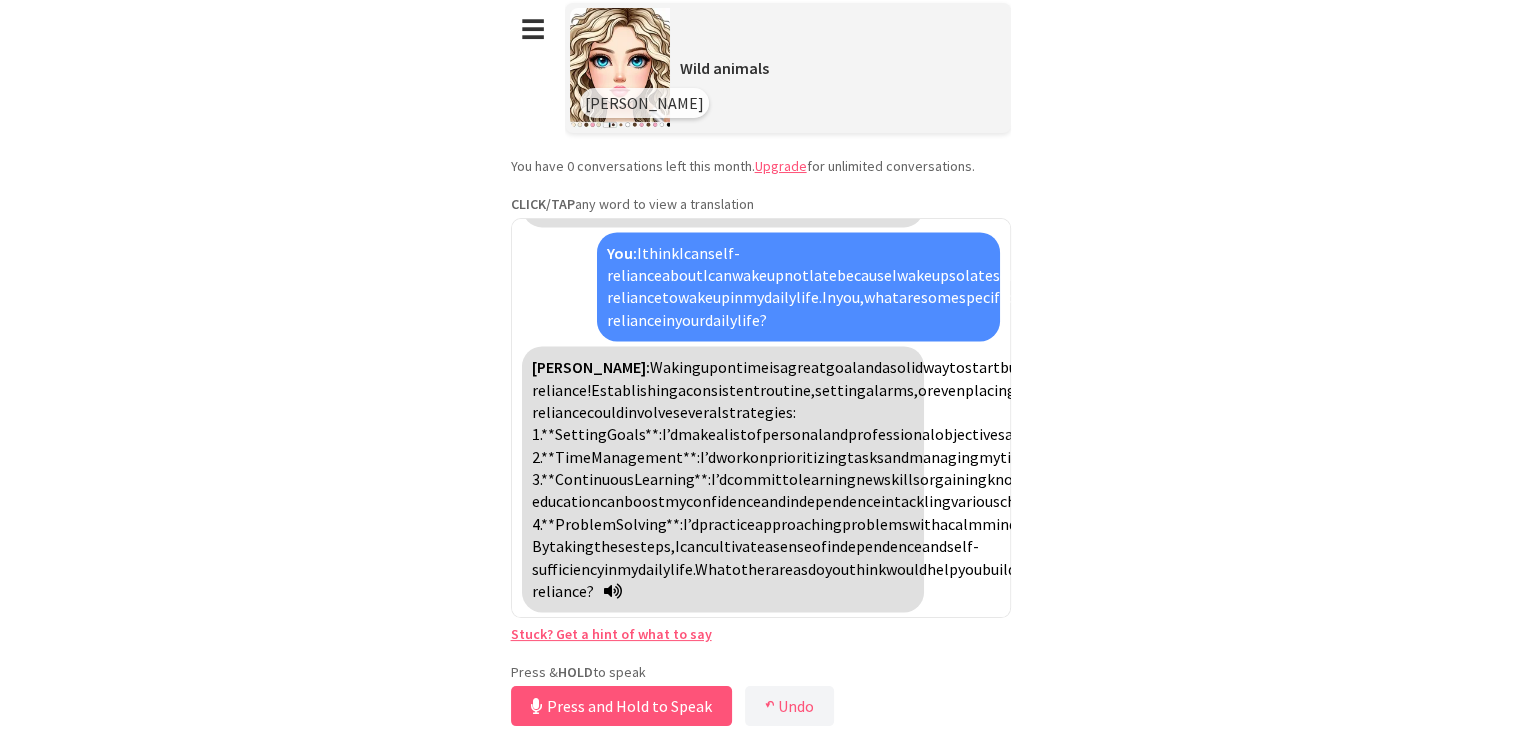 scroll, scrollTop: 6816, scrollLeft: 0, axis: vertical 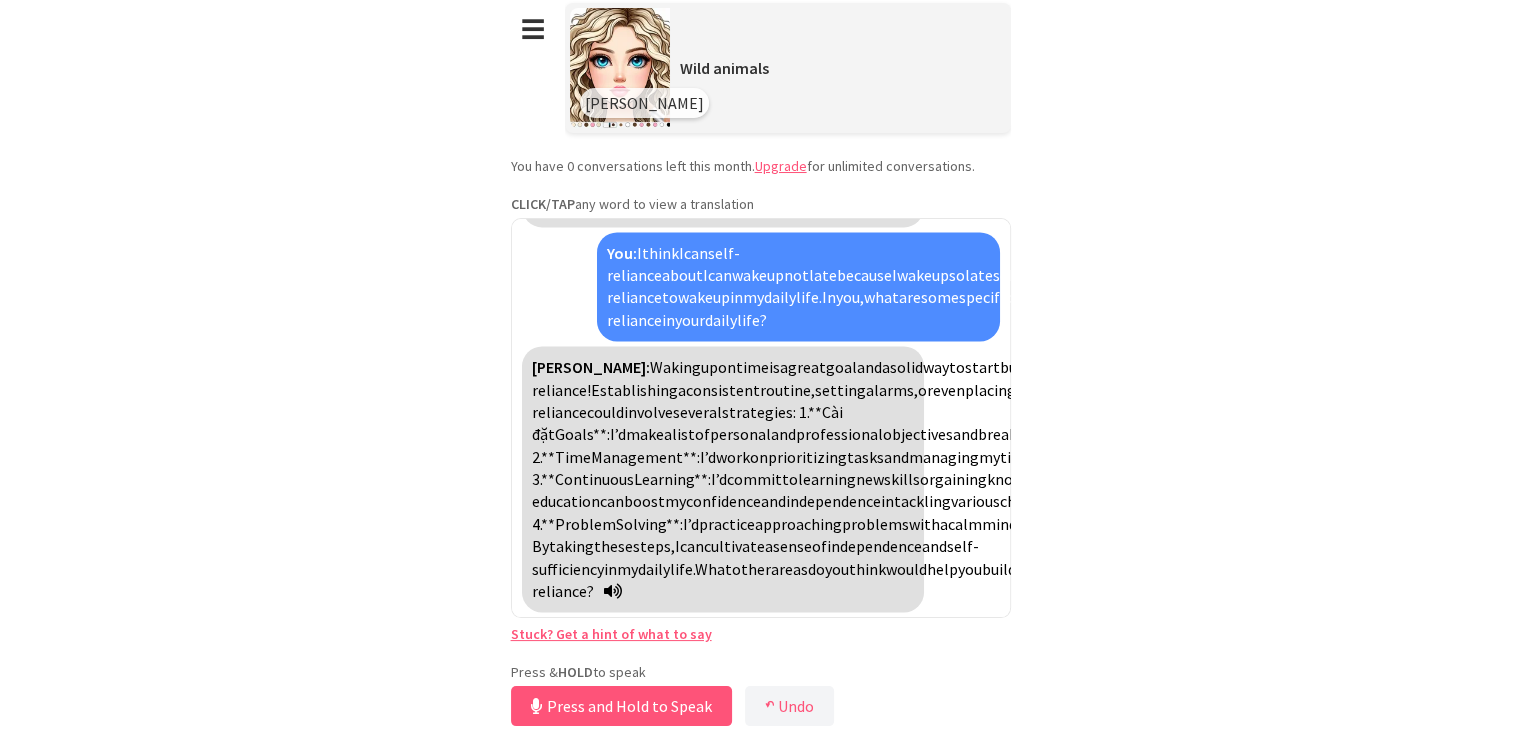 click on "Goals**:" at bounding box center [582, 434] 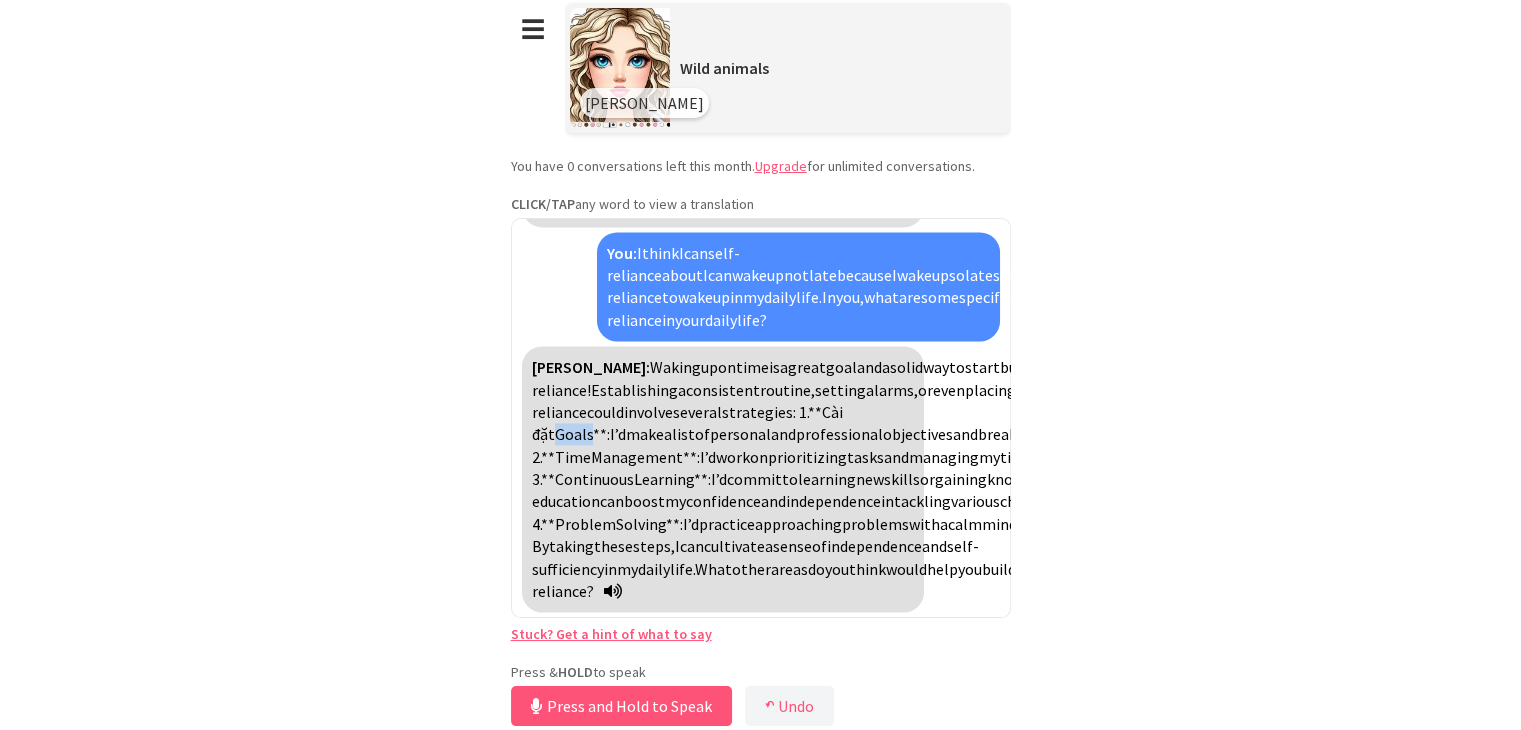 click on "Goals**:" at bounding box center [582, 434] 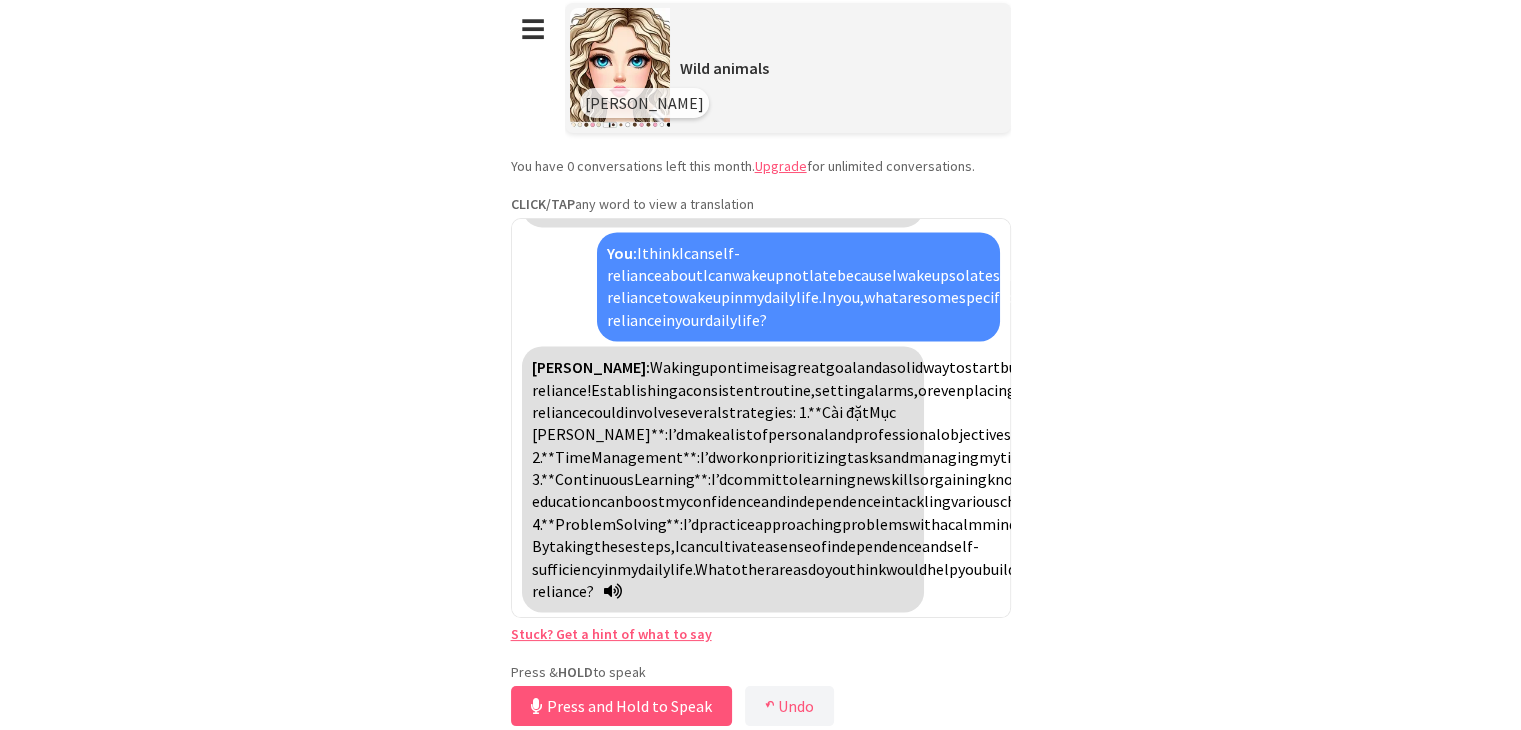 scroll, scrollTop: 6916, scrollLeft: 0, axis: vertical 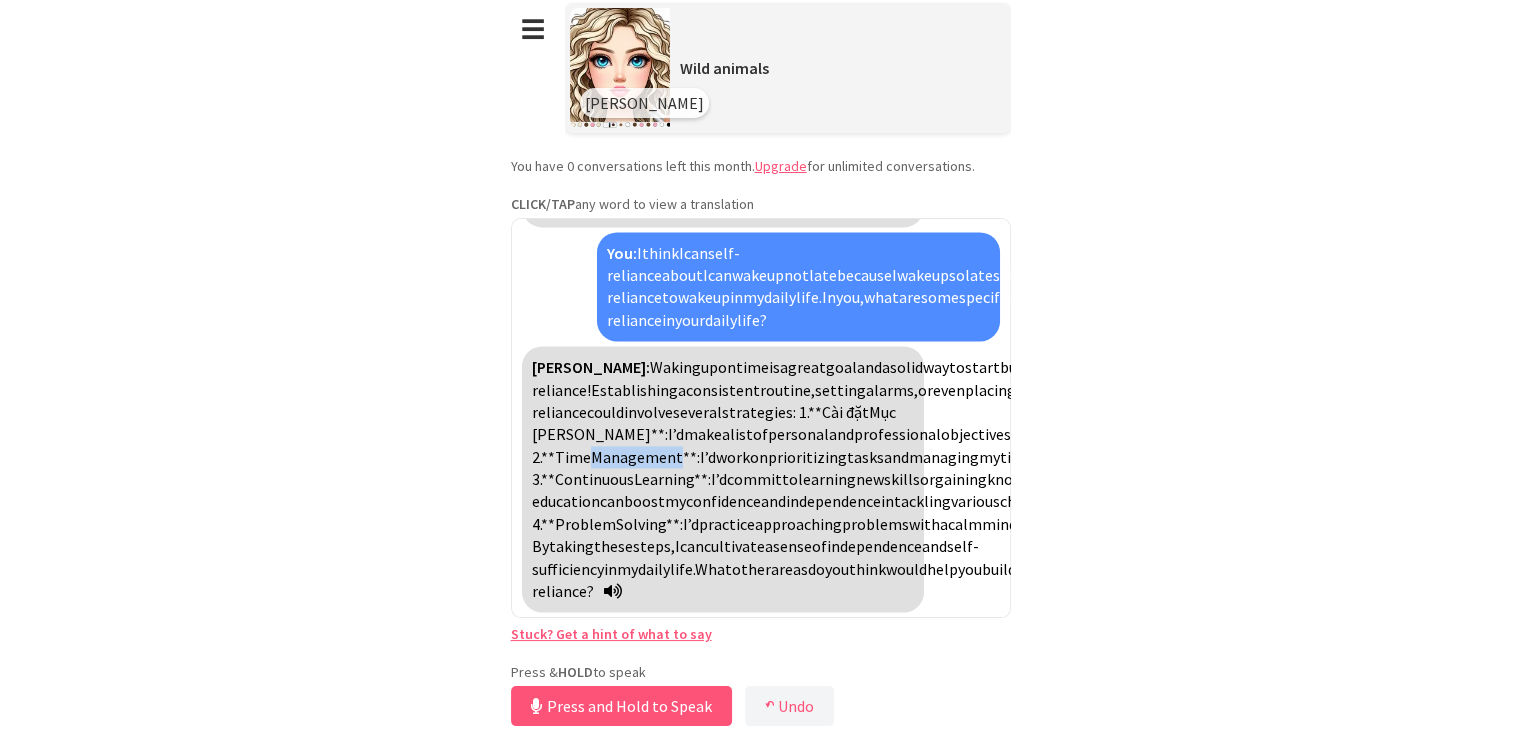 click on "Management**:" at bounding box center [645, 457] 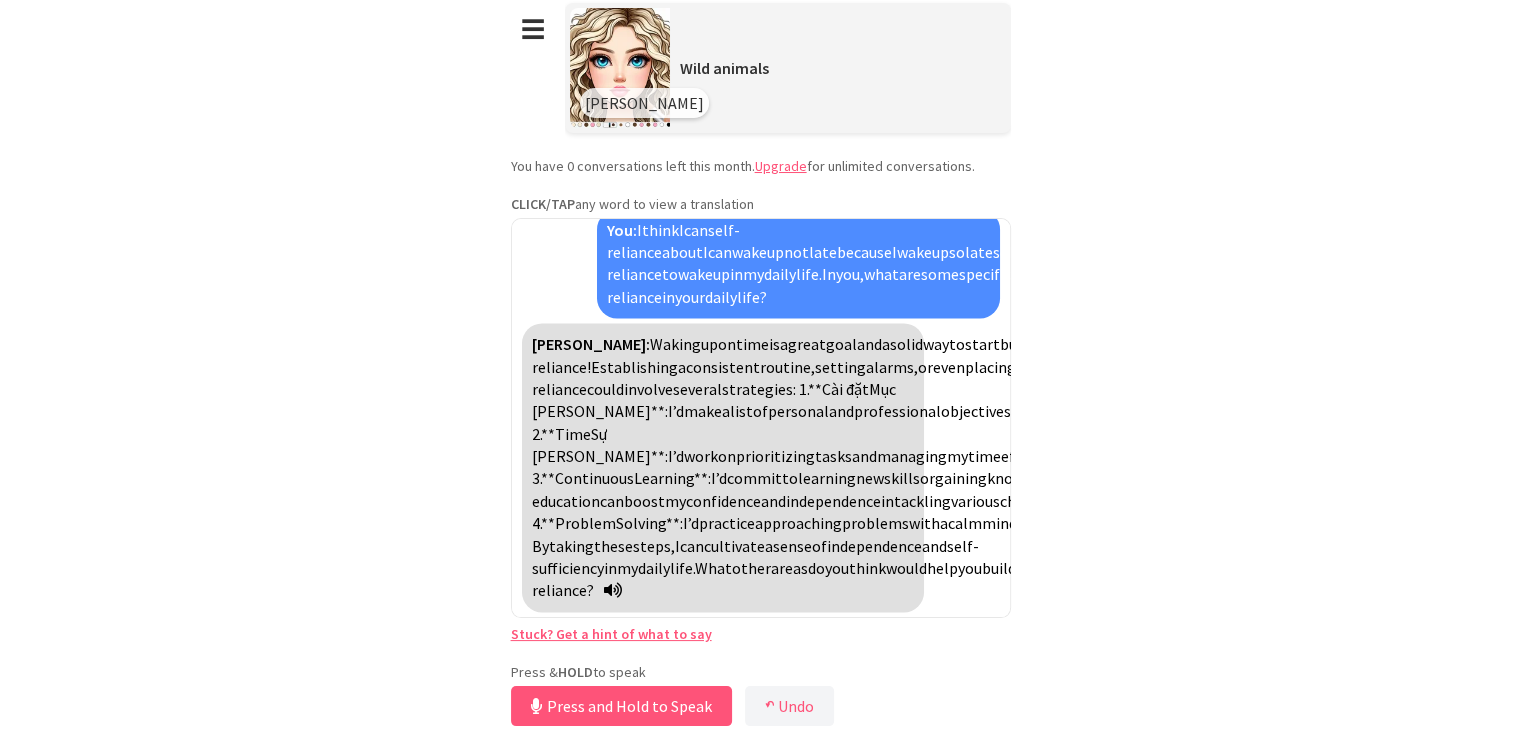click on "**Time" at bounding box center [566, 434] 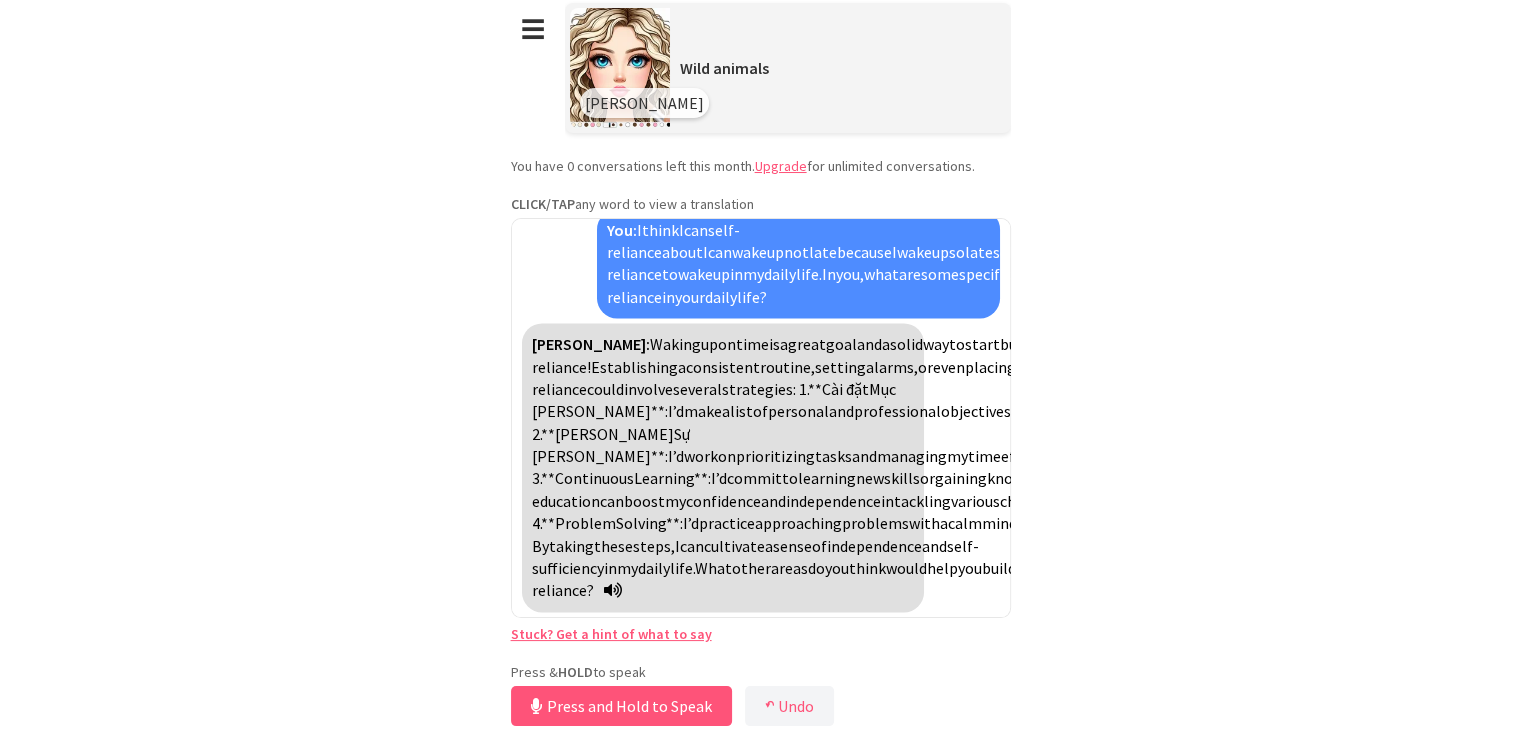 scroll, scrollTop: 6716, scrollLeft: 0, axis: vertical 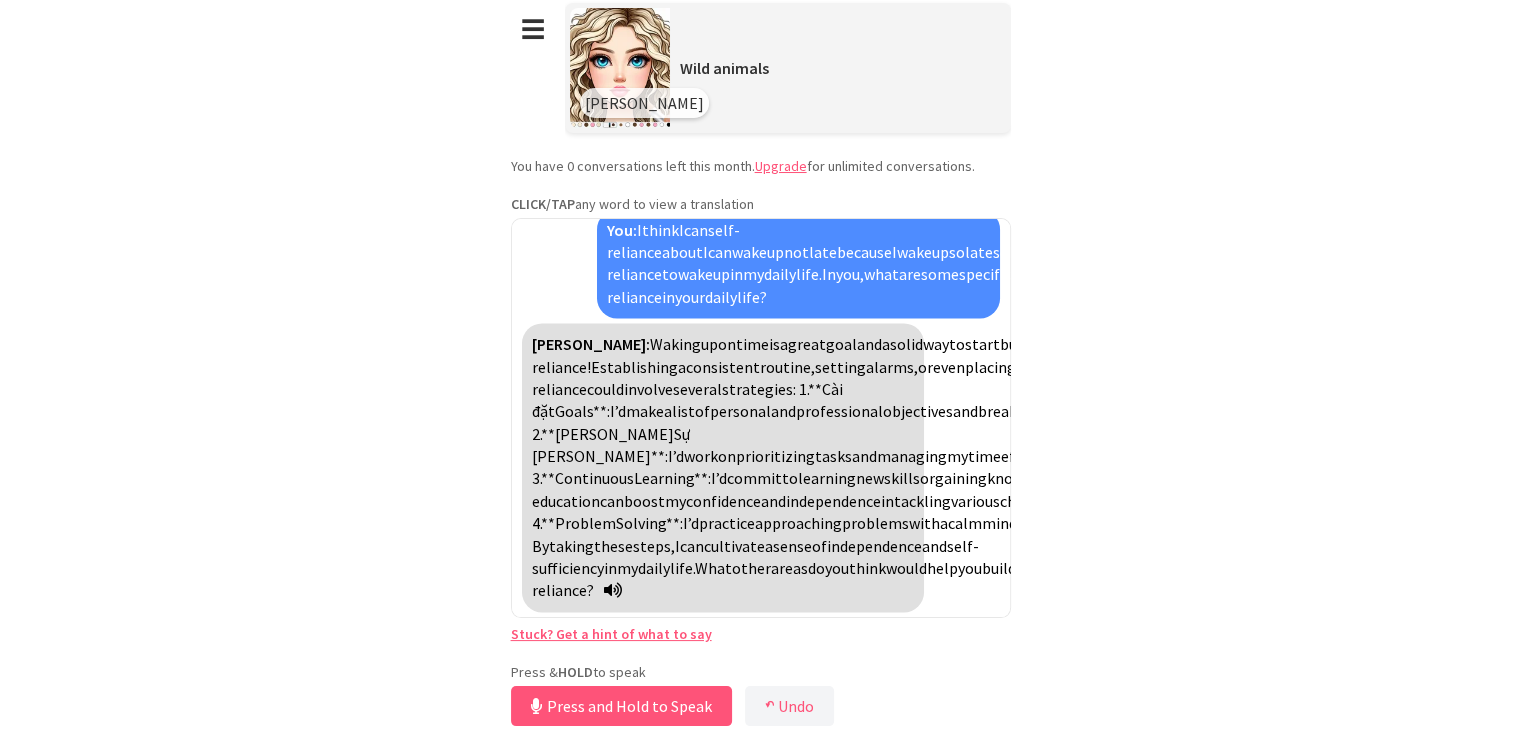 click on "**Cài đặt" at bounding box center (687, 400) 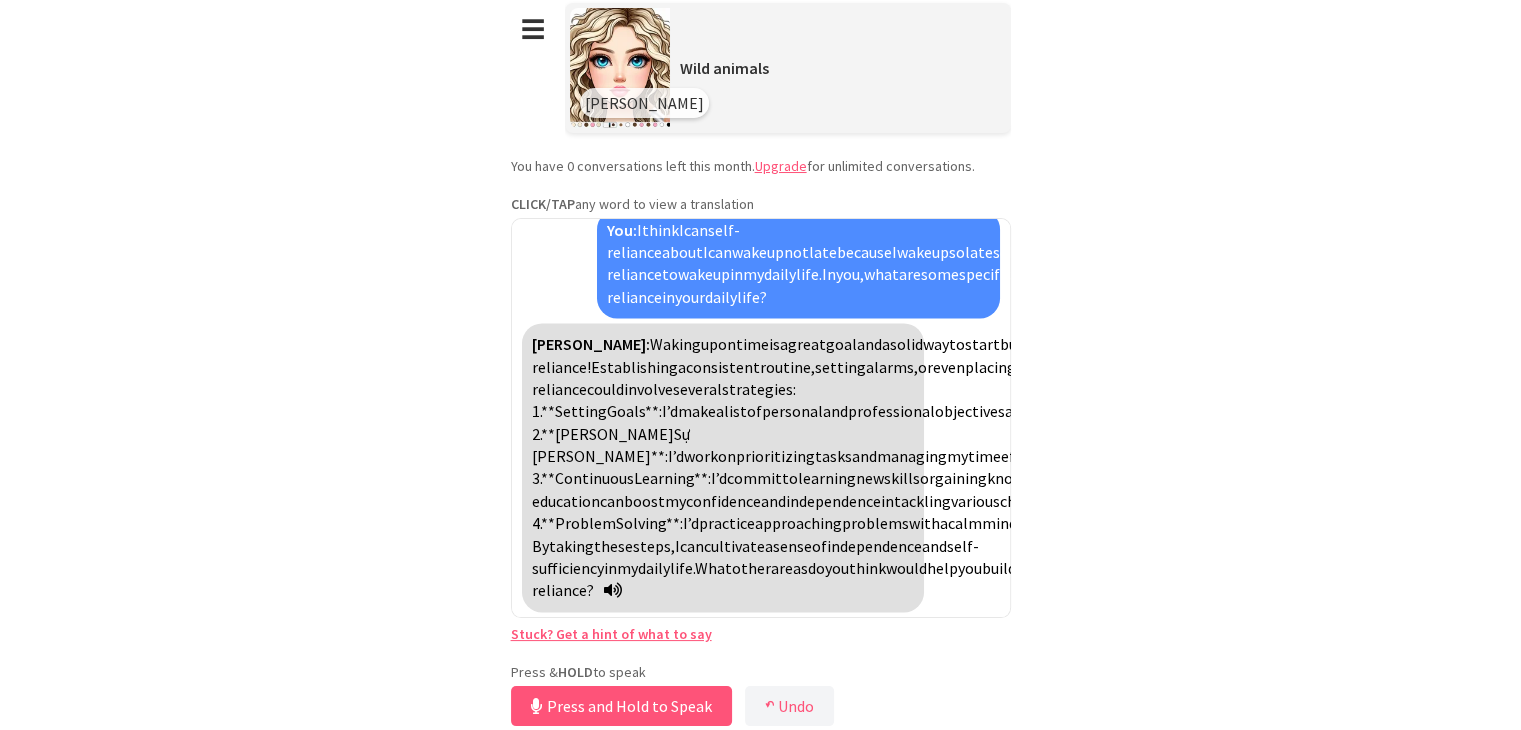 scroll, scrollTop: 6816, scrollLeft: 0, axis: vertical 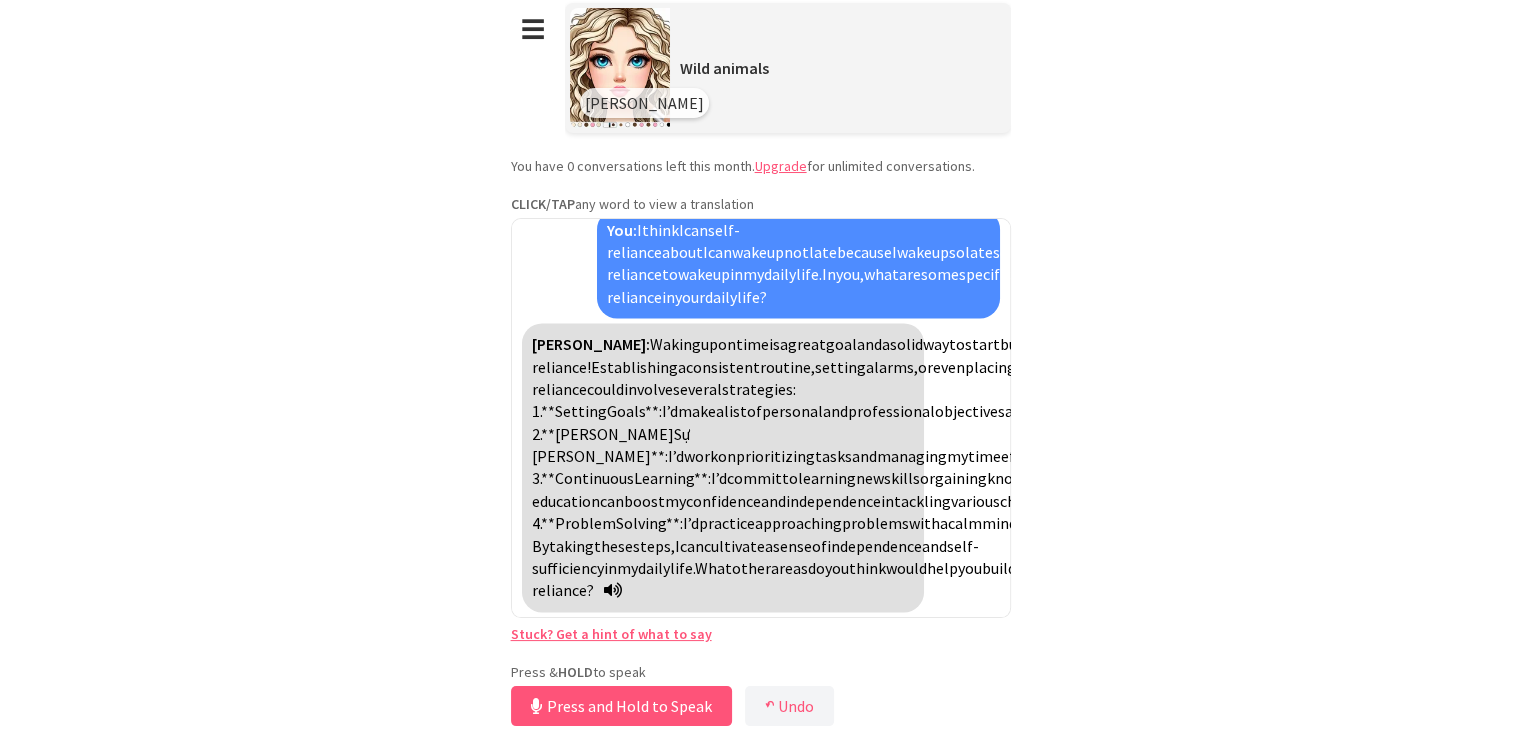 click on "Sự [PERSON_NAME]**:" at bounding box center [611, 445] 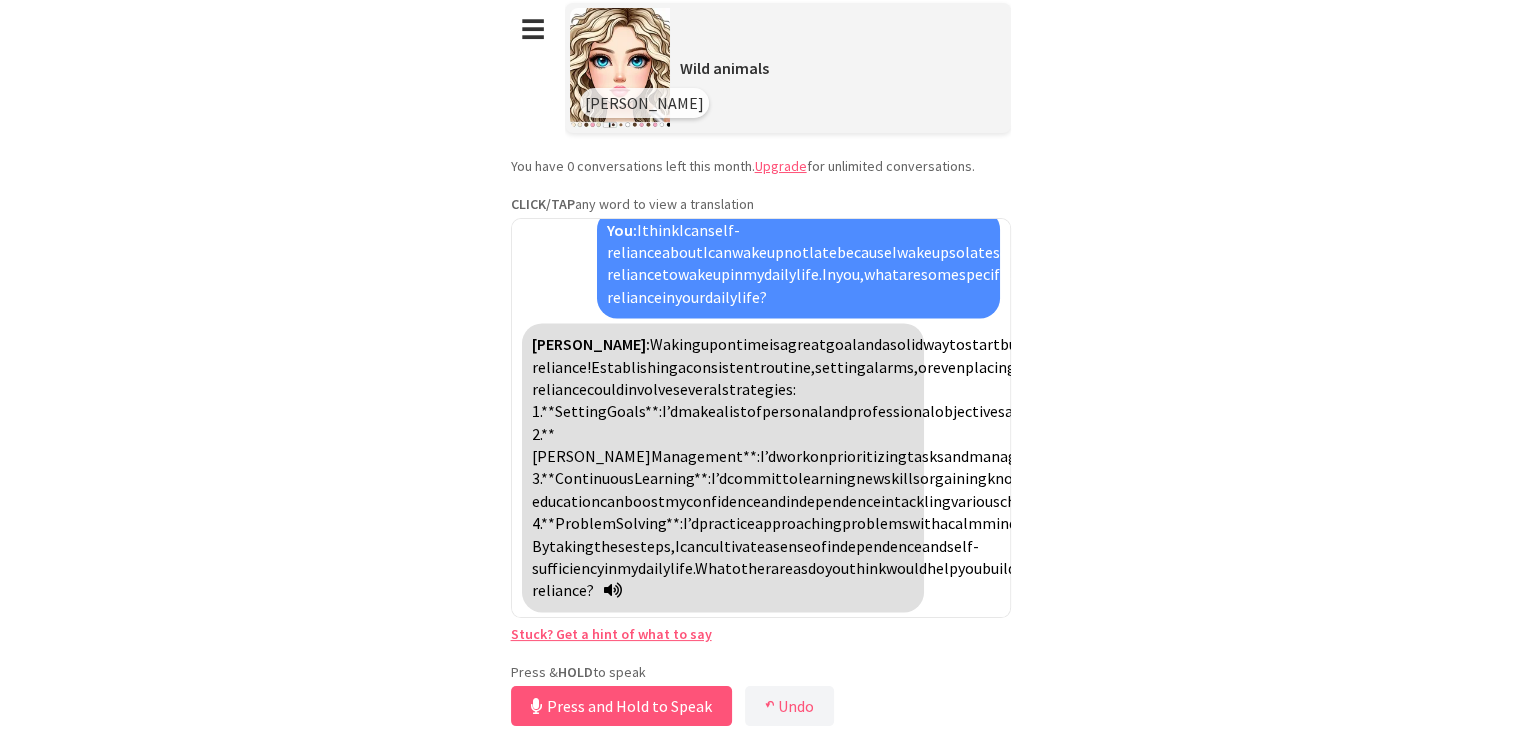 click on "**[PERSON_NAME]" at bounding box center (591, 445) 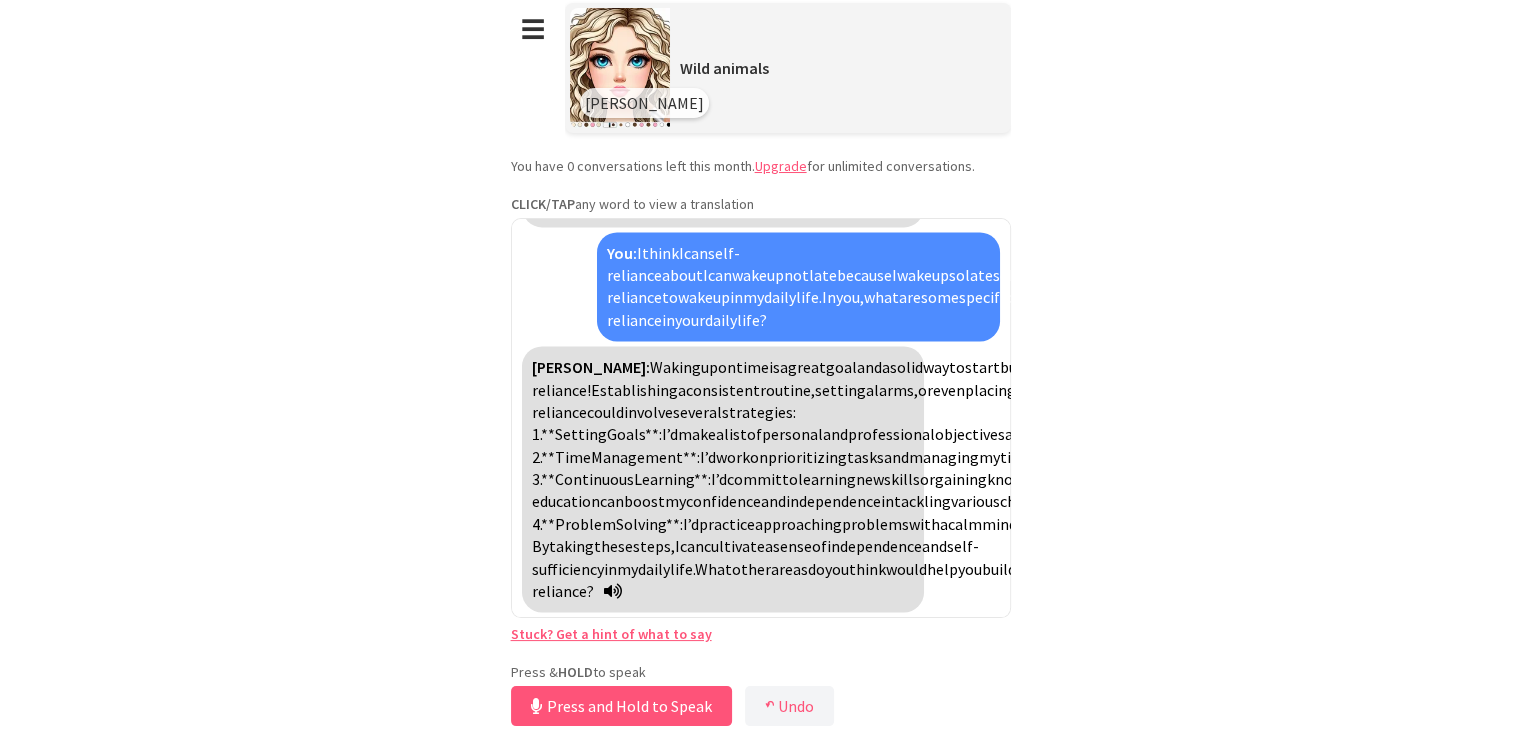 scroll, scrollTop: 7016, scrollLeft: 0, axis: vertical 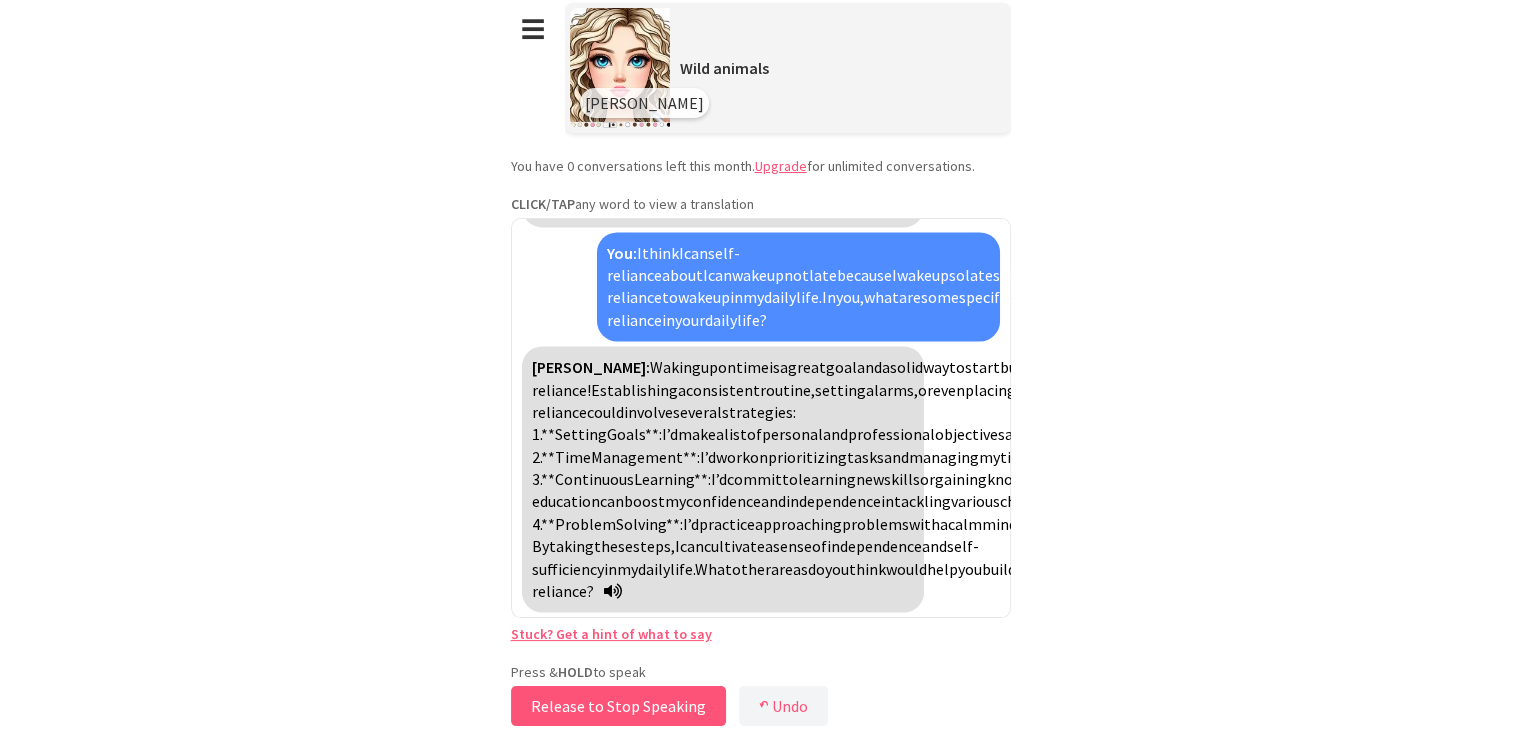 click on "Release to Stop Speaking" at bounding box center [618, 706] 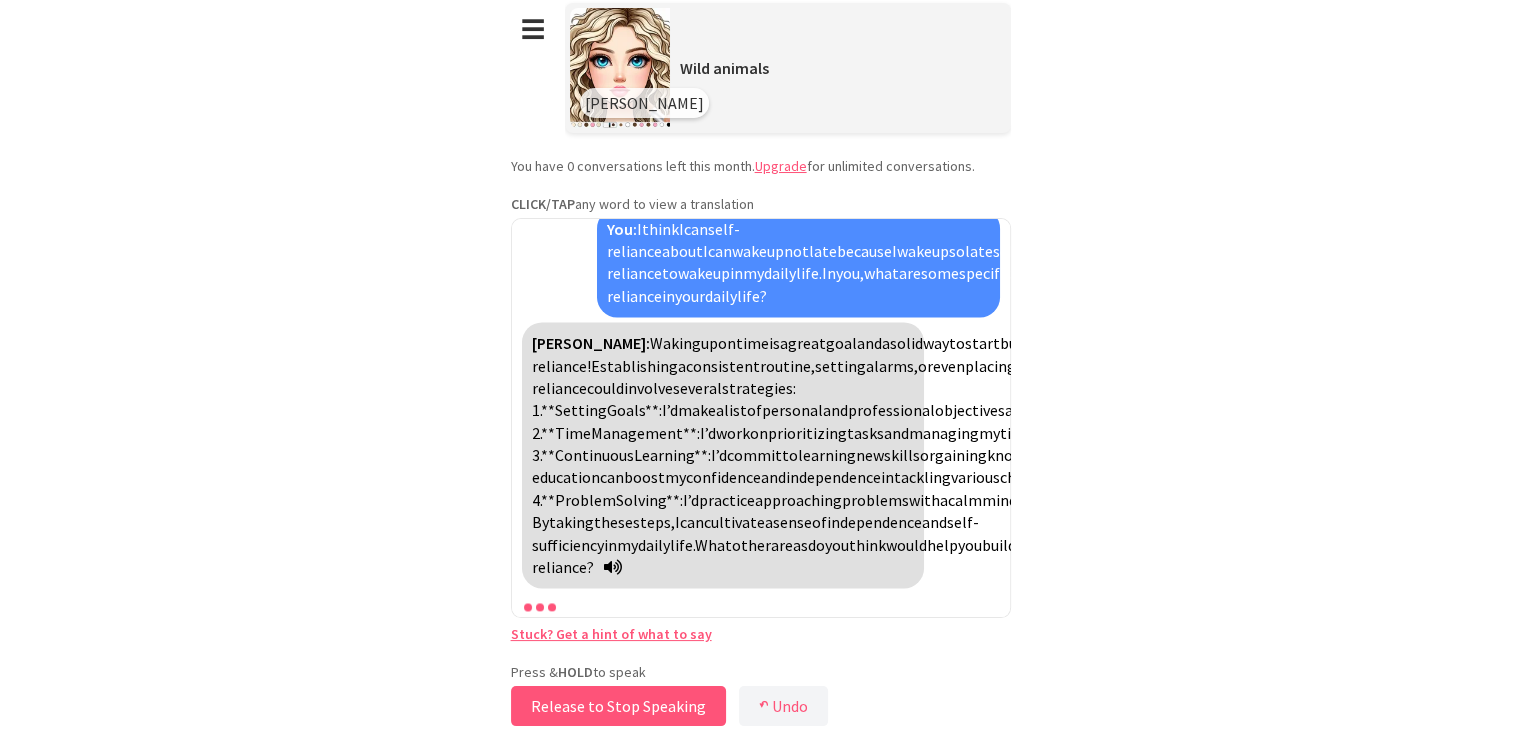 scroll, scrollTop: 7016, scrollLeft: 0, axis: vertical 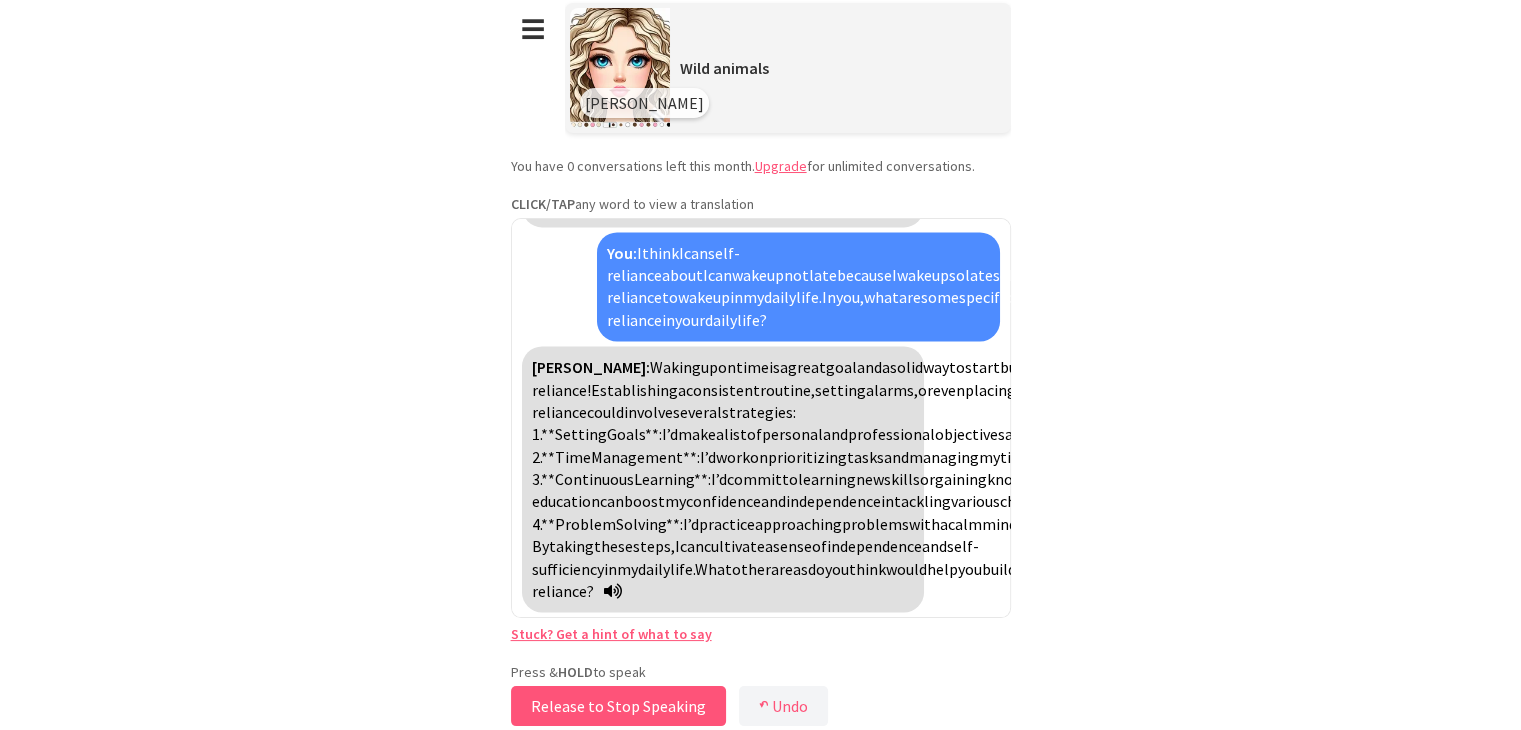 click on "Release to Stop Speaking" at bounding box center [618, 706] 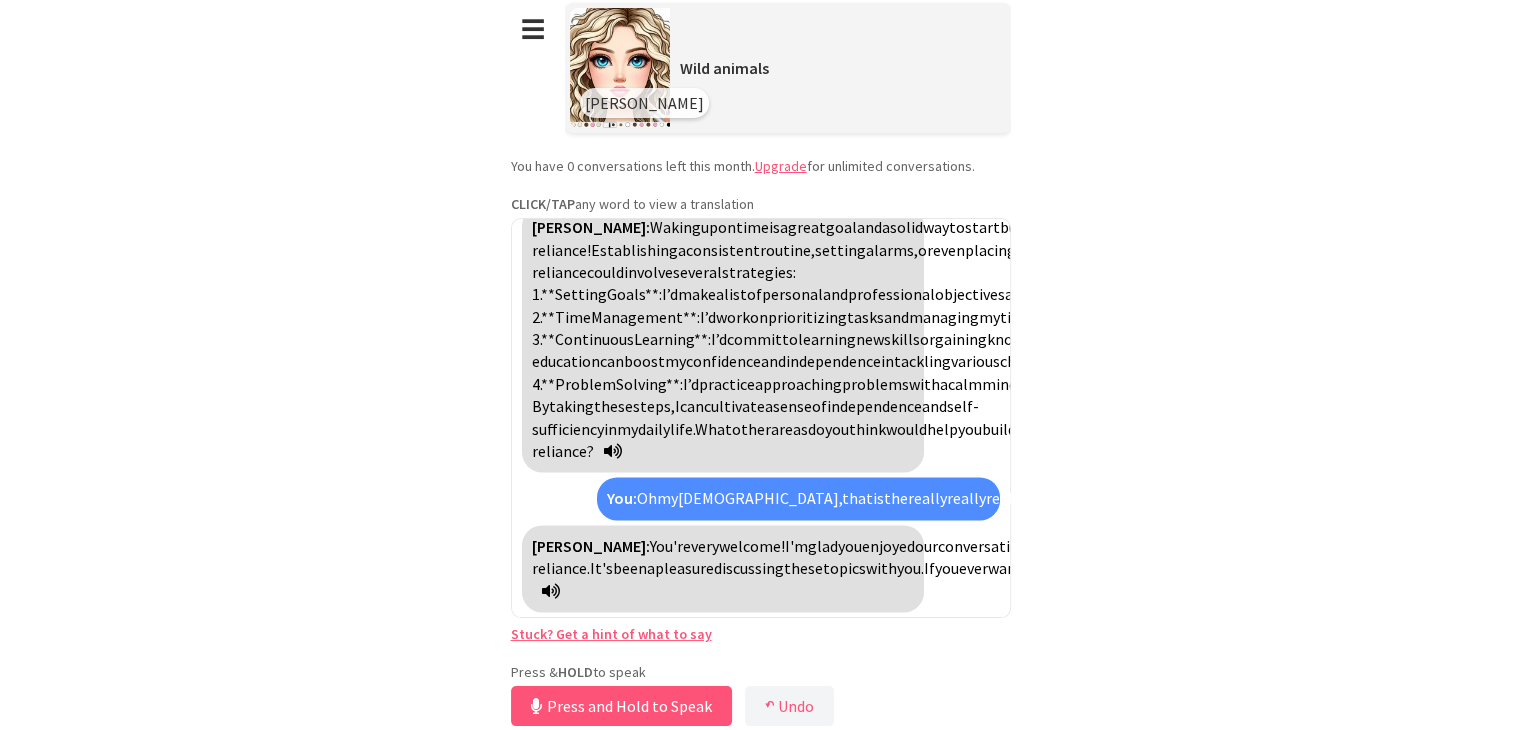 scroll, scrollTop: 6845, scrollLeft: 0, axis: vertical 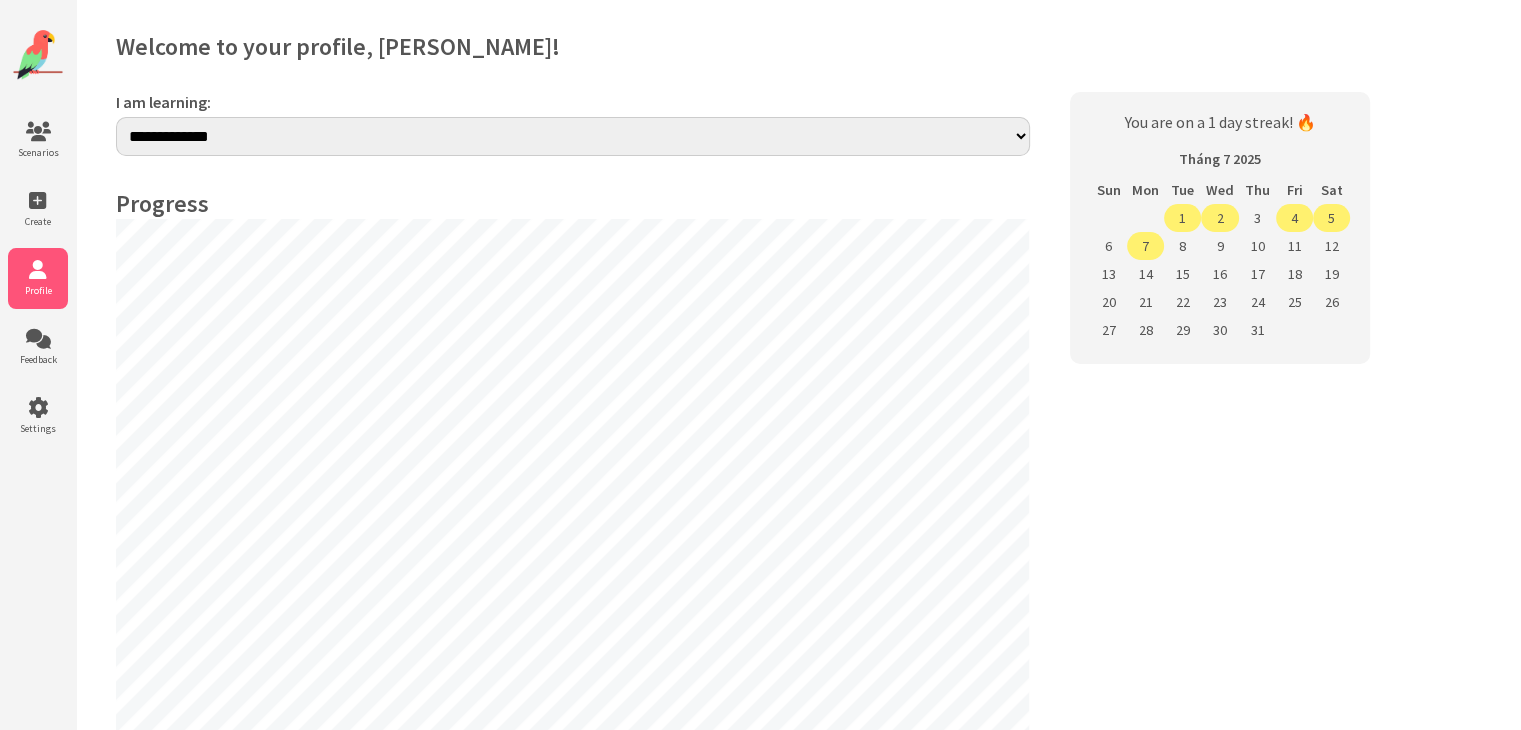 select on "**" 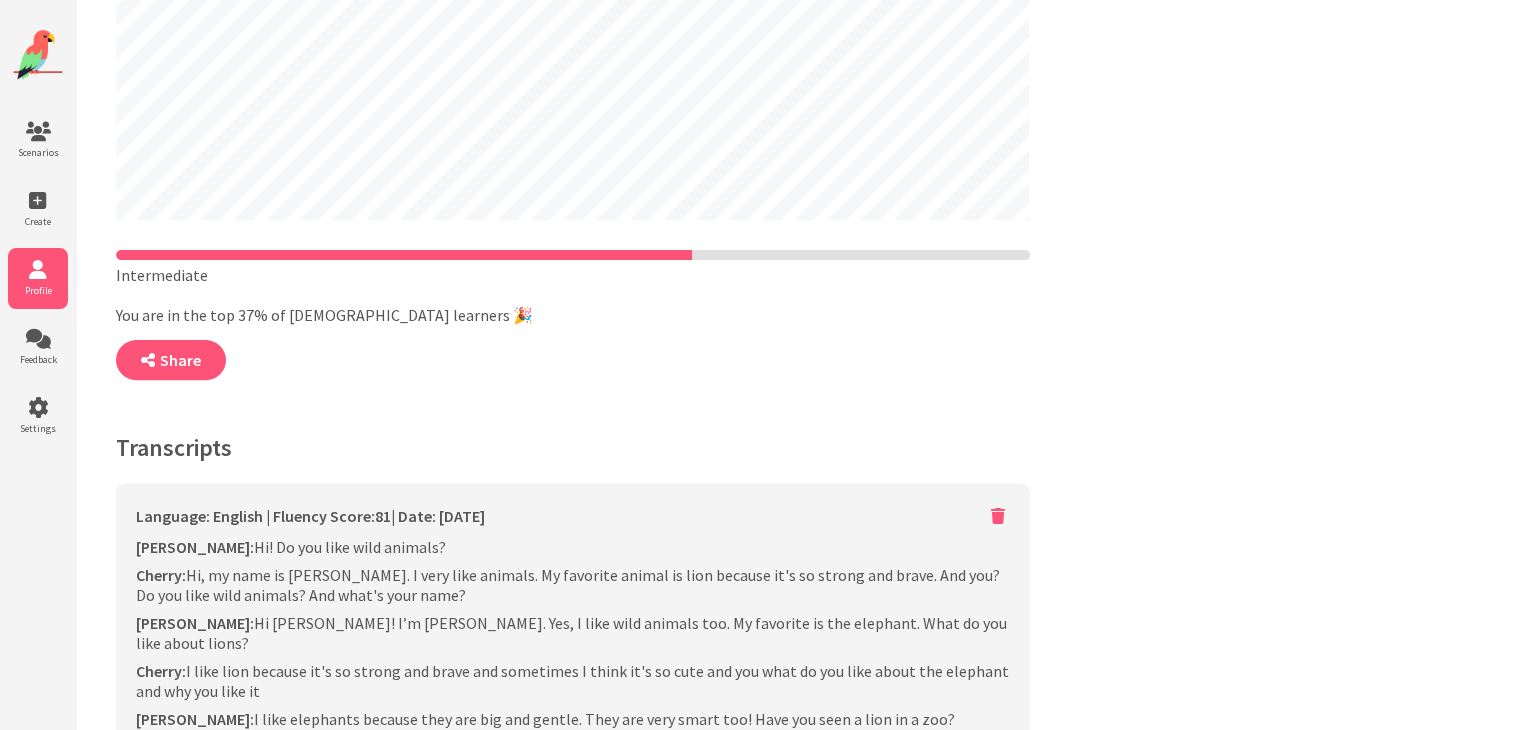 scroll, scrollTop: 700, scrollLeft: 0, axis: vertical 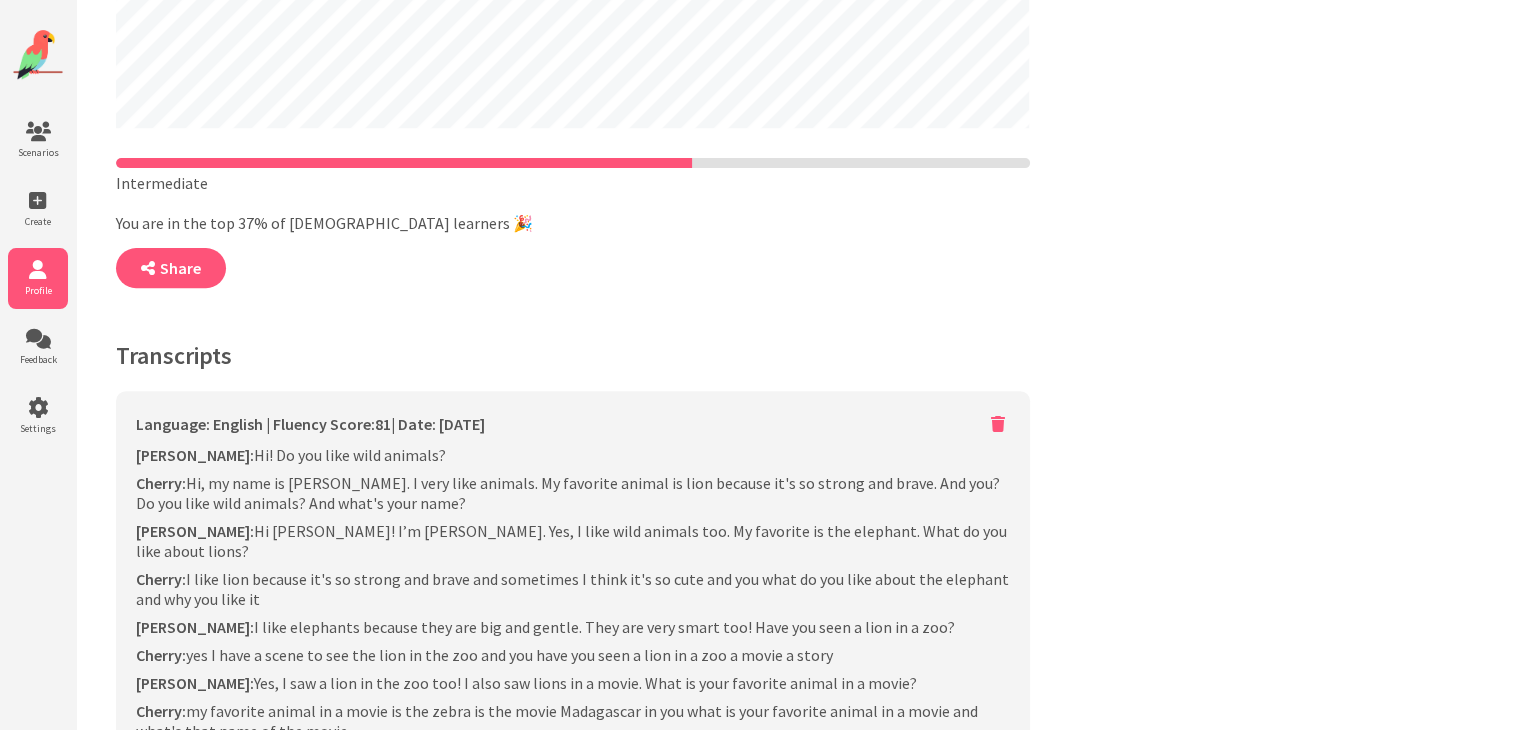 click on "You are in the top 37% of English learners 🎉" at bounding box center (573, 223) 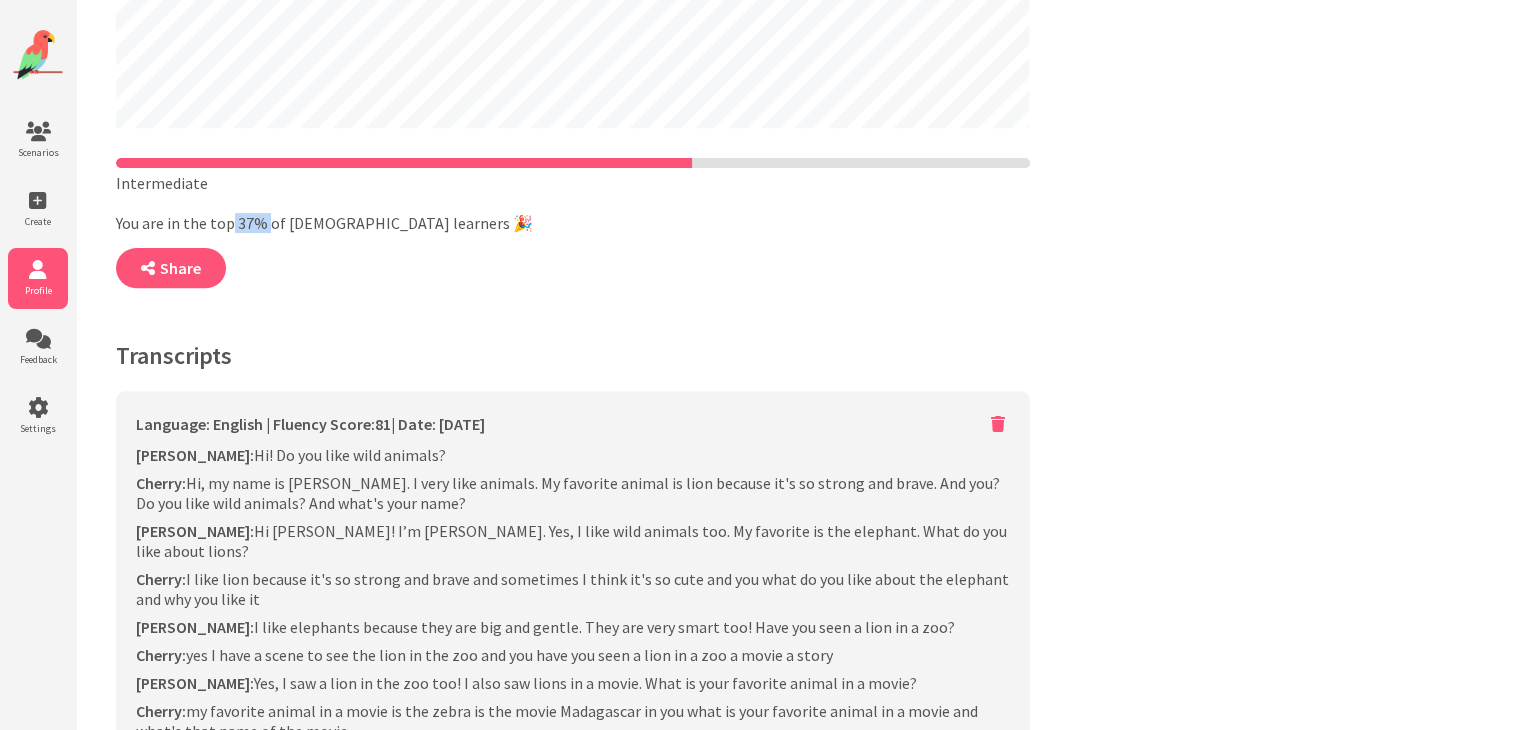 drag, startPoint x: 266, startPoint y: 225, endPoint x: 231, endPoint y: 218, distance: 35.69314 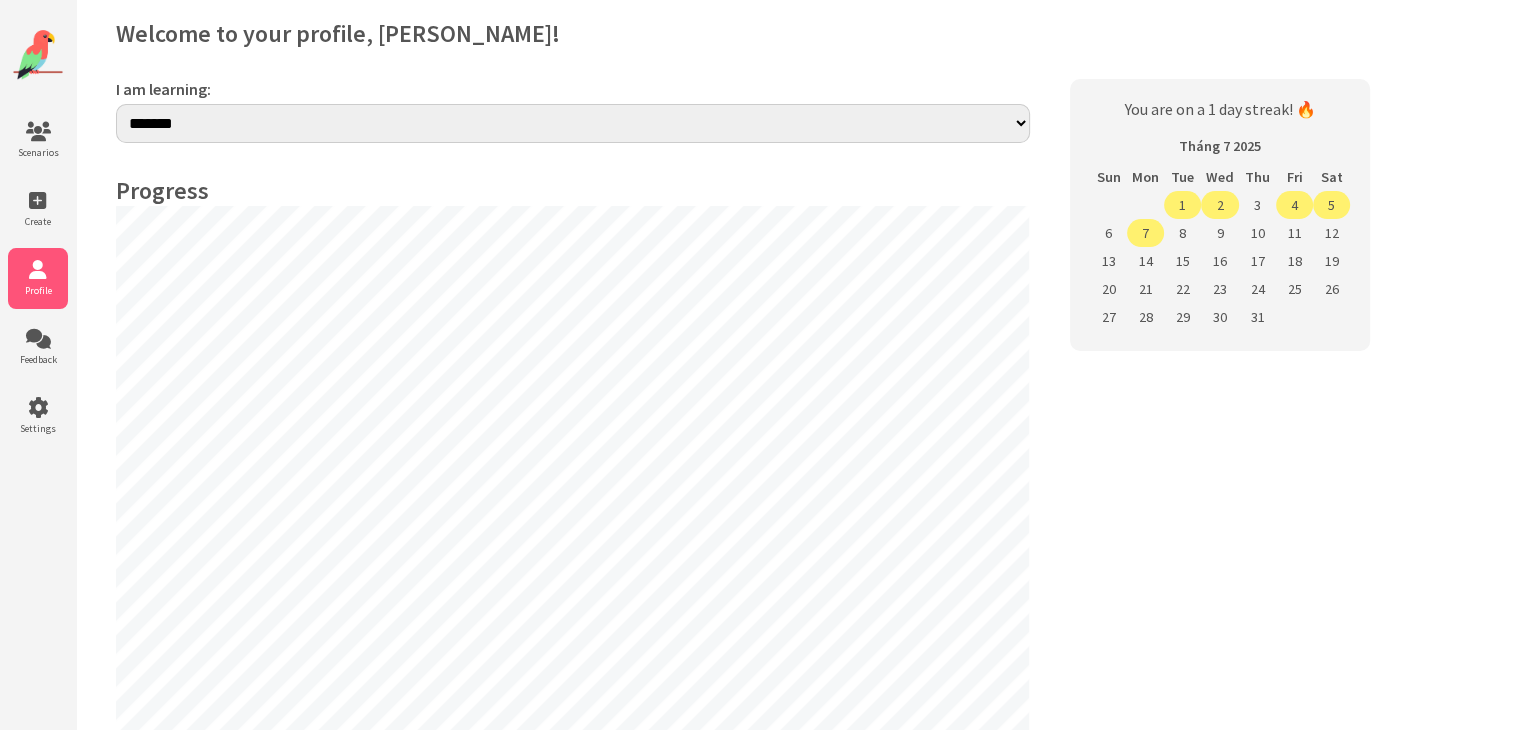 scroll, scrollTop: 0, scrollLeft: 0, axis: both 